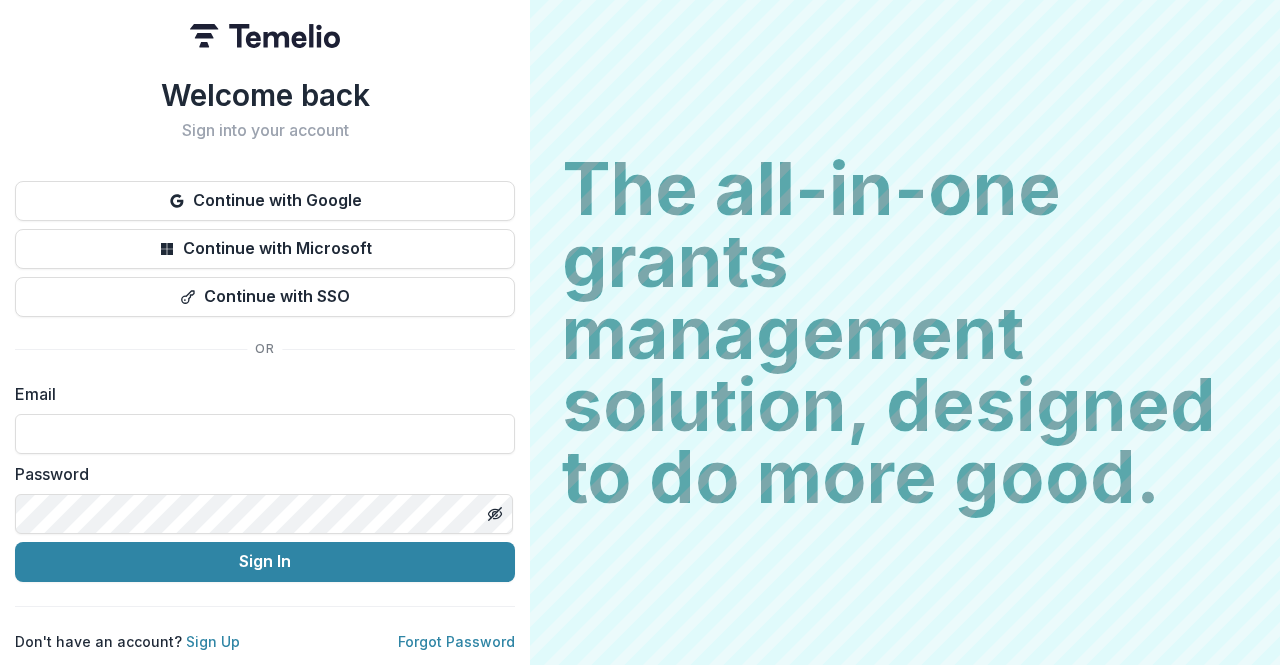 scroll, scrollTop: 0, scrollLeft: 0, axis: both 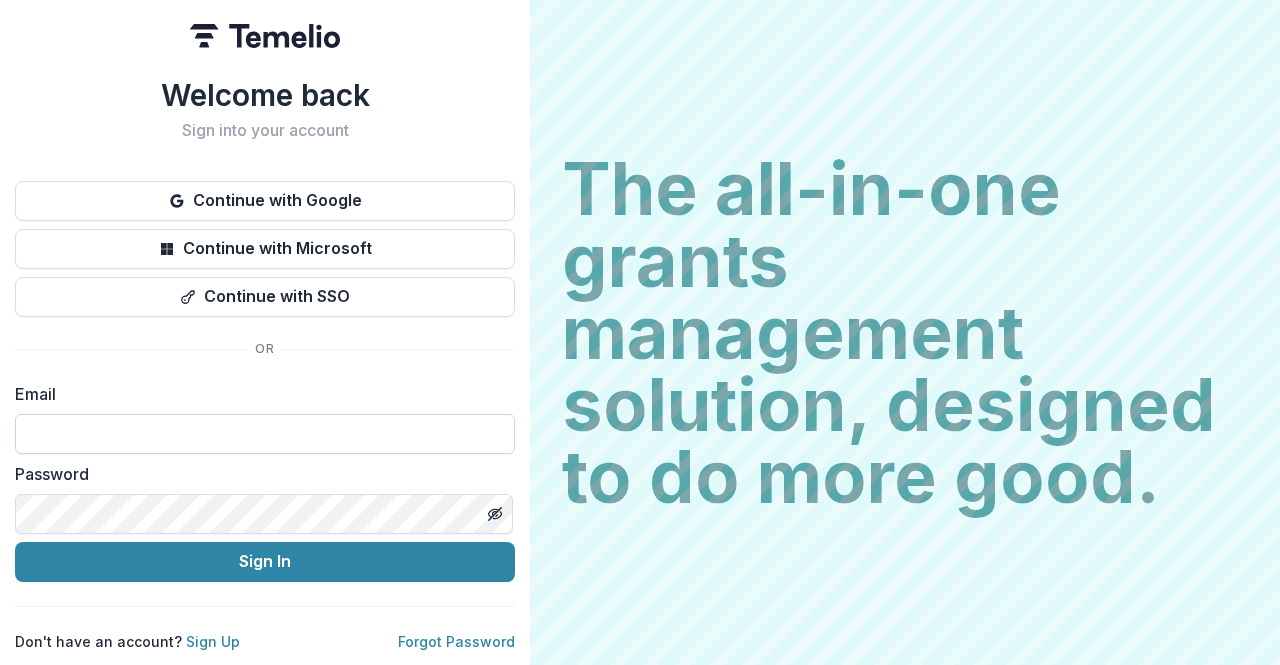 click at bounding box center [265, 434] 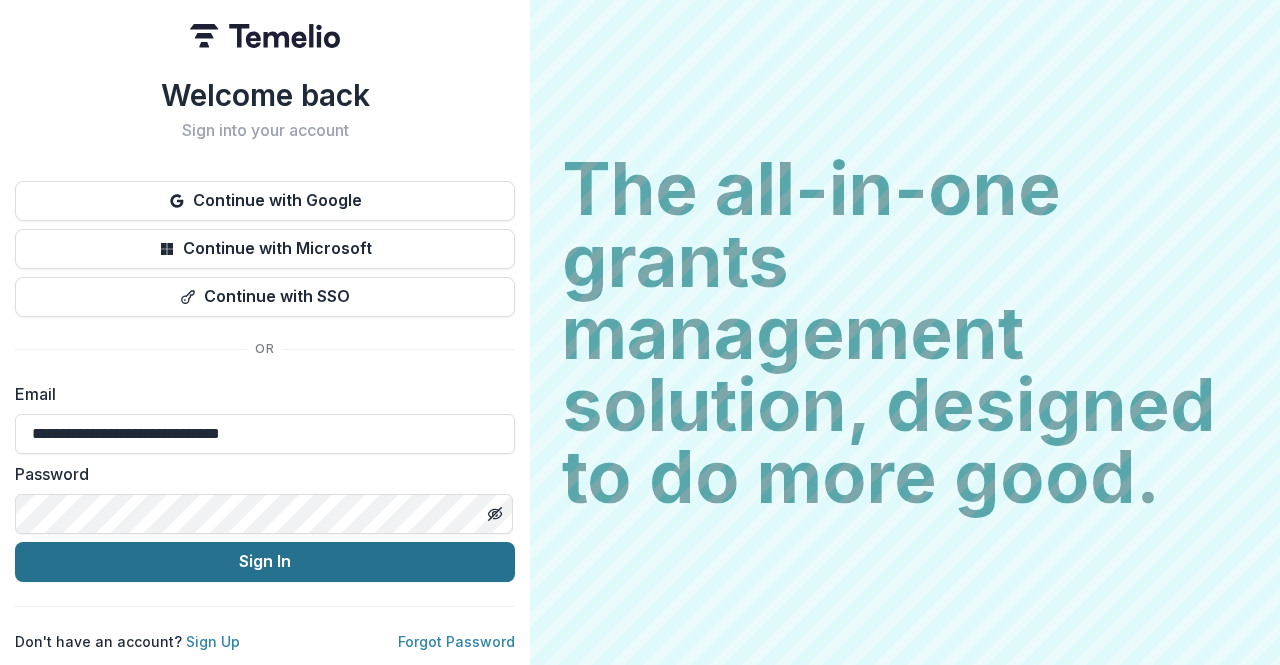 click on "Sign In" at bounding box center [265, 562] 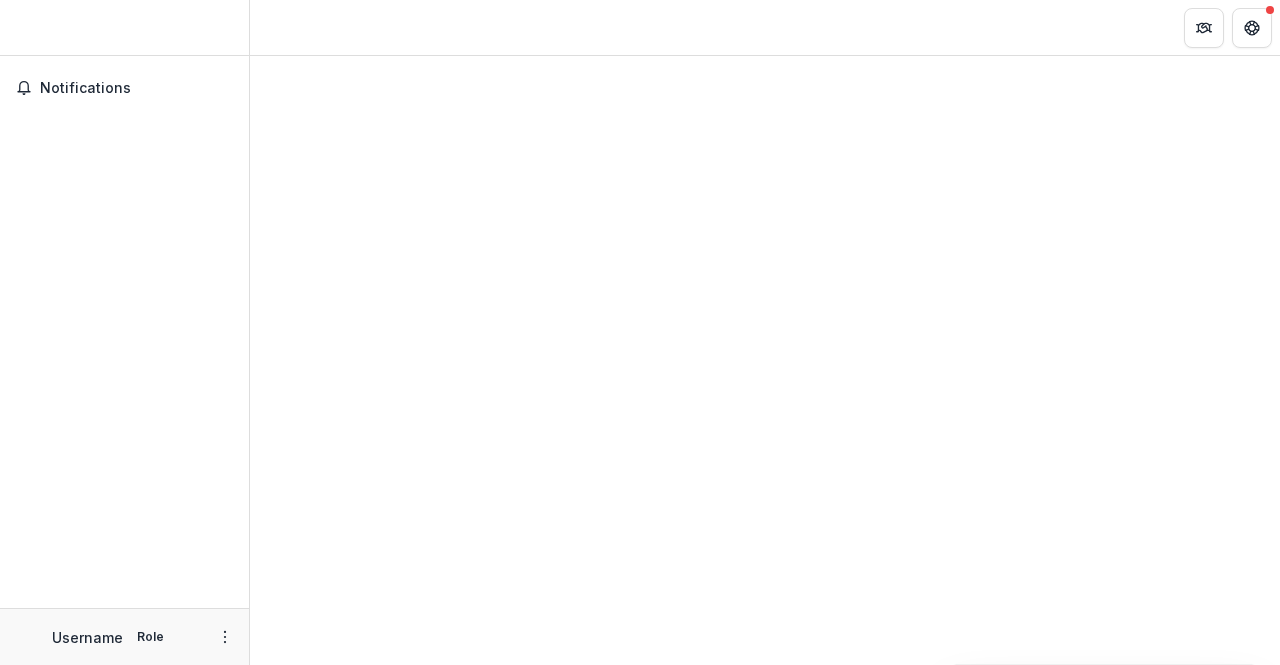 scroll, scrollTop: 0, scrollLeft: 0, axis: both 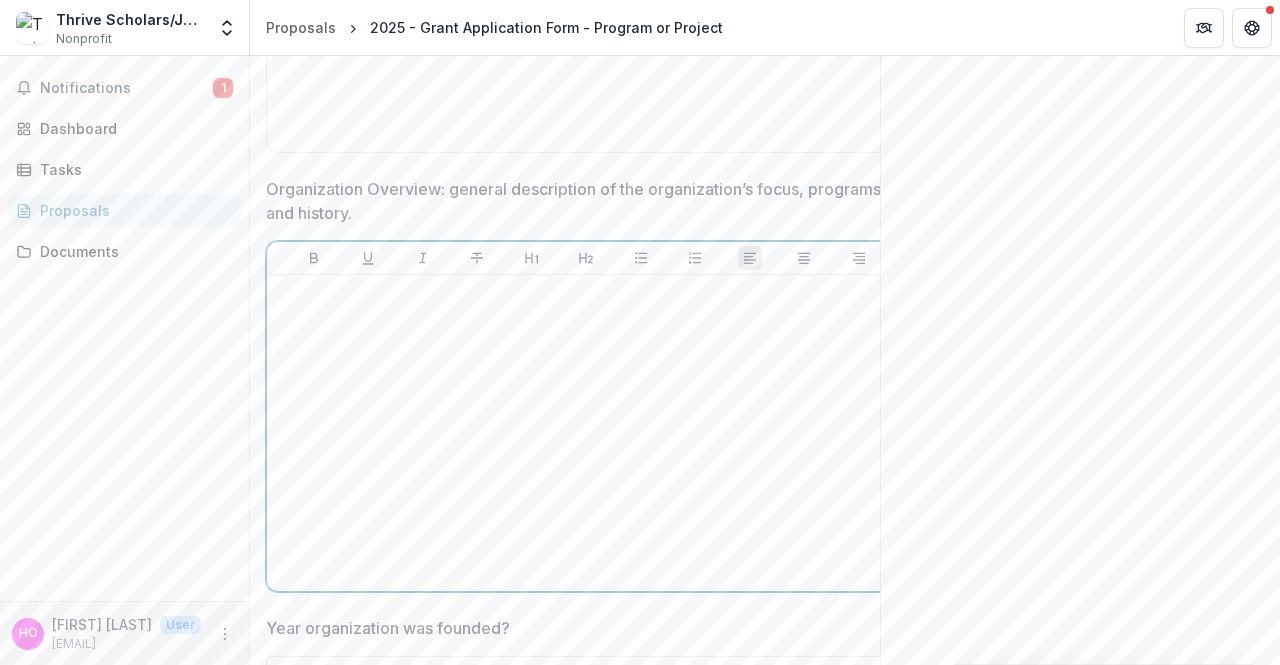 click at bounding box center [586, 433] 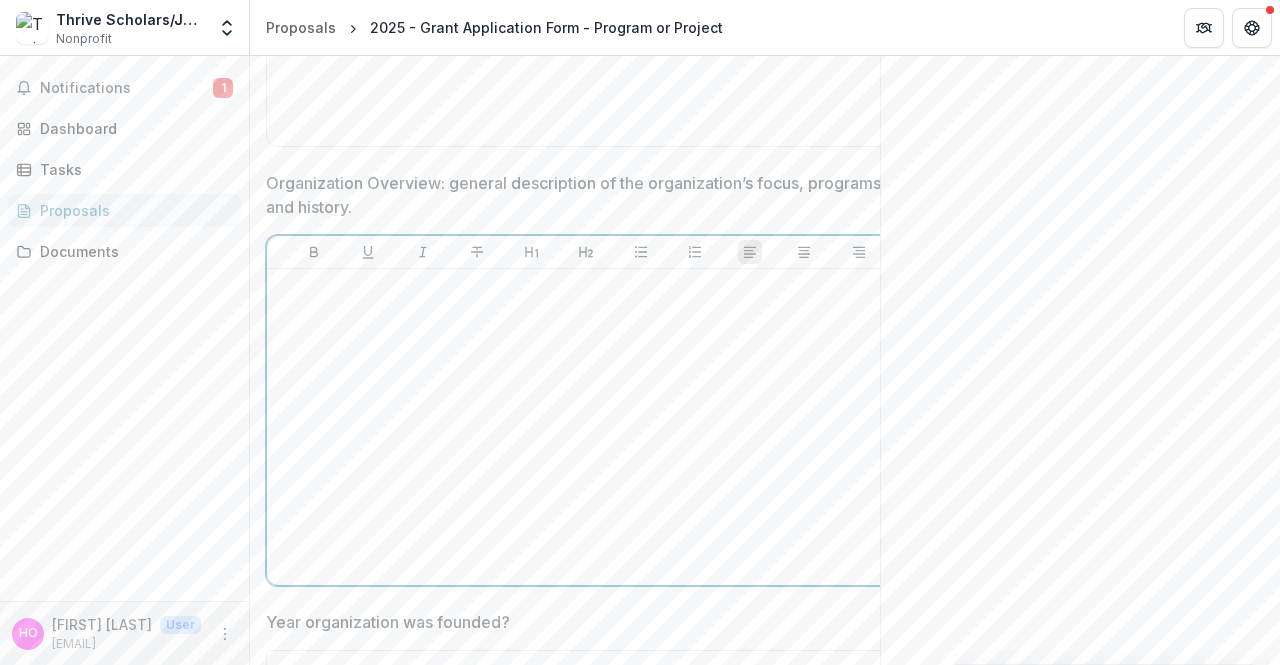 scroll, scrollTop: 2500, scrollLeft: 0, axis: vertical 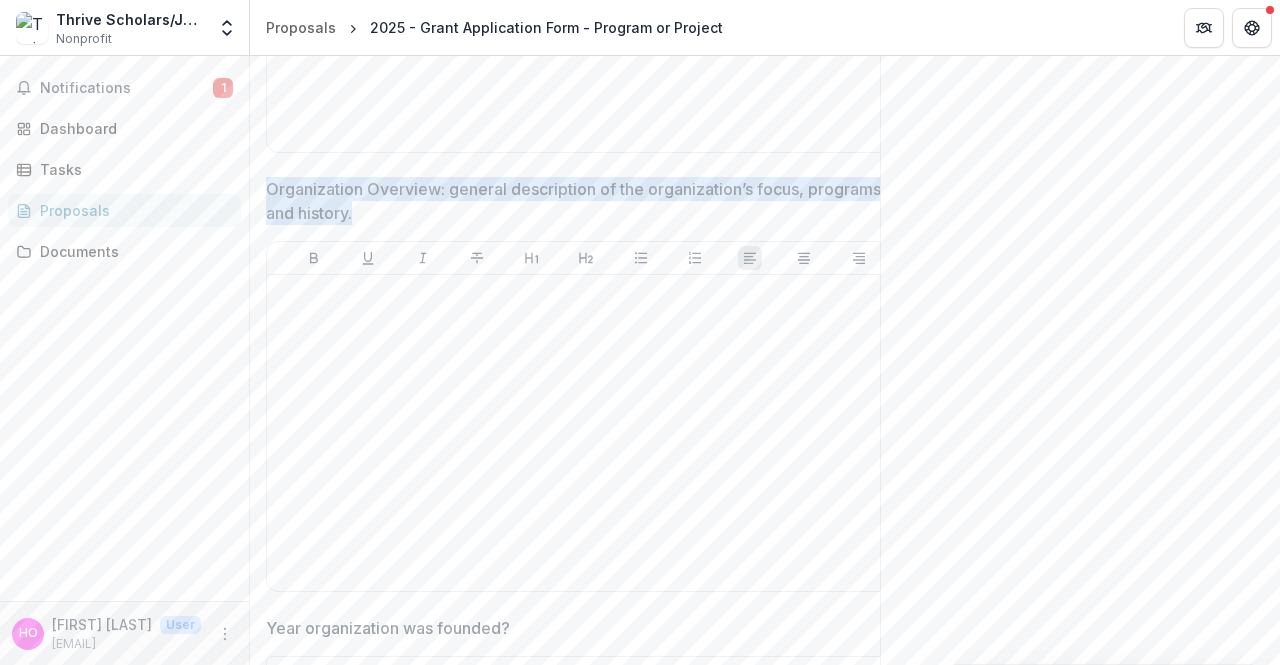 drag, startPoint x: 266, startPoint y: 212, endPoint x: 372, endPoint y: 238, distance: 109.14211 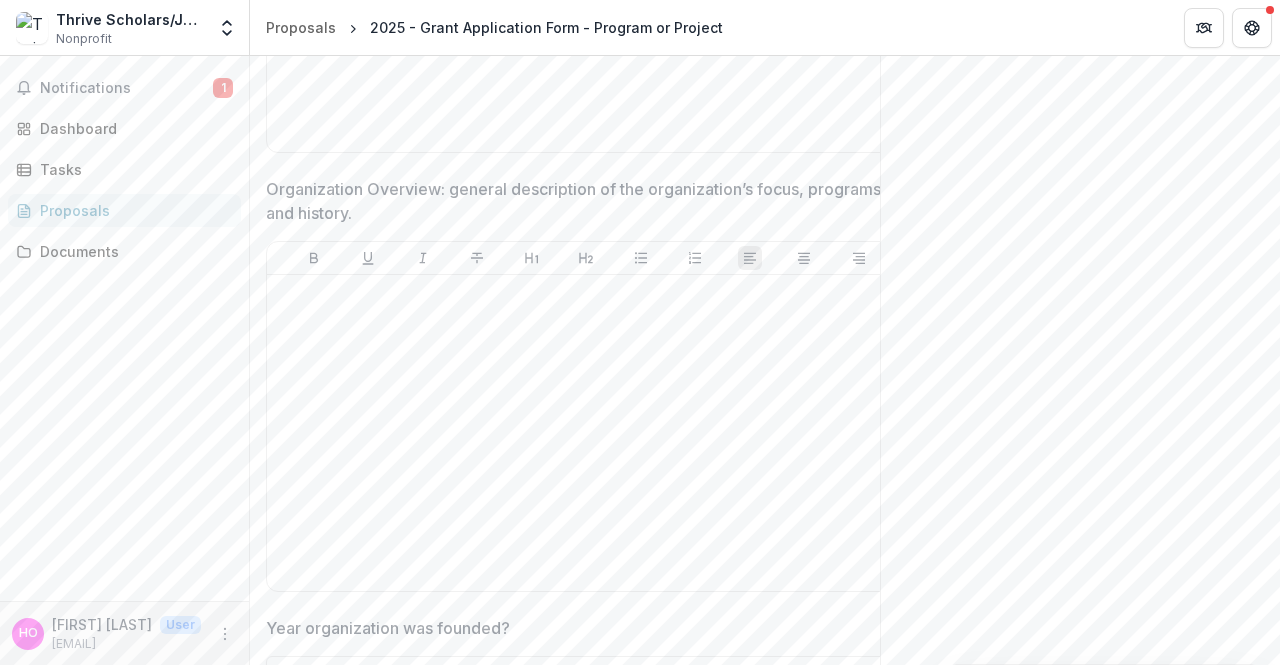 drag, startPoint x: 127, startPoint y: 355, endPoint x: 478, endPoint y: 454, distance: 364.6944 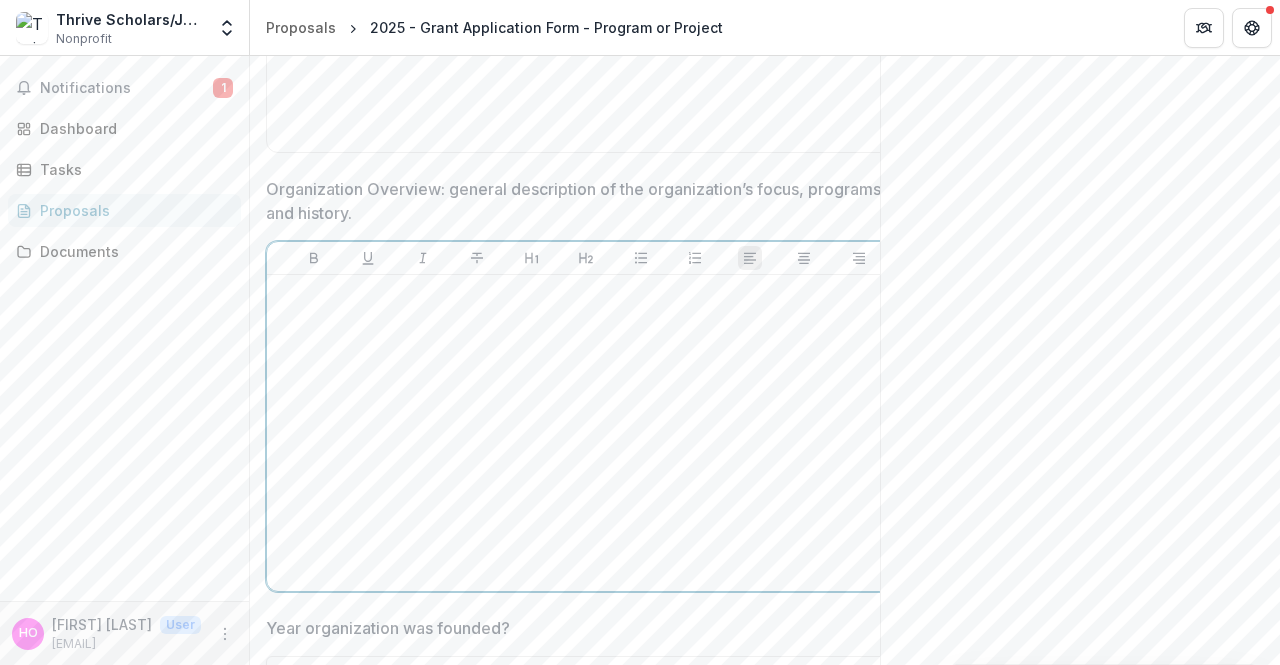click at bounding box center (586, 433) 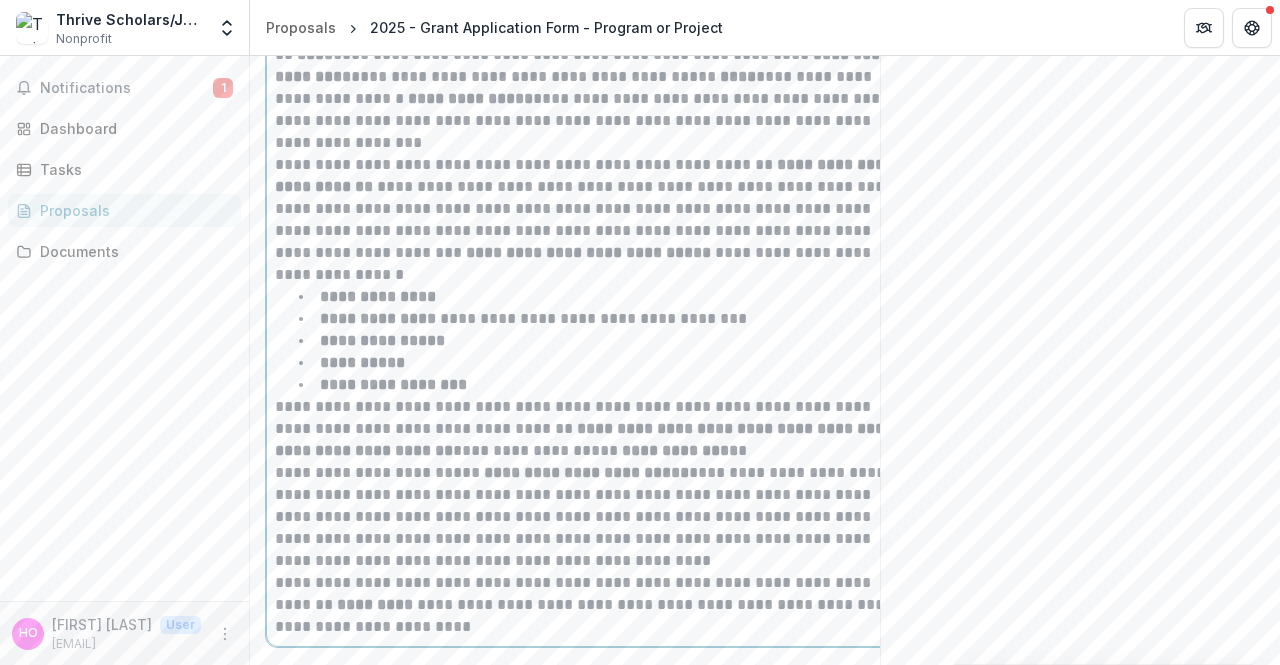 scroll, scrollTop: 3015, scrollLeft: 0, axis: vertical 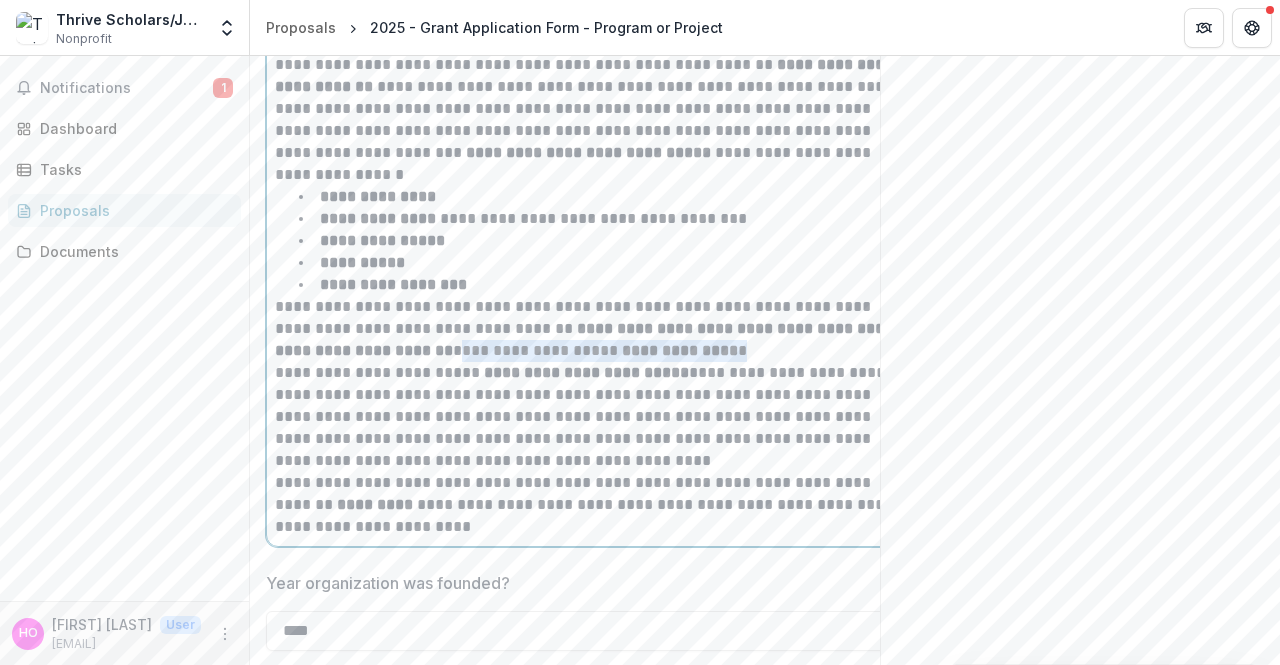 drag, startPoint x: 722, startPoint y: 376, endPoint x: 433, endPoint y: 377, distance: 289.00174 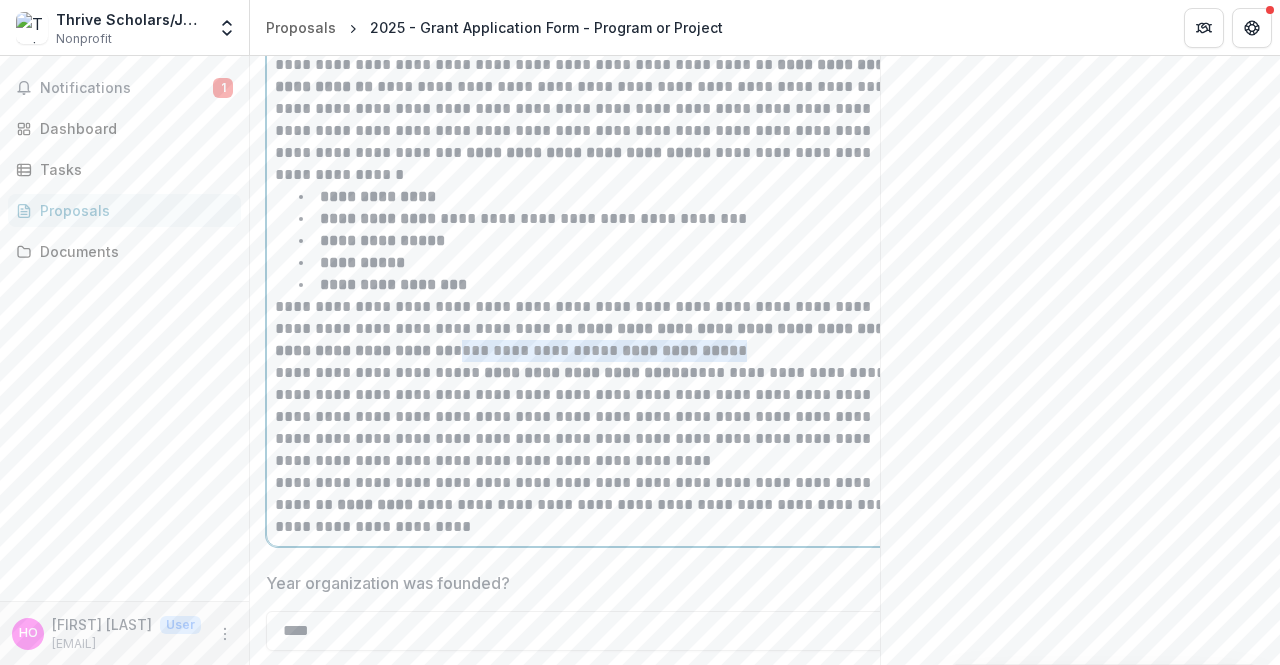 click on "**********" at bounding box center [586, 329] 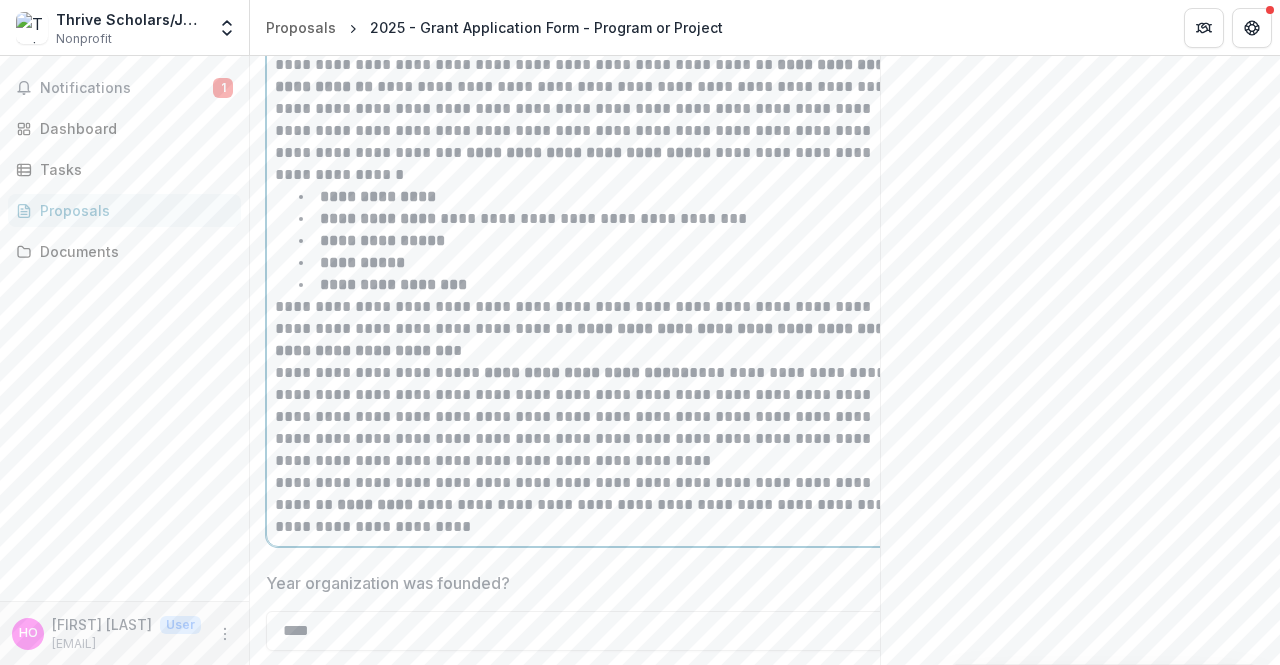 type 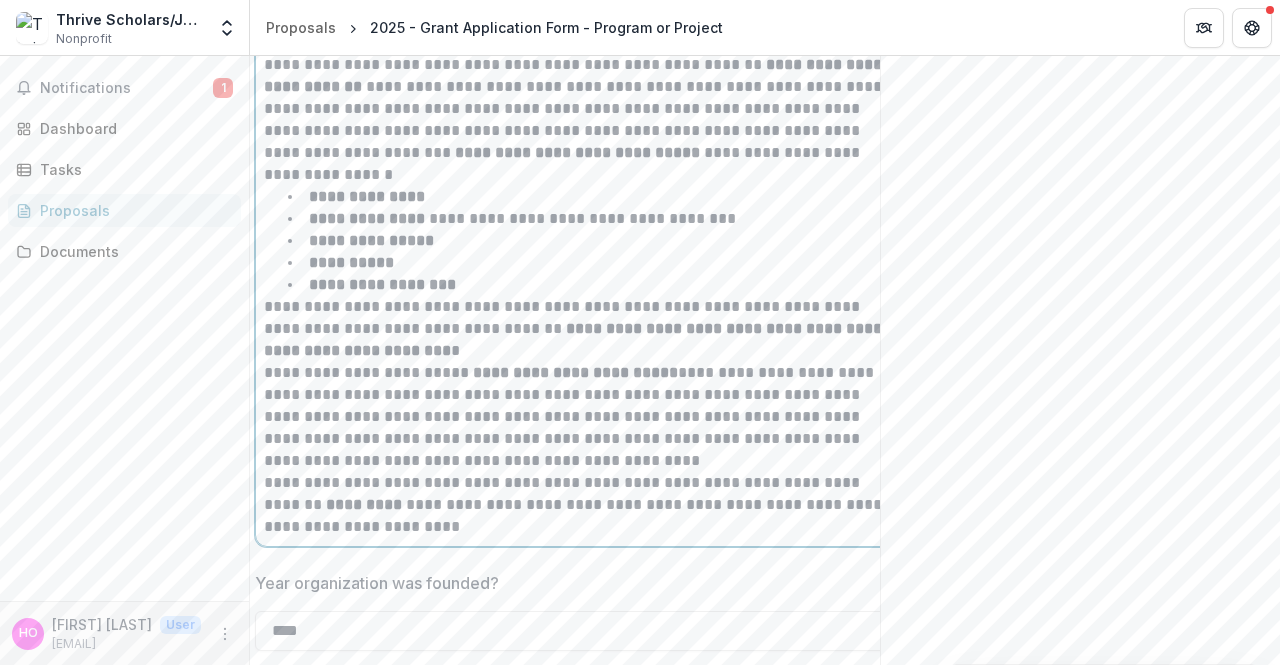 scroll, scrollTop: 0, scrollLeft: 19, axis: horizontal 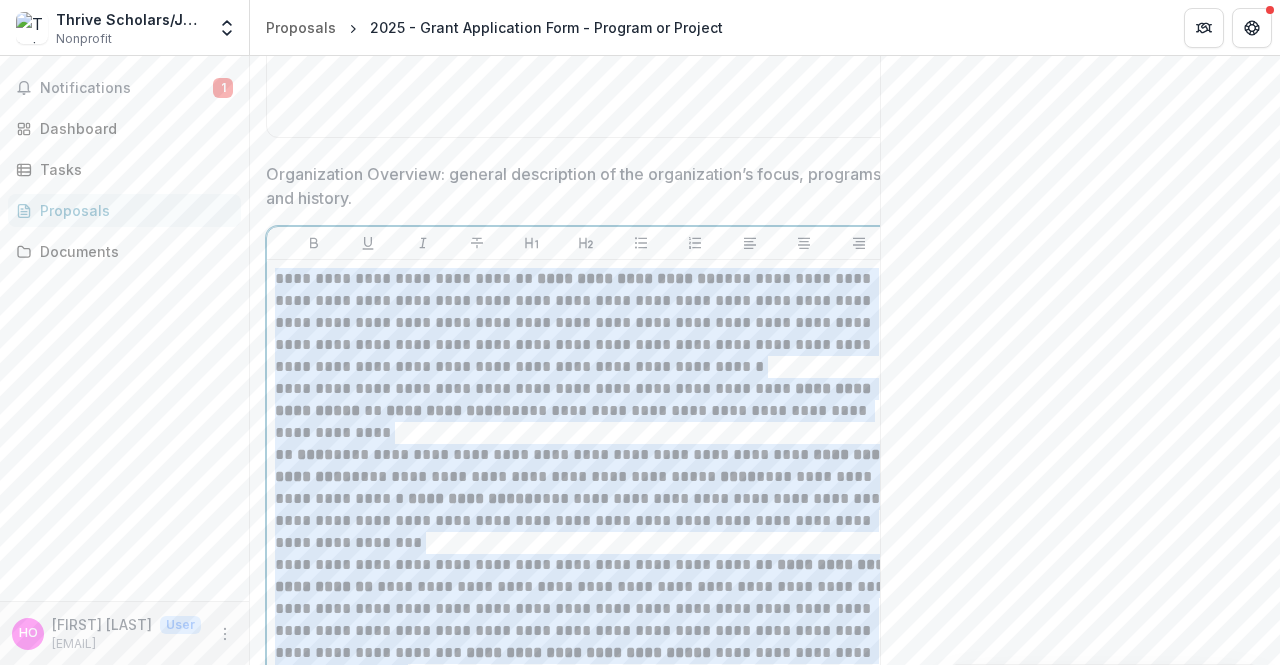 drag, startPoint x: 428, startPoint y: 549, endPoint x: 243, endPoint y: 268, distance: 336.43127 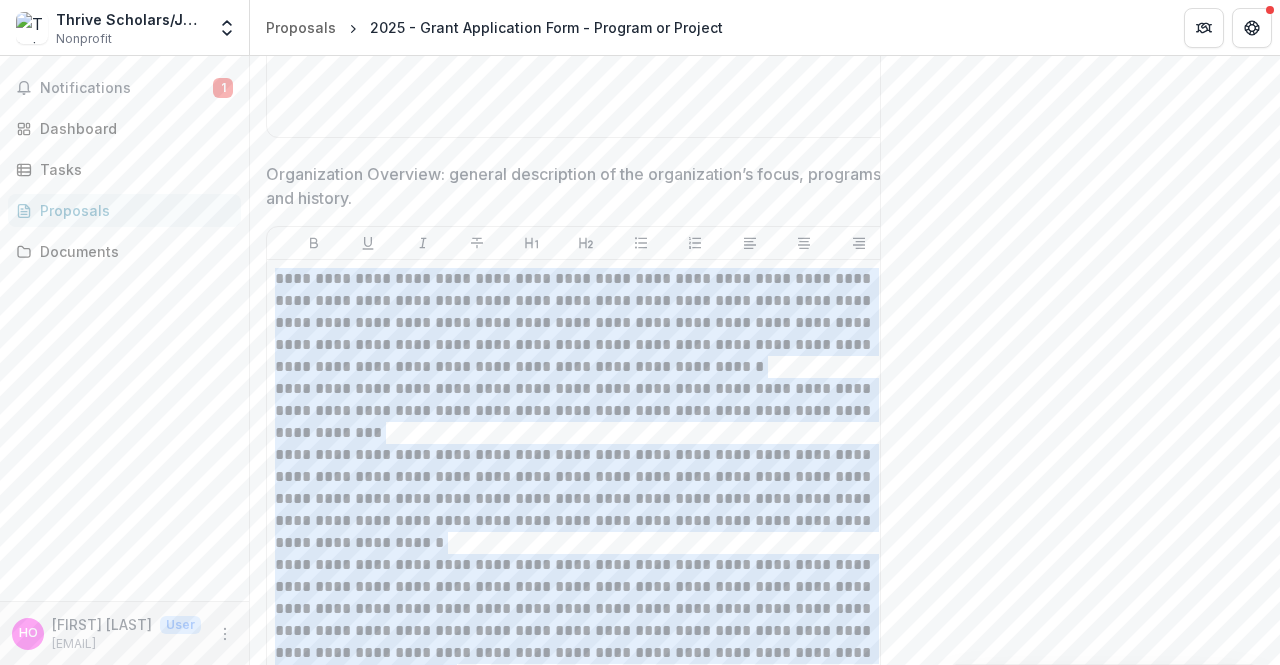 click on "Send comments or questions to The [LAST] Family Foundation in the box below. The [LAST] Family Foundation will be notified via email of your comment. HO [FIRST] [LAST] Add Comment Comments 0 No comments yet No comments for this proposal" at bounding box center [1080, 2268] 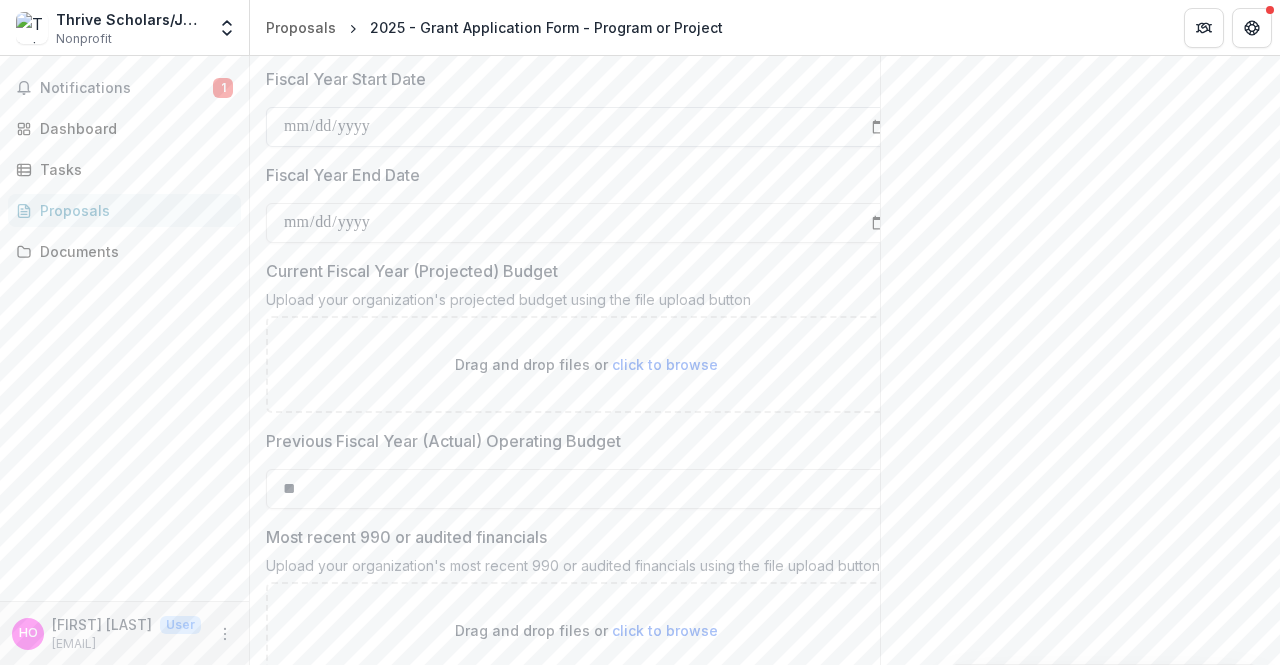 scroll, scrollTop: 3715, scrollLeft: 0, axis: vertical 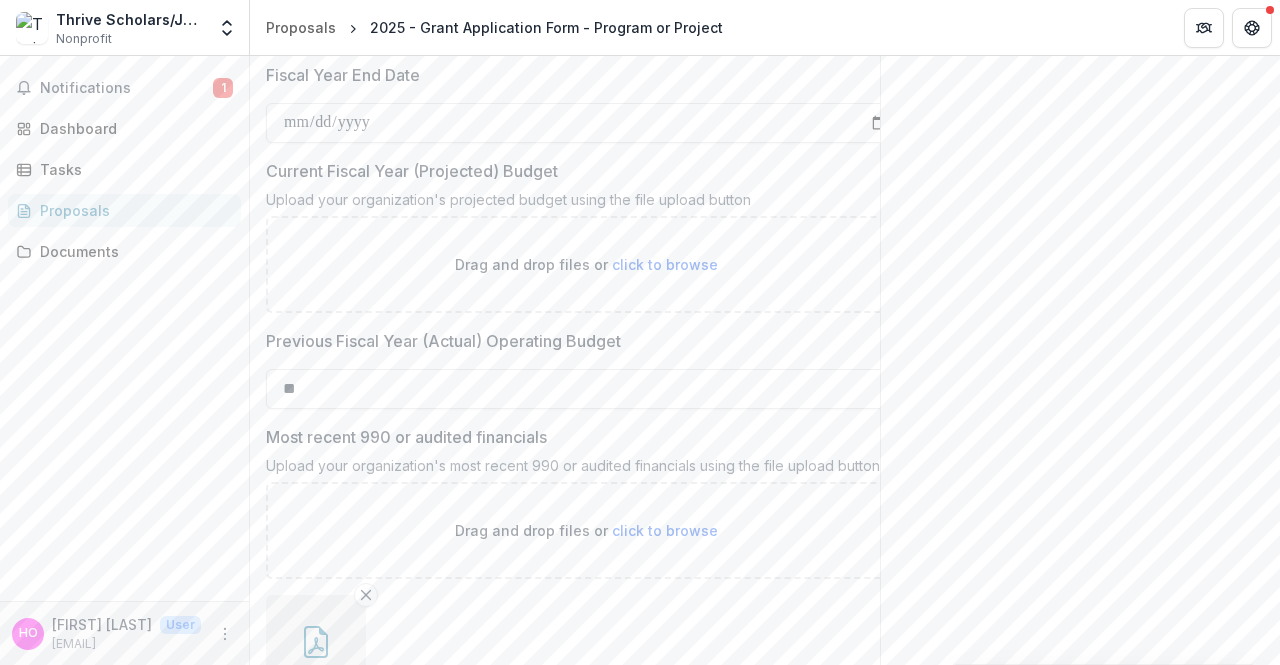 click on "click to browse" at bounding box center (665, 264) 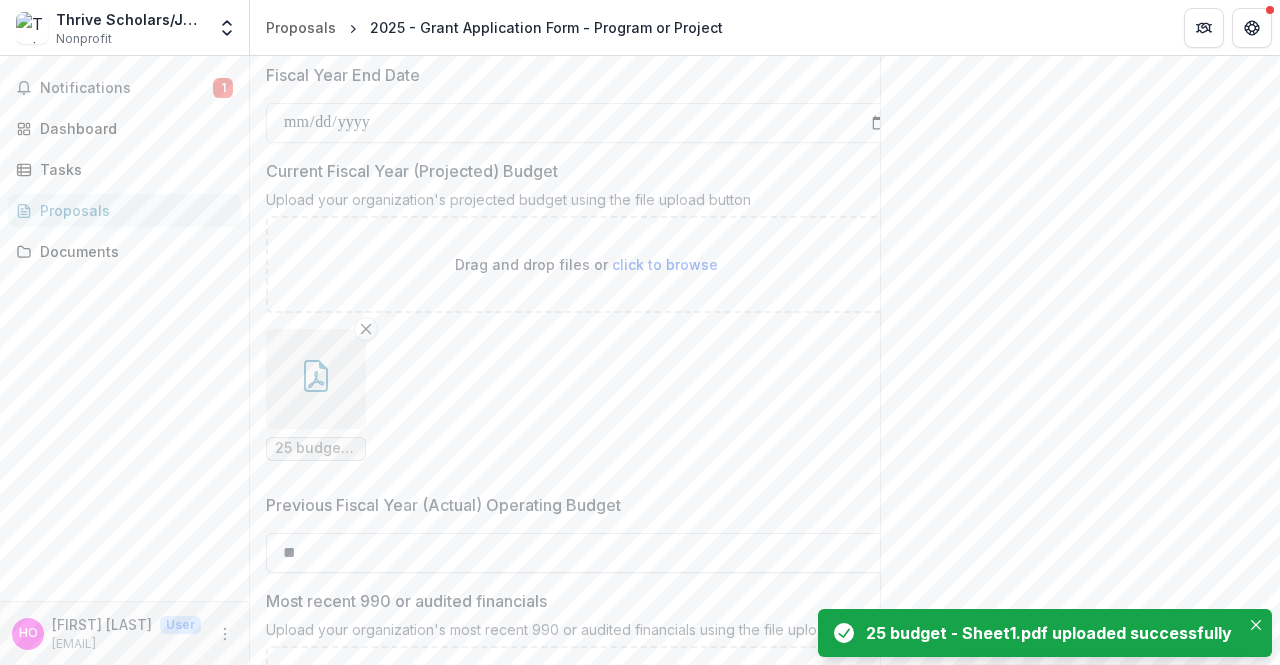 scroll, scrollTop: 3815, scrollLeft: 0, axis: vertical 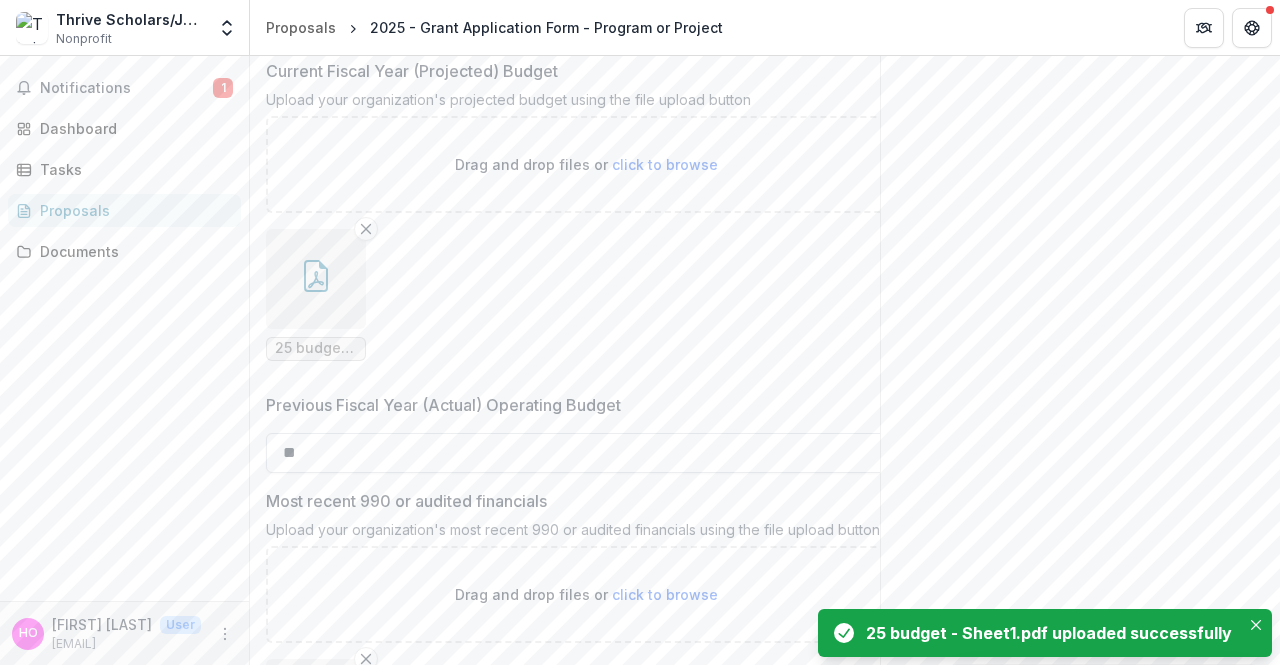 click on "**" at bounding box center [586, 453] 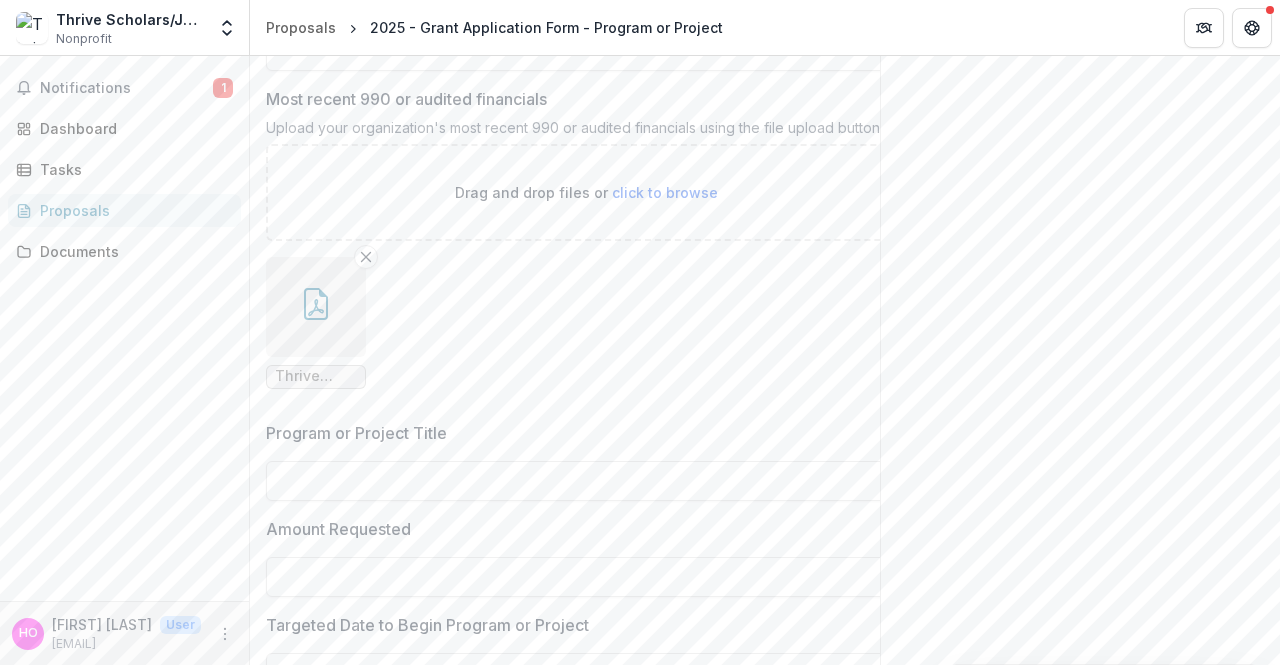 scroll, scrollTop: 4315, scrollLeft: 0, axis: vertical 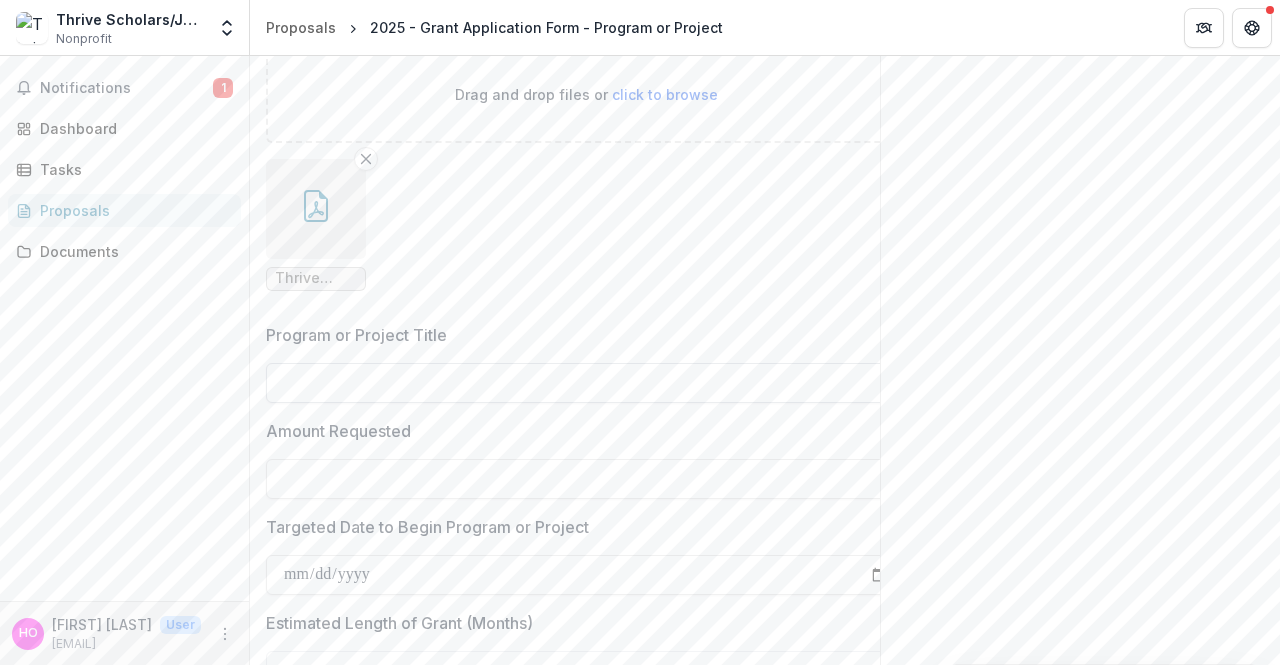type on "**********" 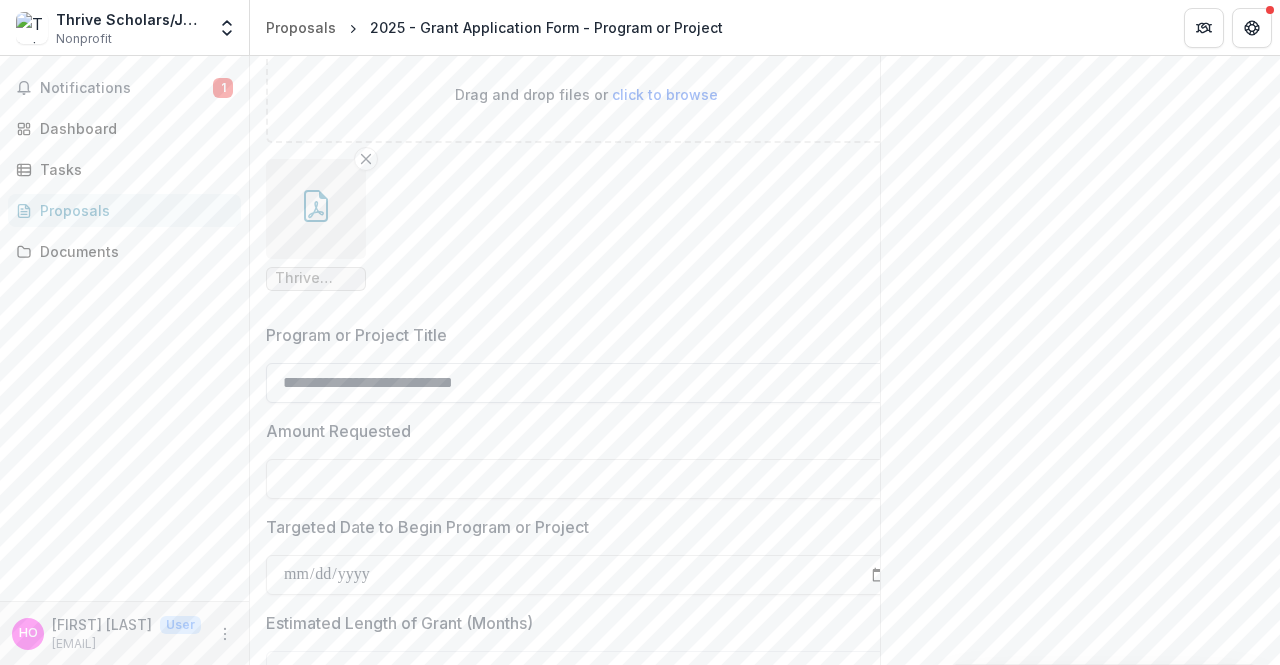 type on "**********" 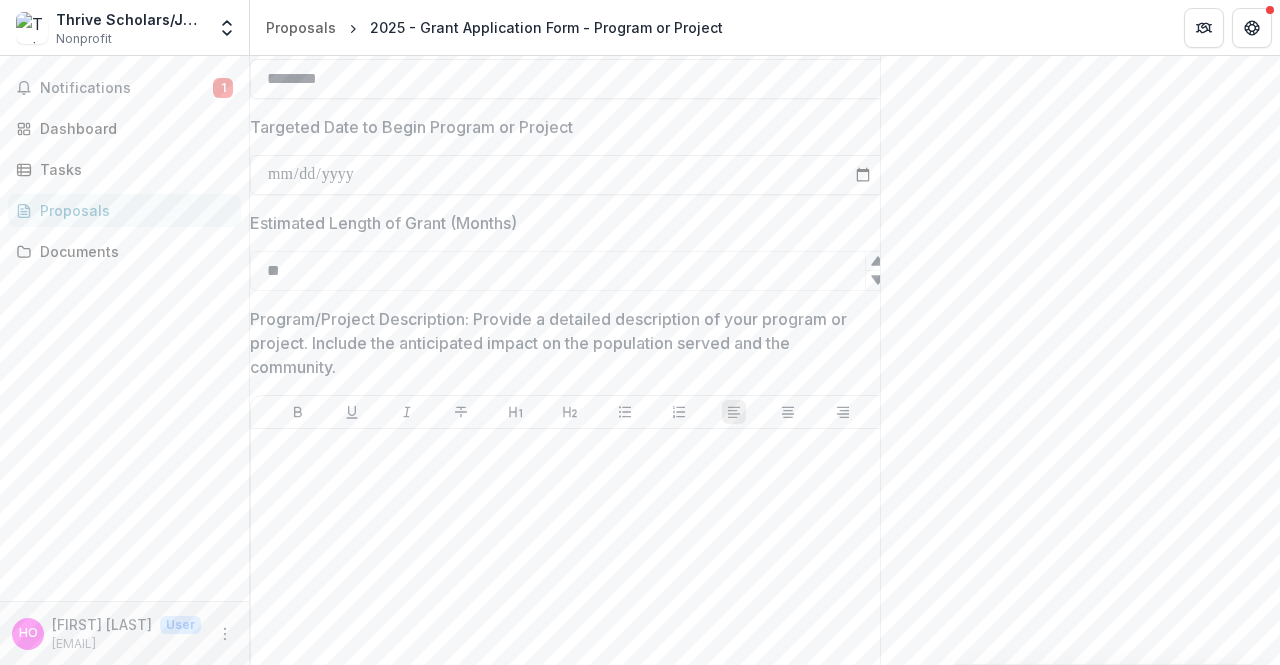 scroll, scrollTop: 4815, scrollLeft: 0, axis: vertical 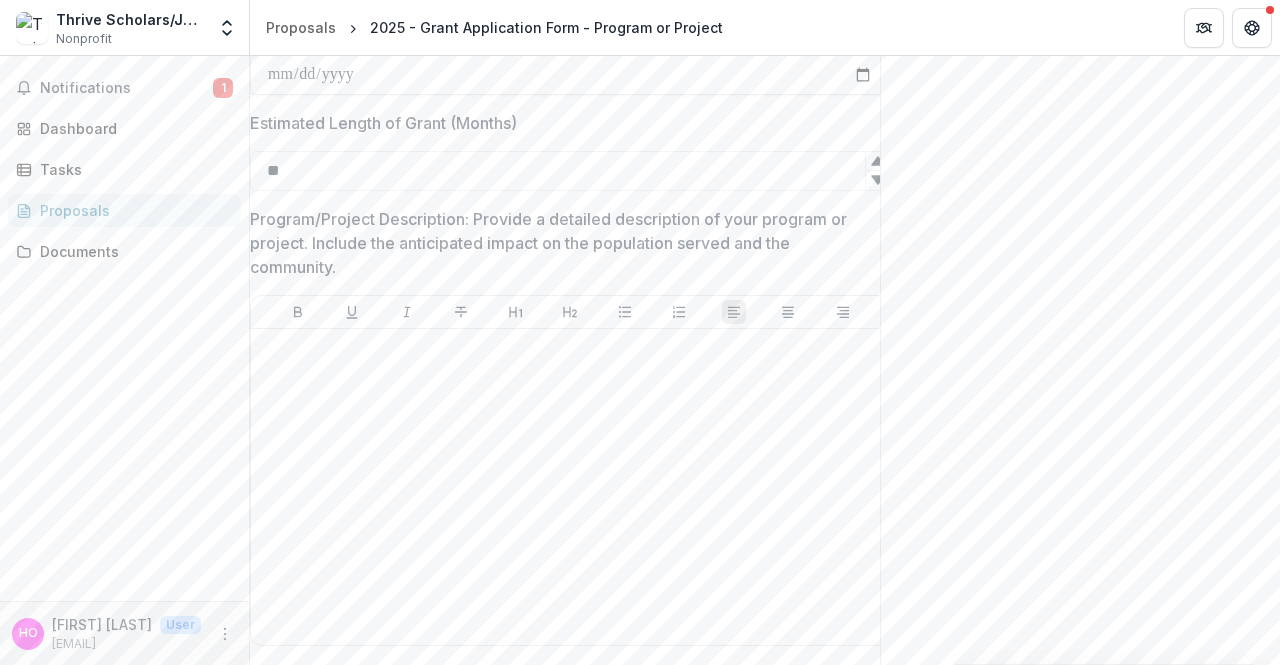type on "********" 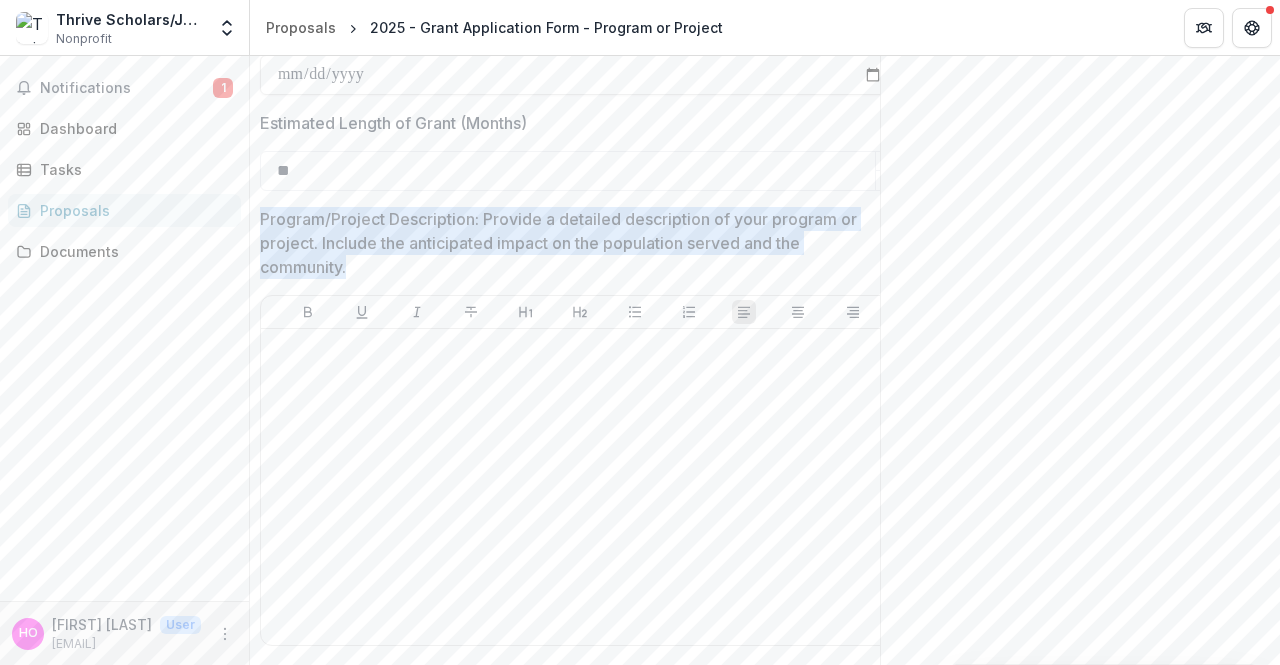 scroll, scrollTop: 0, scrollLeft: 0, axis: both 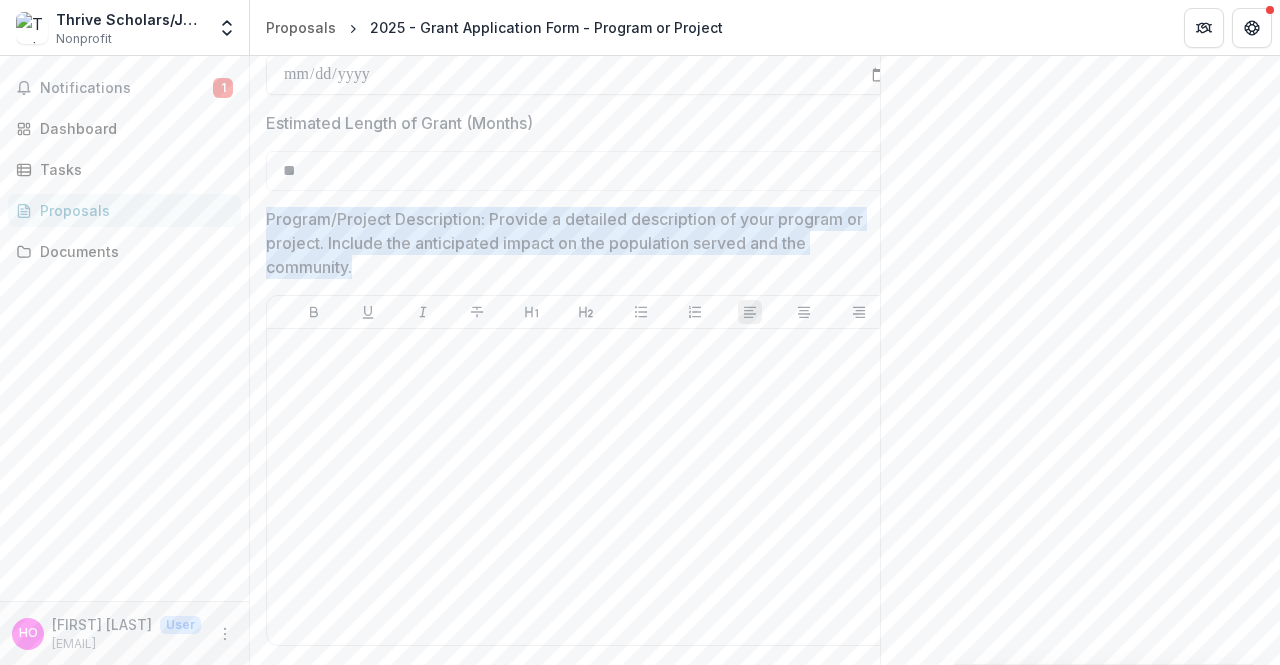 drag, startPoint x: 341, startPoint y: 292, endPoint x: 253, endPoint y: 235, distance: 104.84751 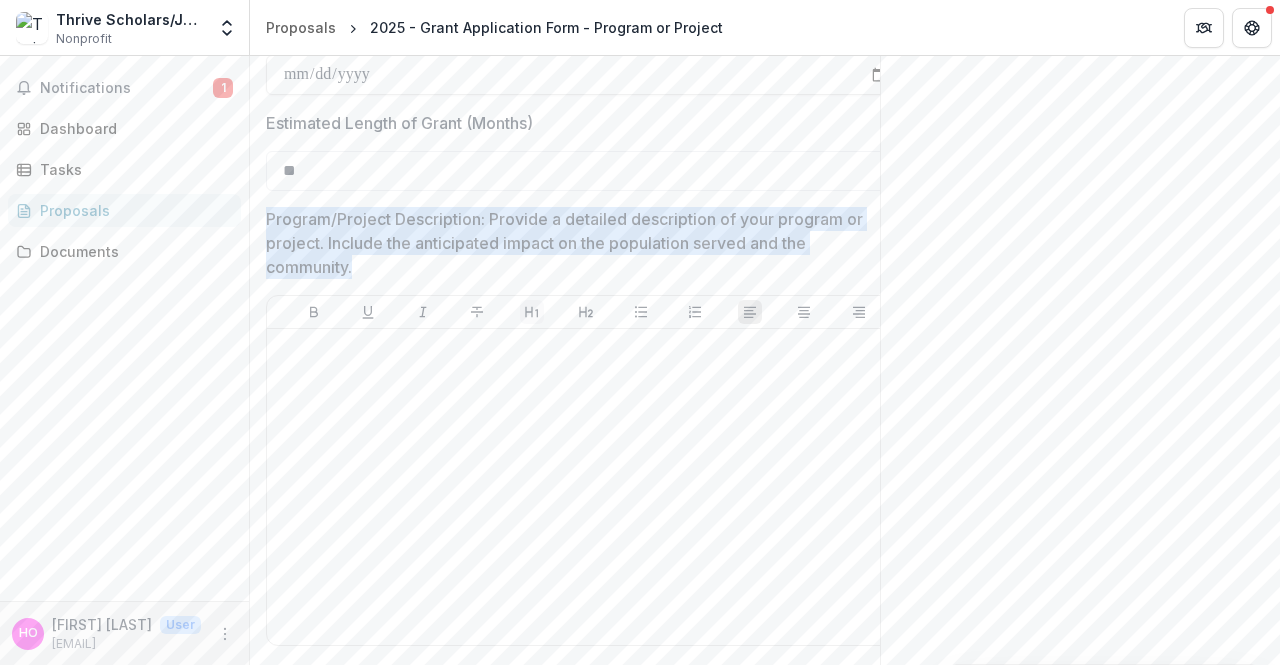 copy on "Program/Project Description: Provide a detailed description of your program or project. Include the anticipated impact on the population served and the community." 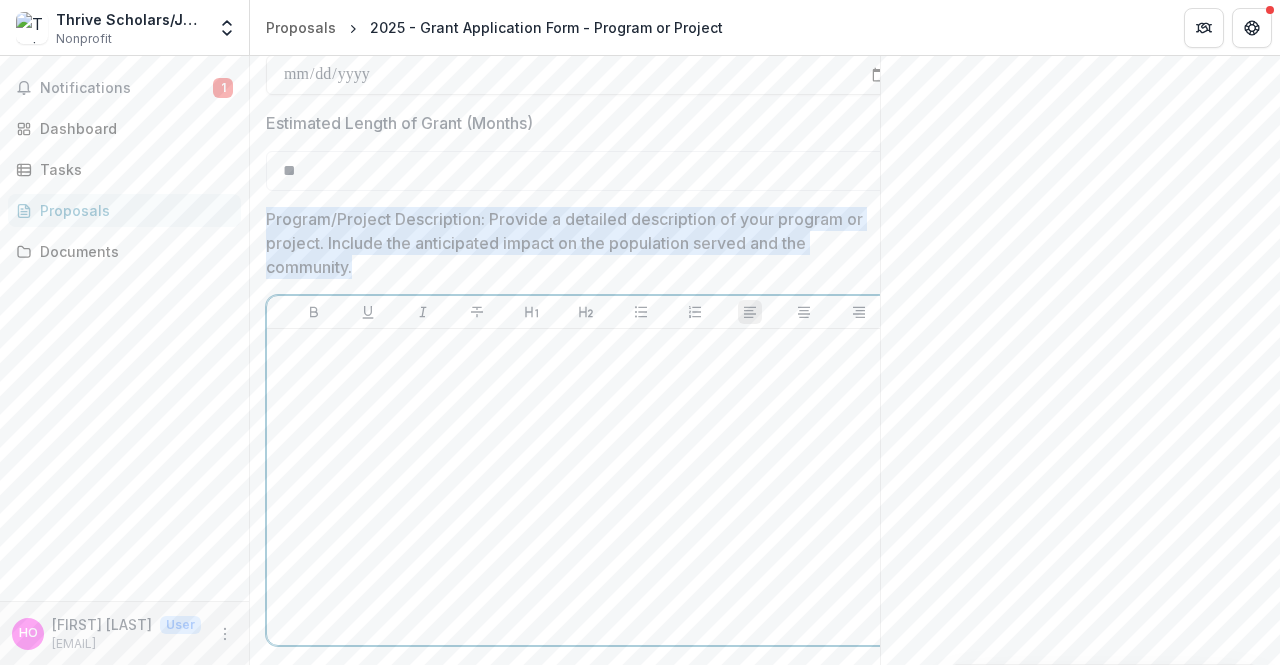 click at bounding box center [586, 487] 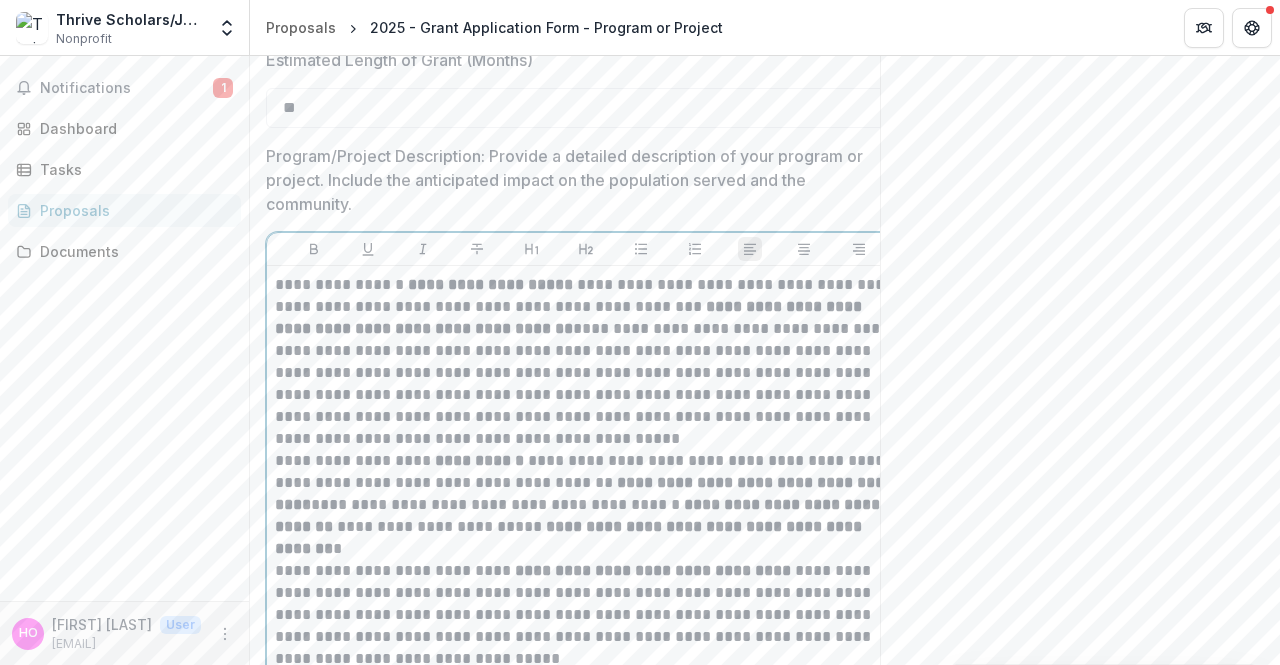 scroll, scrollTop: 4962, scrollLeft: 0, axis: vertical 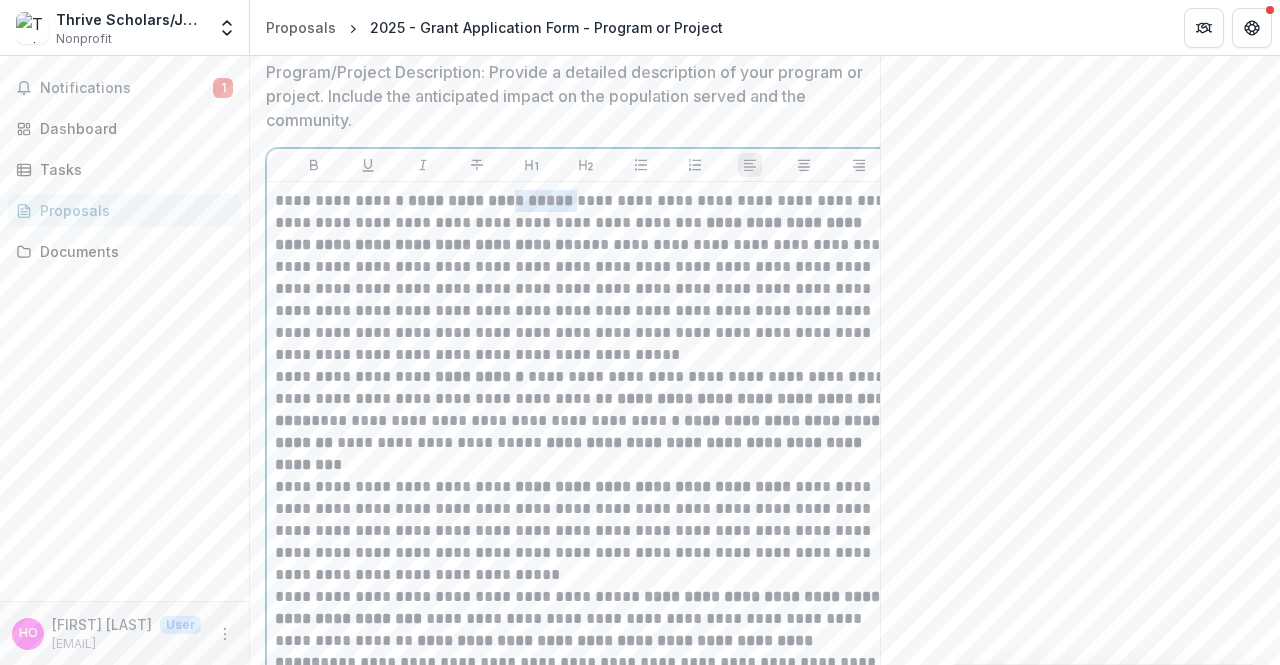 drag, startPoint x: 506, startPoint y: 225, endPoint x: 575, endPoint y: 227, distance: 69.02898 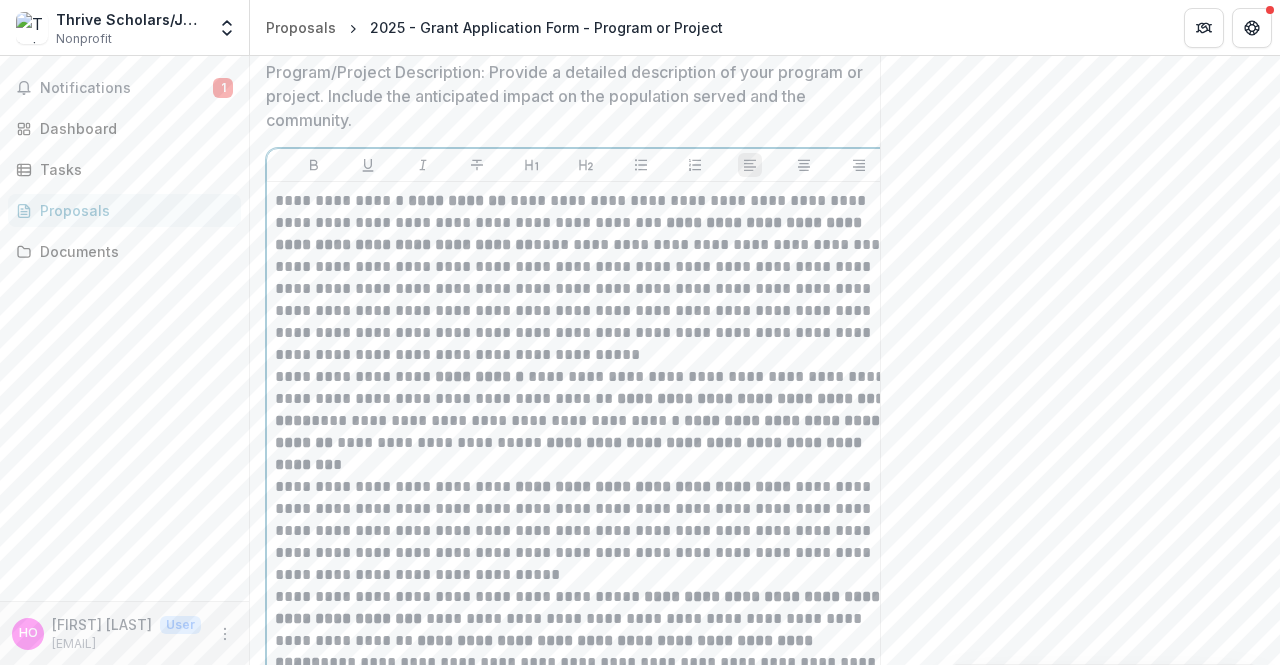 click on "**********" at bounding box center [586, 278] 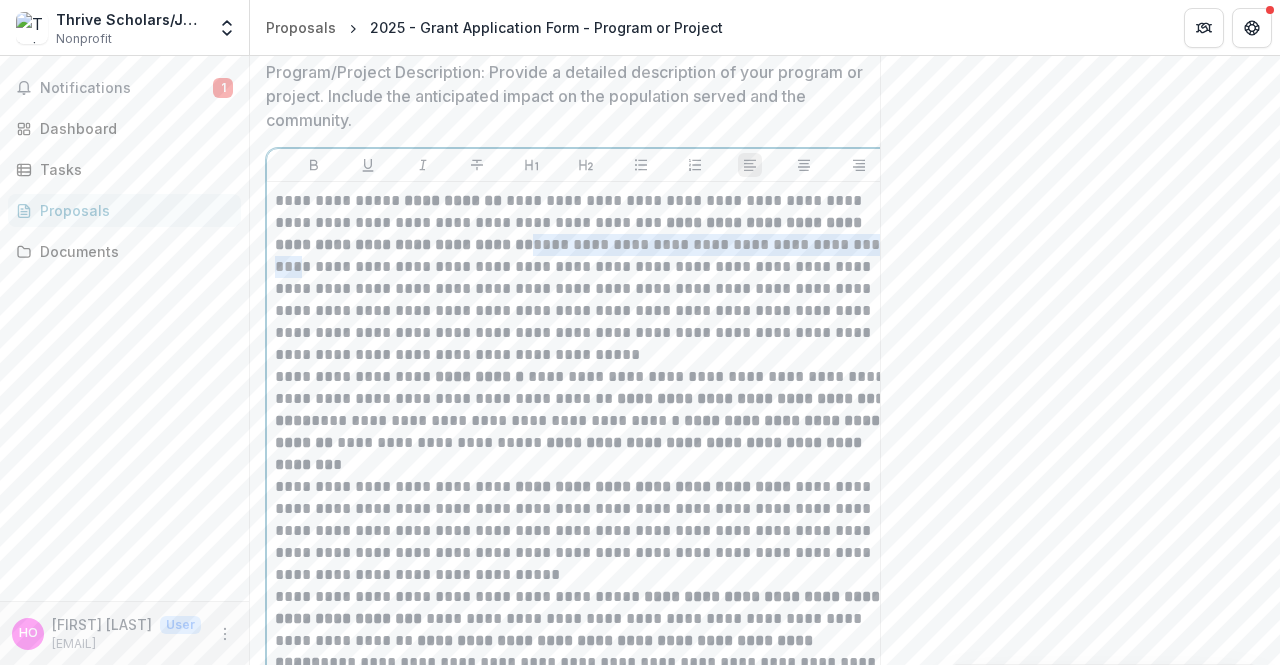 drag, startPoint x: 598, startPoint y: 272, endPoint x: 336, endPoint y: 299, distance: 263.38754 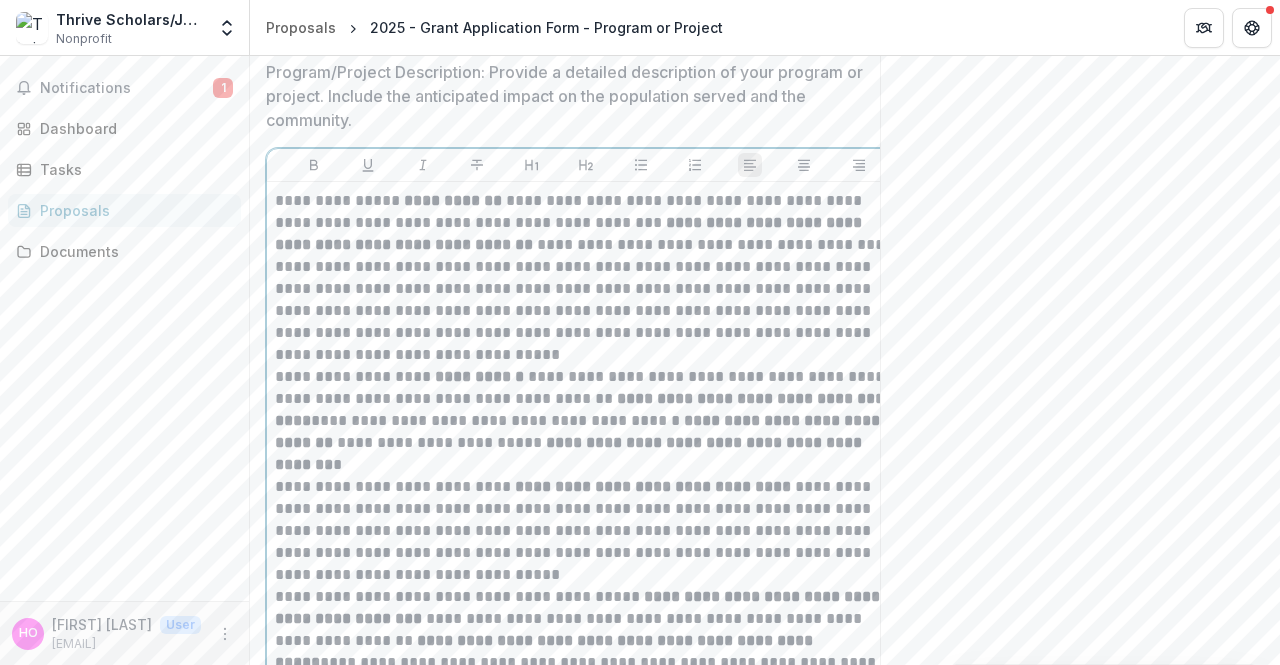 click on "**********" at bounding box center [586, 278] 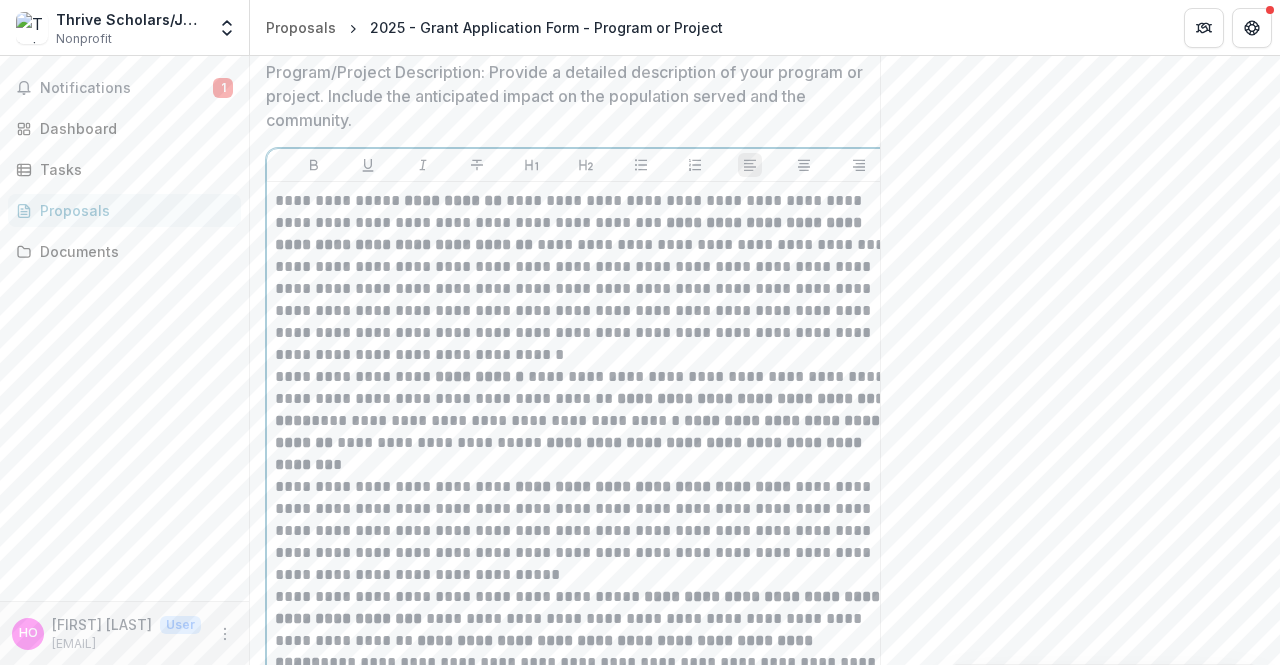 click on "**********" at bounding box center [586, 278] 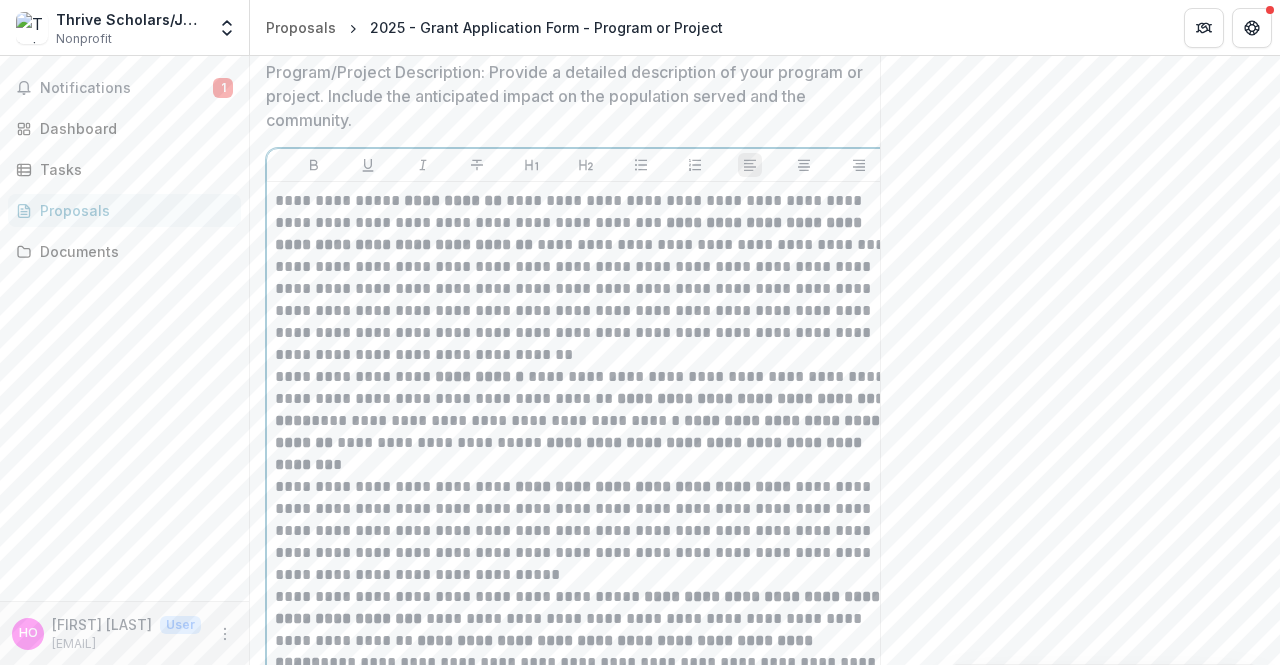 click on "**********" at bounding box center [586, 421] 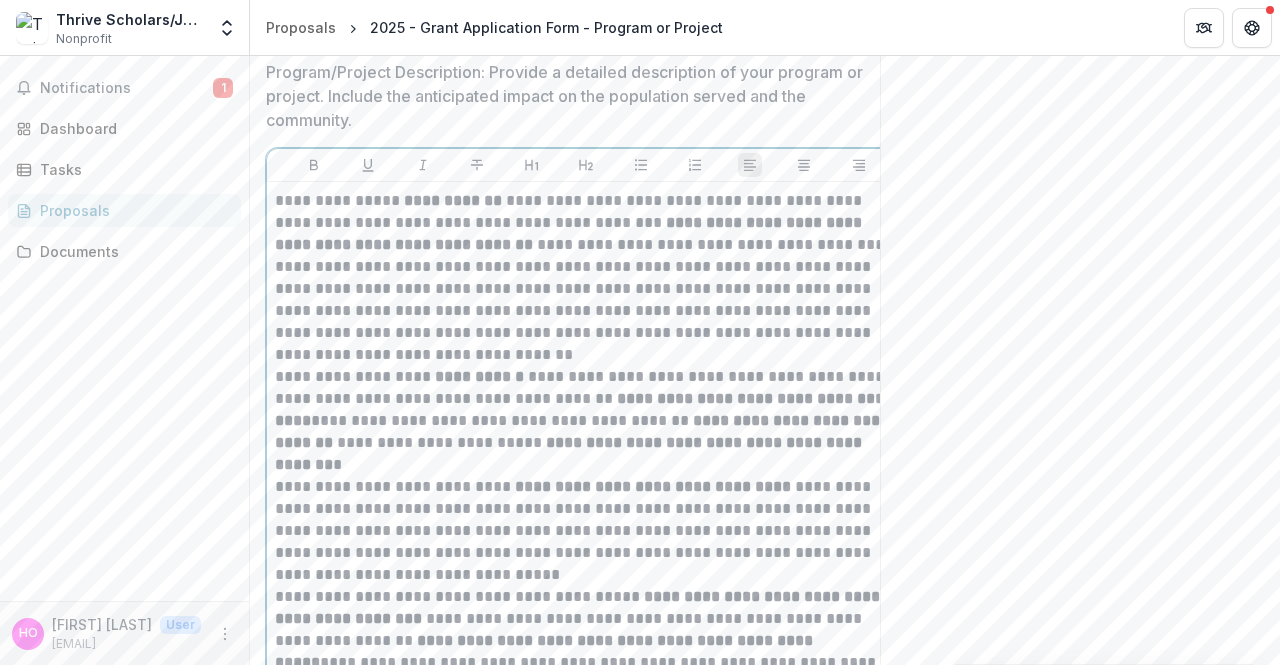 scroll, scrollTop: 5062, scrollLeft: 0, axis: vertical 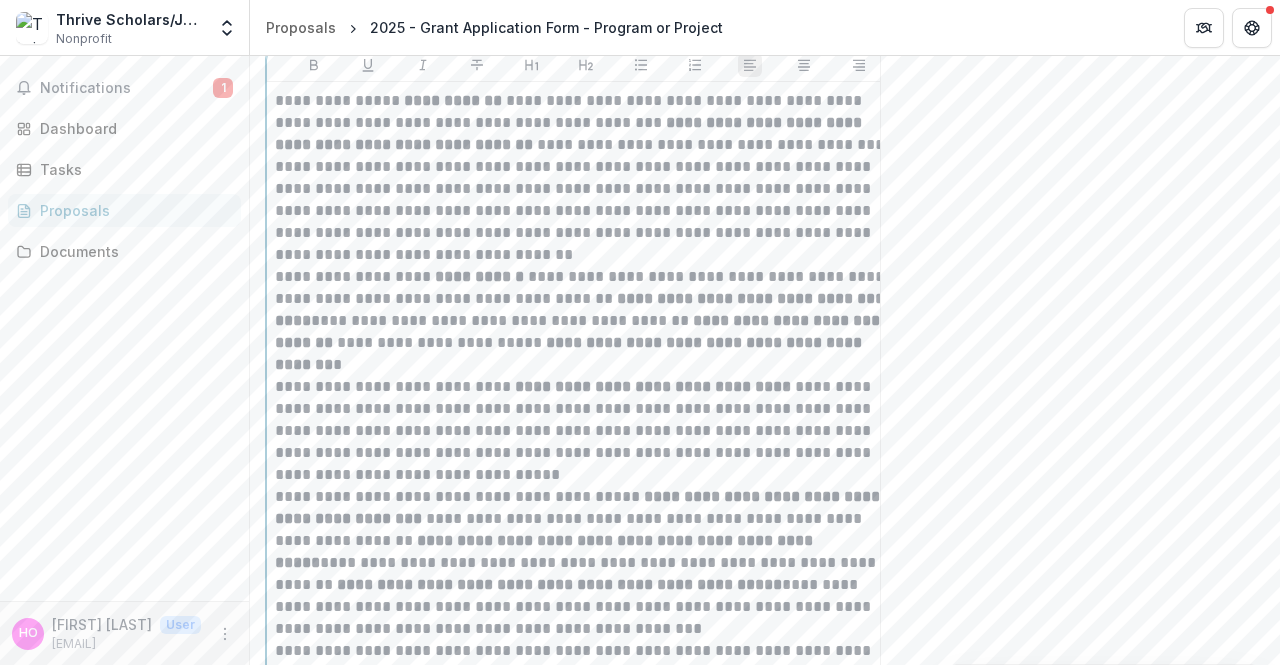 click on "**********" at bounding box center [586, 431] 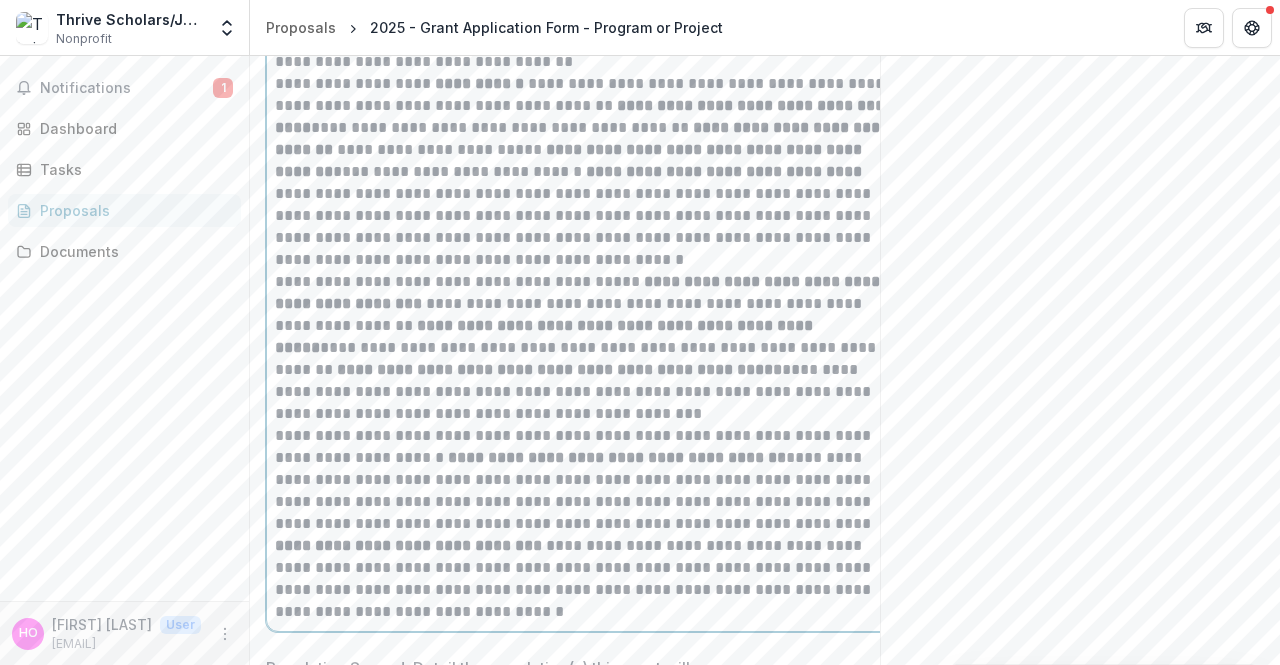 scroll, scrollTop: 5262, scrollLeft: 0, axis: vertical 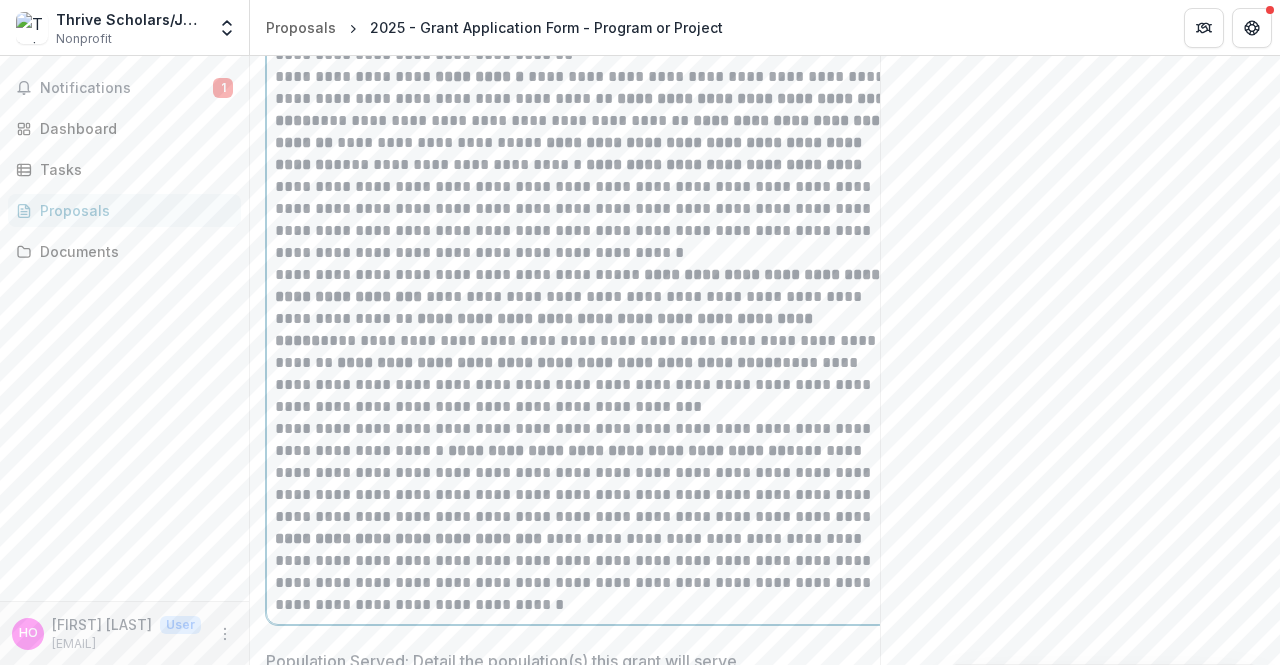 click on "**********" at bounding box center (586, 473) 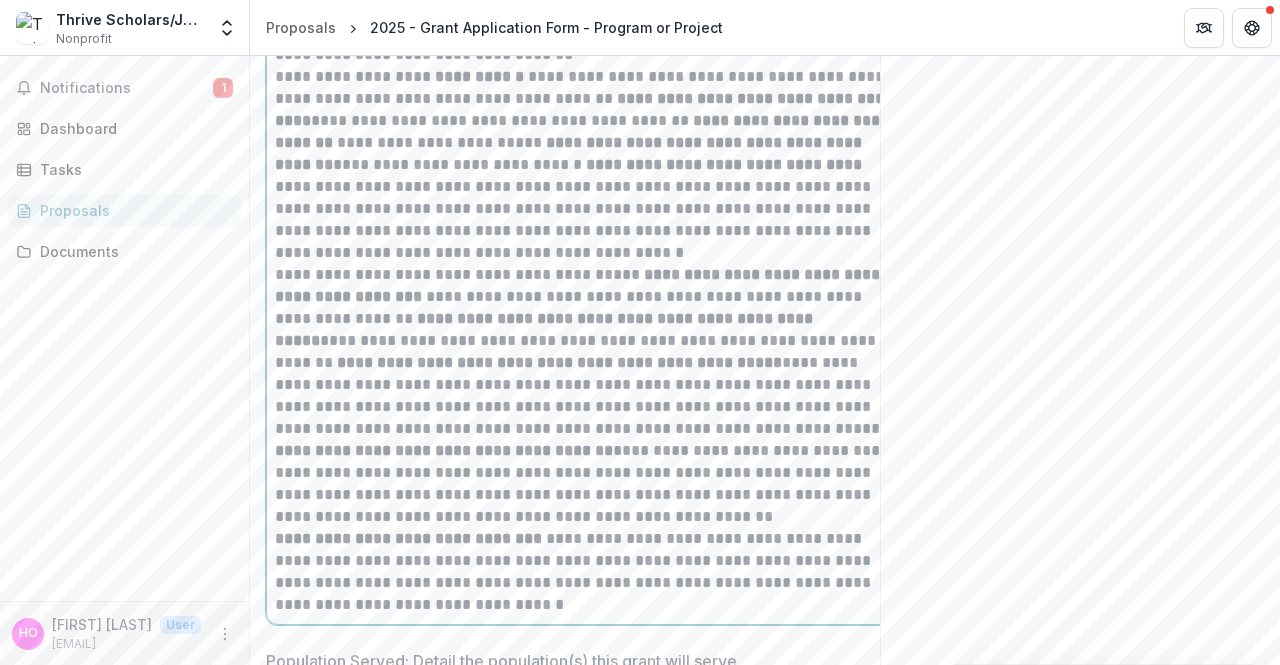 click on "**********" at bounding box center [586, 396] 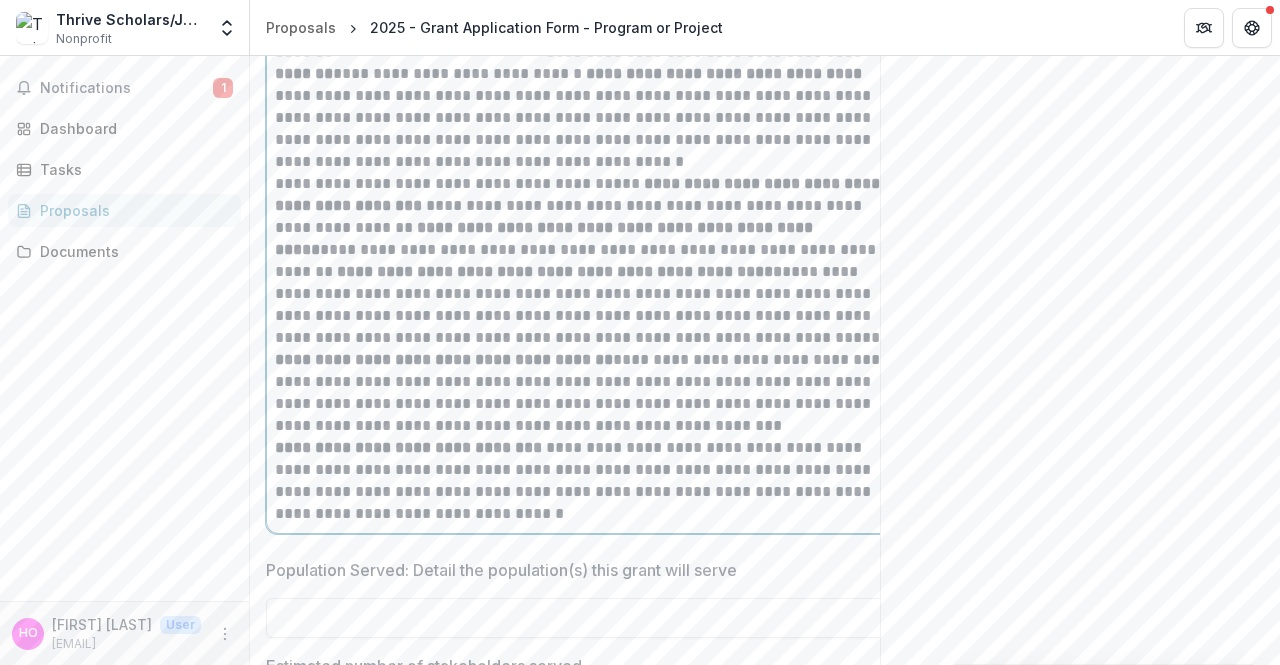 scroll, scrollTop: 5362, scrollLeft: 0, axis: vertical 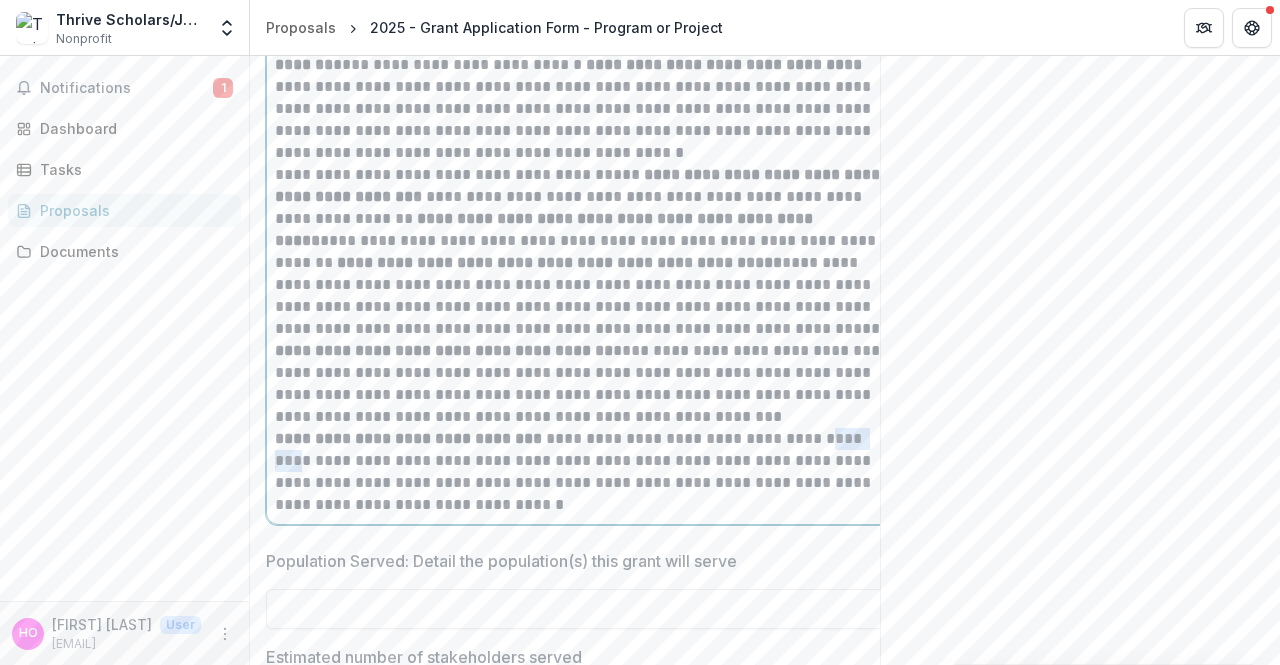drag, startPoint x: 829, startPoint y: 460, endPoint x: 774, endPoint y: 465, distance: 55.226807 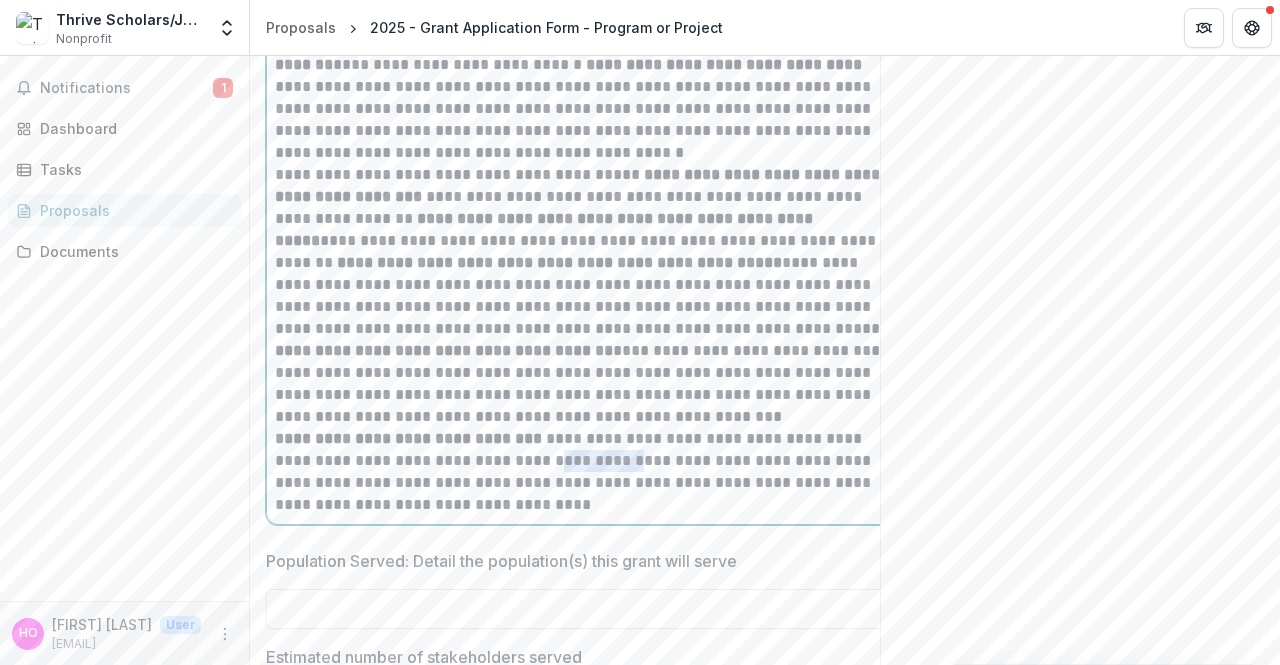 drag, startPoint x: 455, startPoint y: 487, endPoint x: 529, endPoint y: 488, distance: 74.00676 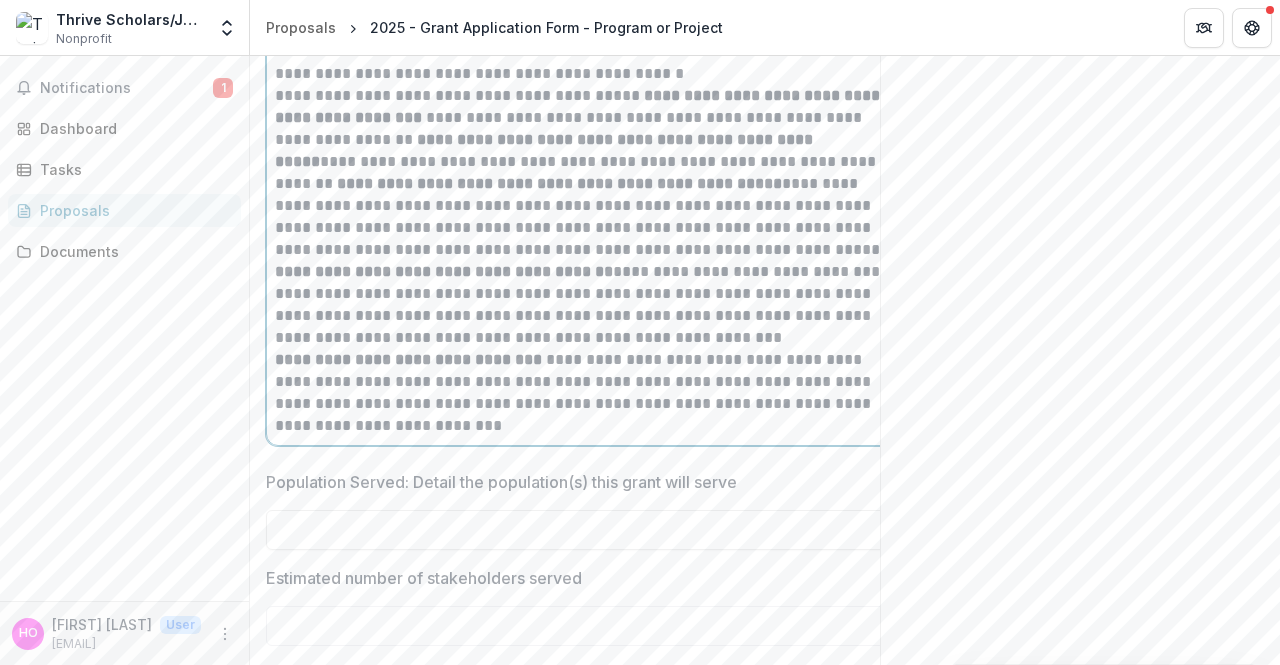 scroll, scrollTop: 5462, scrollLeft: 0, axis: vertical 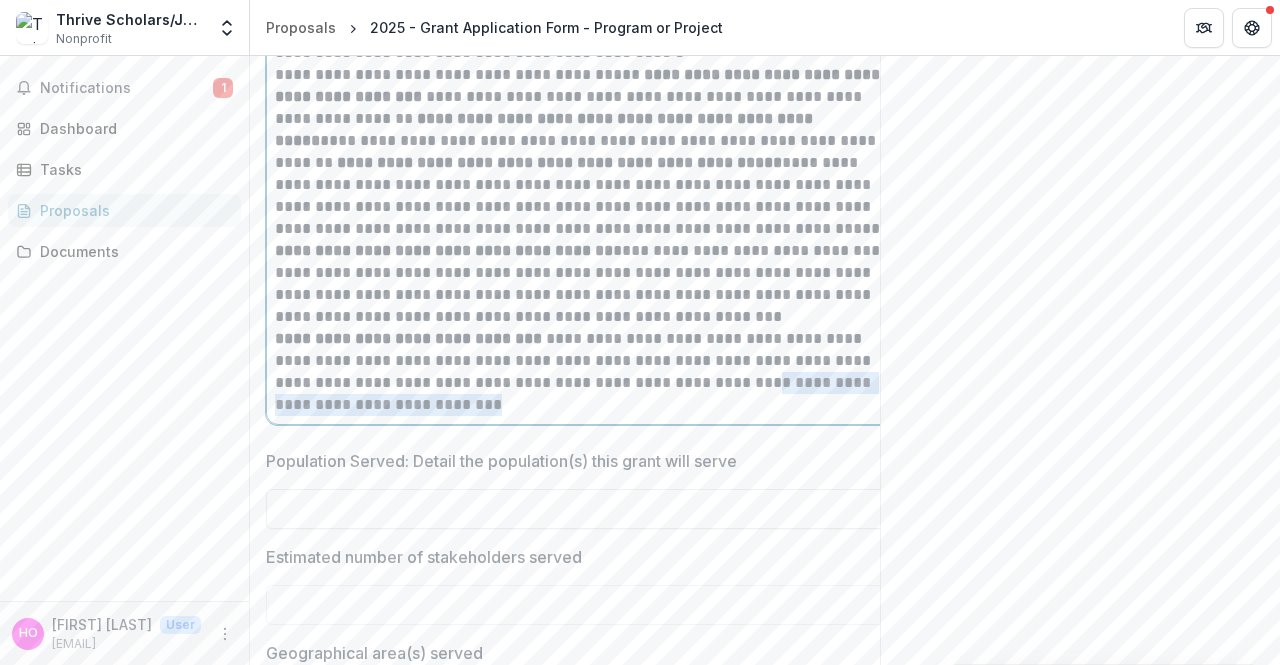 drag, startPoint x: 467, startPoint y: 427, endPoint x: 651, endPoint y: 410, distance: 184.78366 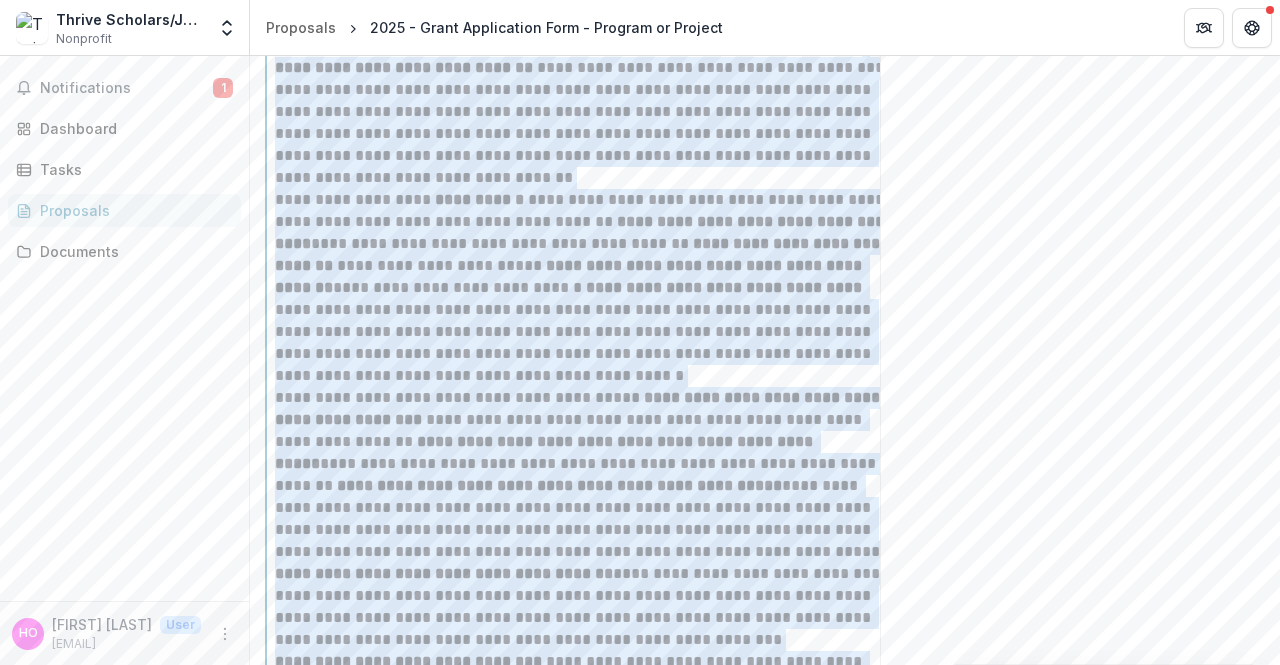 scroll, scrollTop: 5062, scrollLeft: 0, axis: vertical 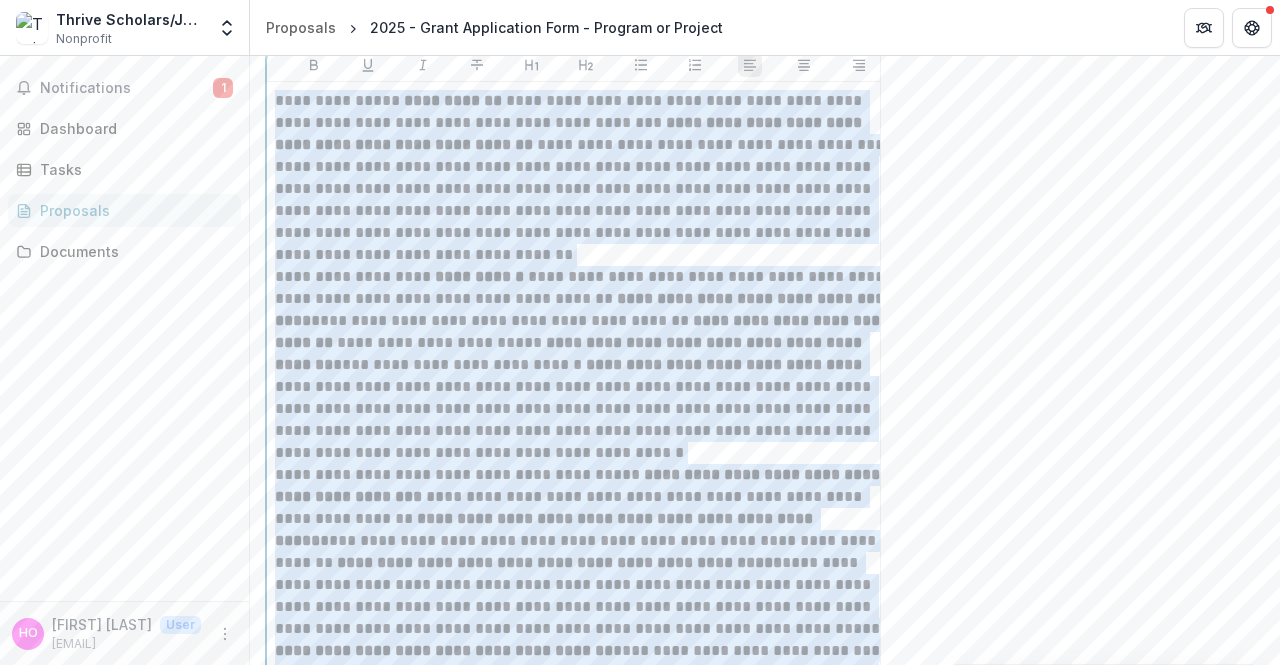 drag, startPoint x: 833, startPoint y: 411, endPoint x: 273, endPoint y: 128, distance: 627.4464 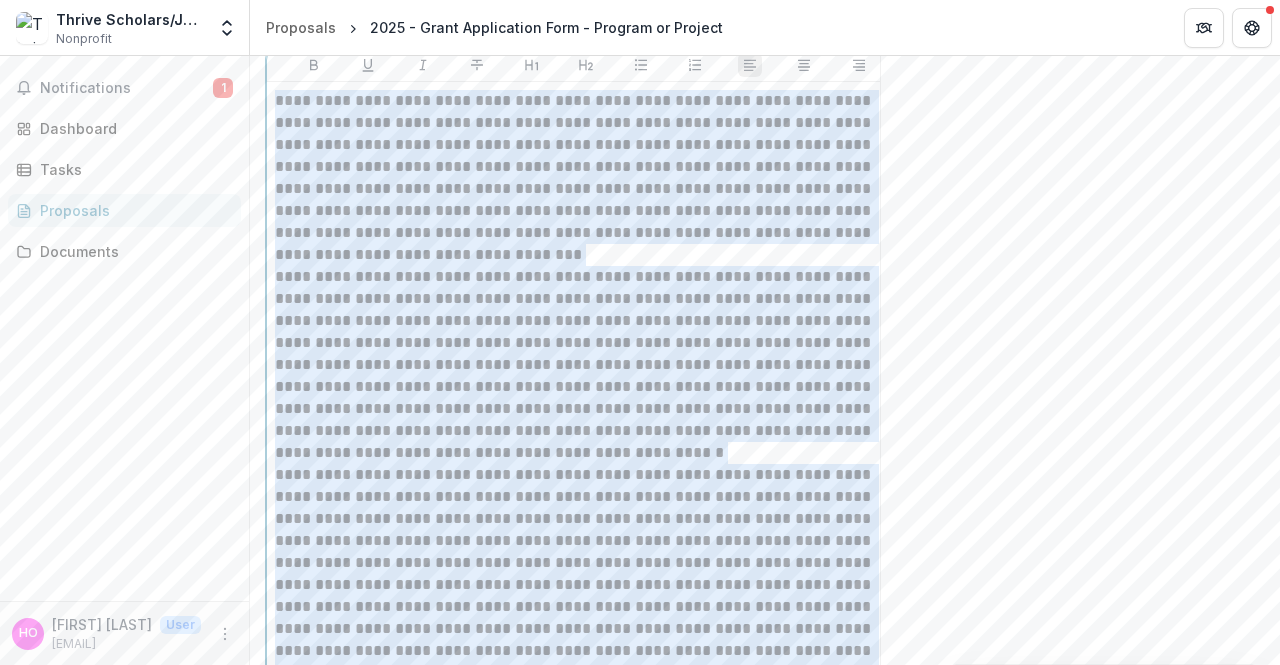click on "**********" at bounding box center [586, 178] 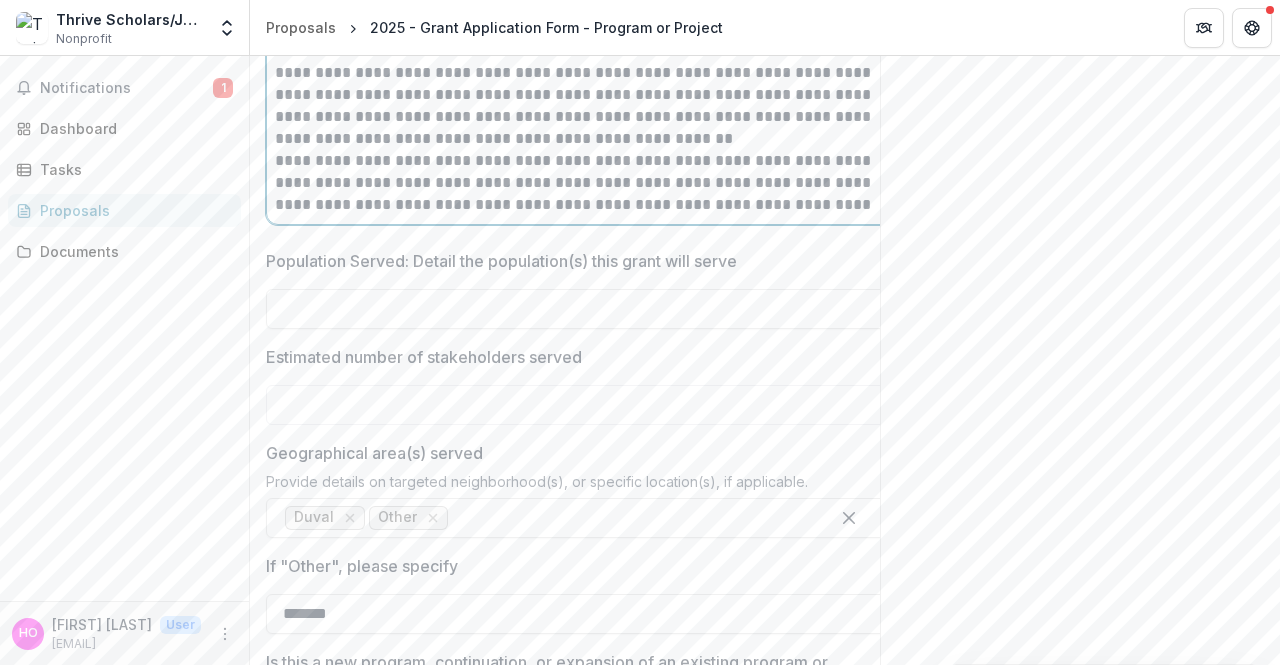 scroll, scrollTop: 5662, scrollLeft: 0, axis: vertical 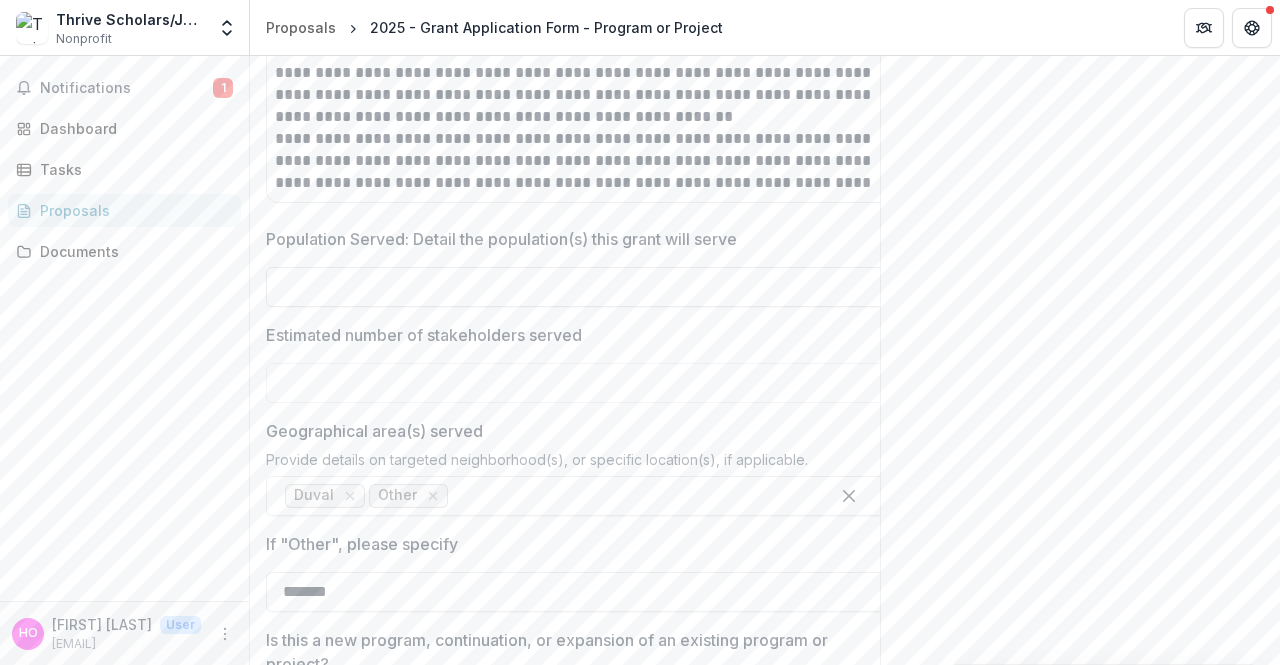 click on "Population Served: Detail the population(s) this grant will serve" at bounding box center (586, 287) 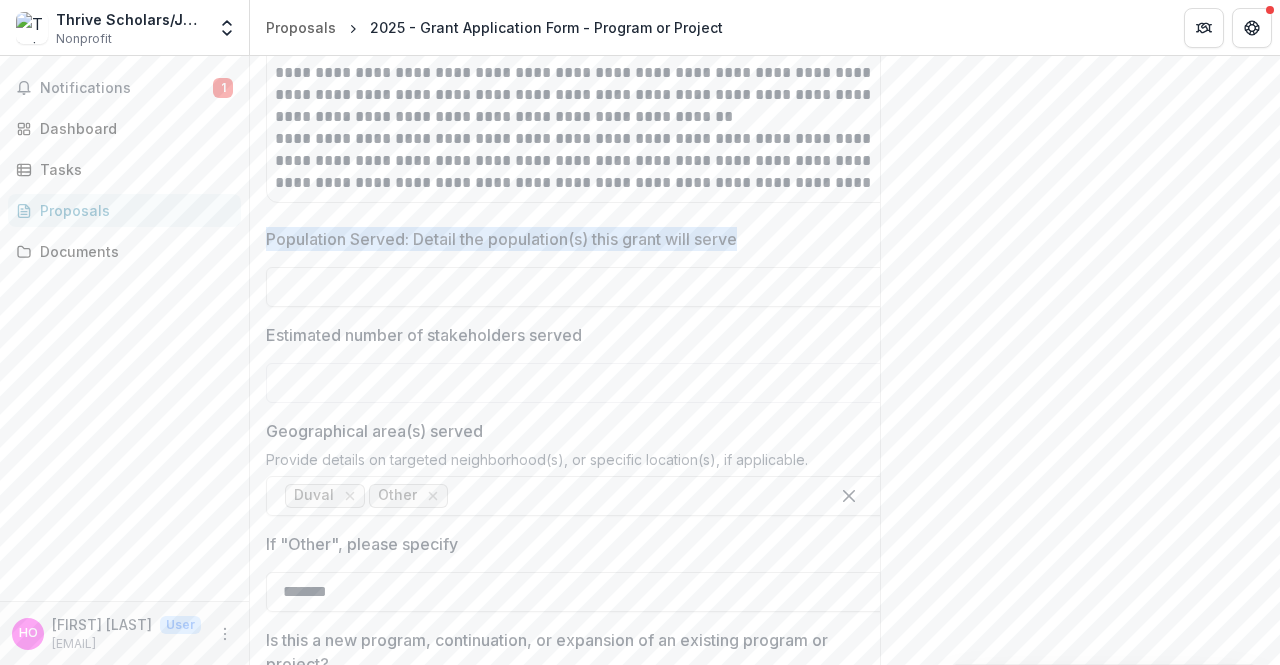 drag, startPoint x: 687, startPoint y: 253, endPoint x: 263, endPoint y: 249, distance: 424.01886 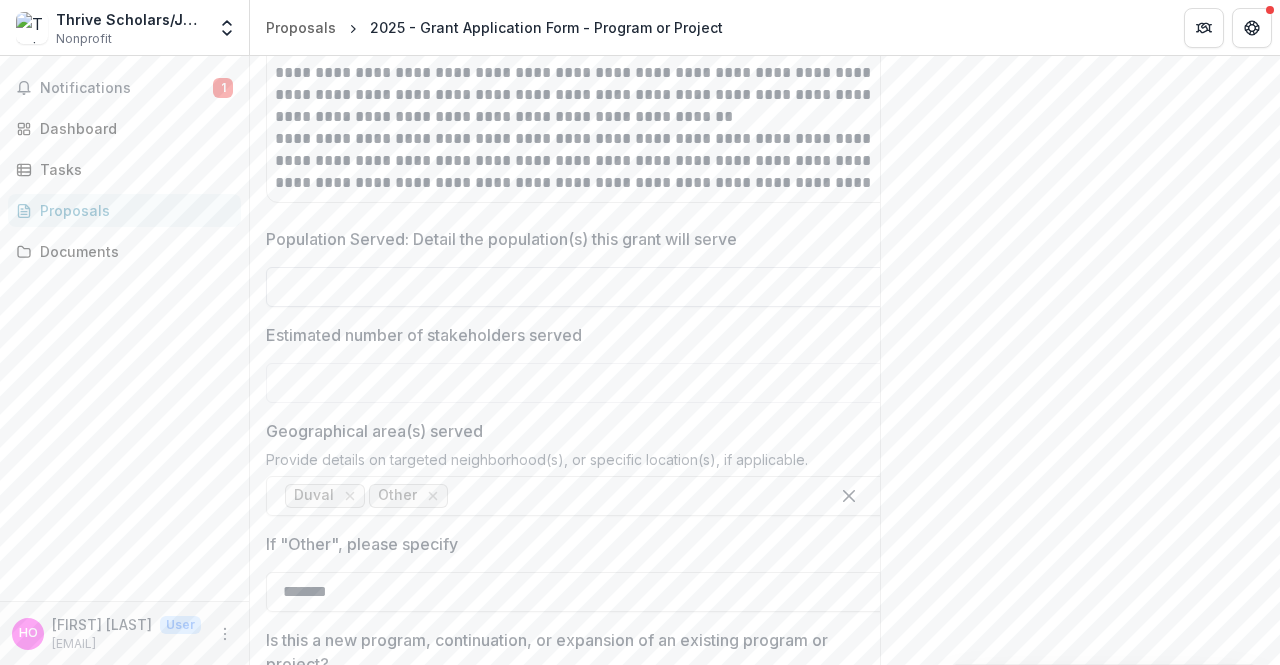 click on "Population Served: Detail the population(s) this grant will serve" at bounding box center [586, 287] 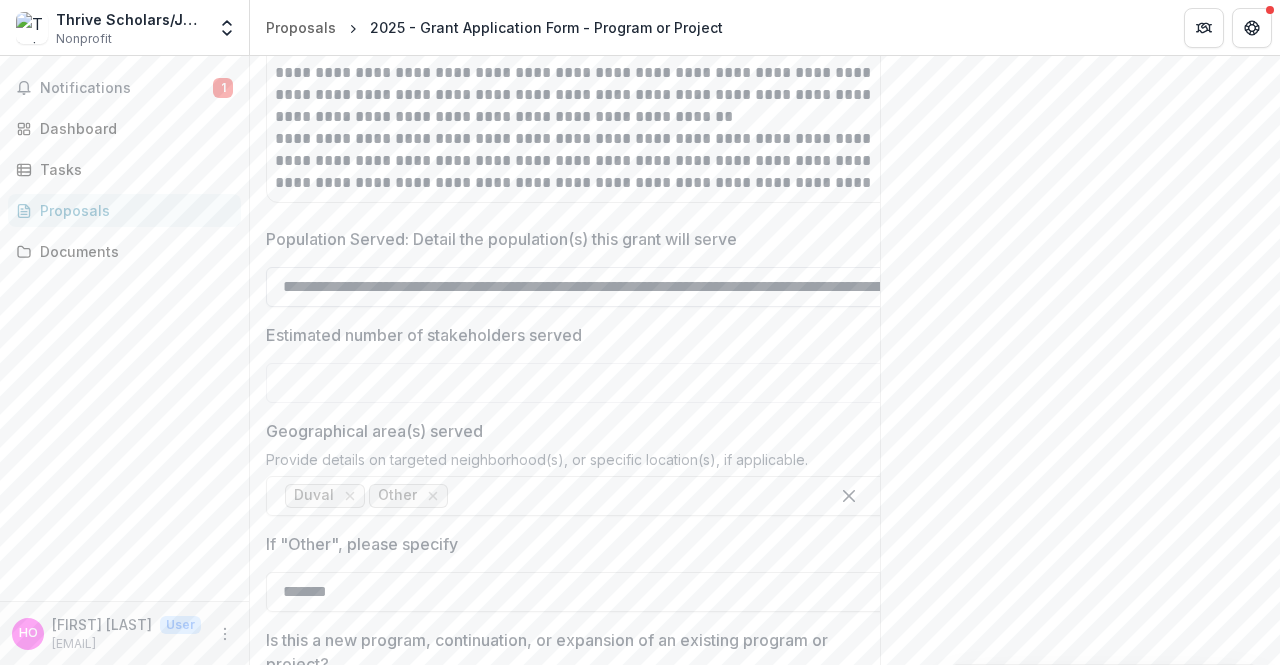 scroll, scrollTop: 0, scrollLeft: 7136, axis: horizontal 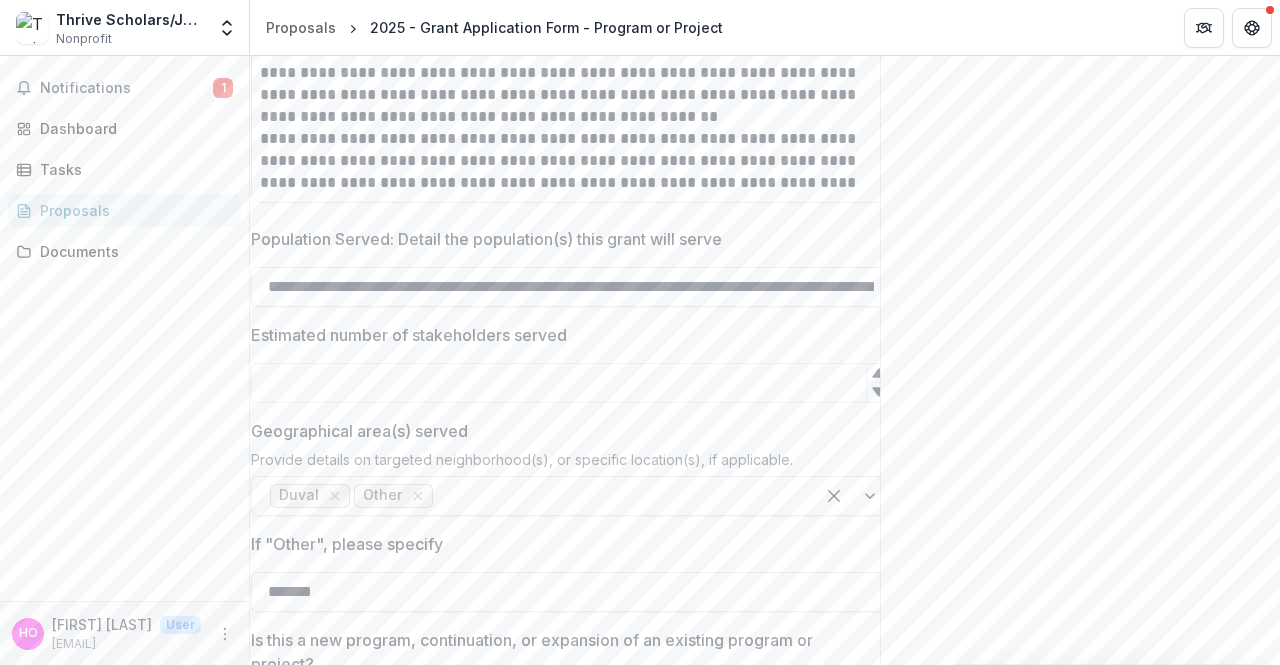 drag, startPoint x: 1140, startPoint y: 305, endPoint x: 1124, endPoint y: 304, distance: 16.03122 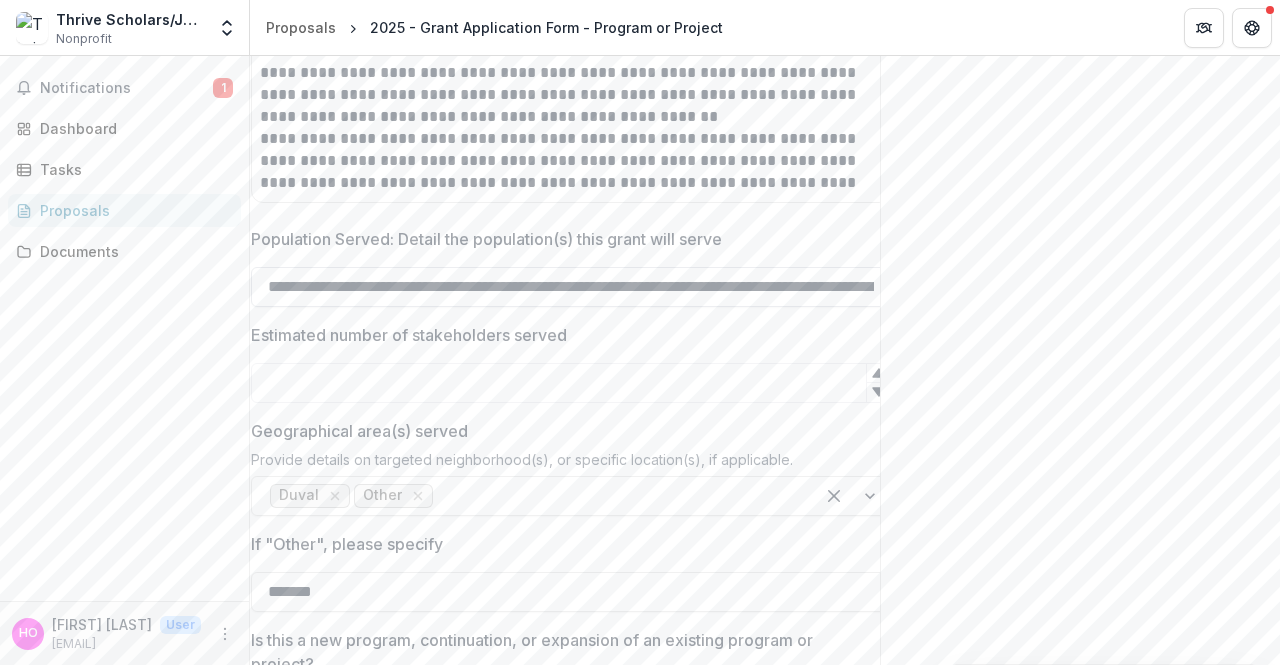 drag, startPoint x: 548, startPoint y: 309, endPoint x: 680, endPoint y: 316, distance: 132.18547 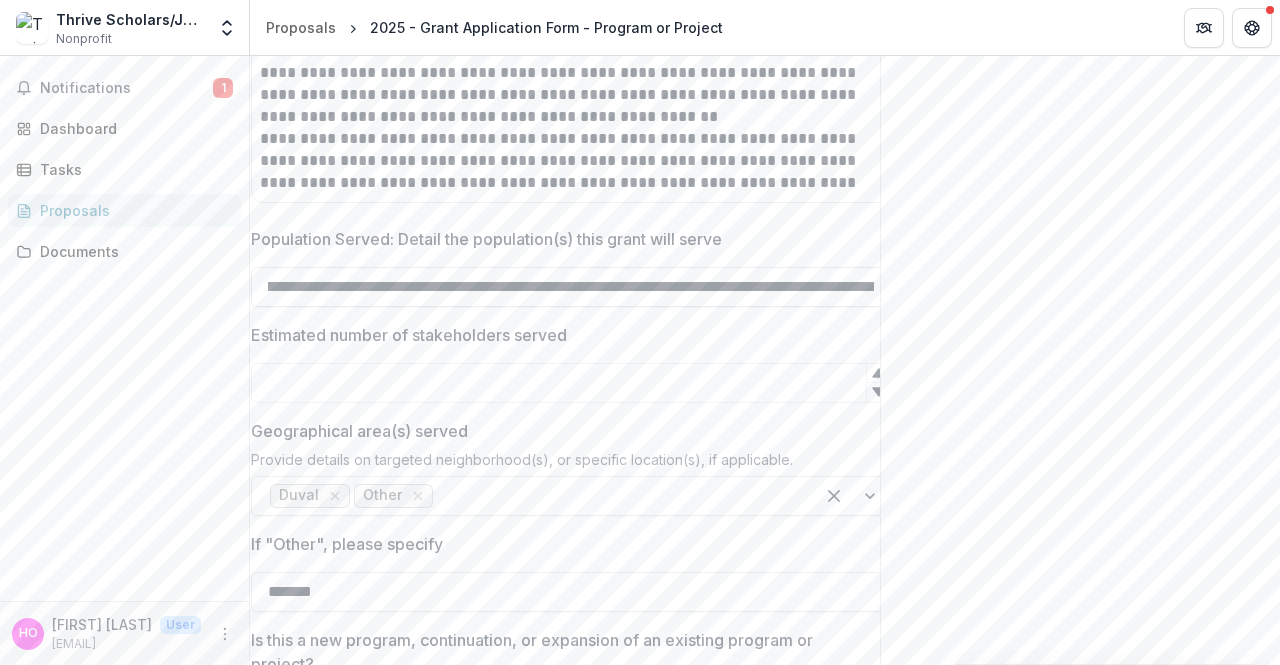 scroll, scrollTop: 0, scrollLeft: 1028, axis: horizontal 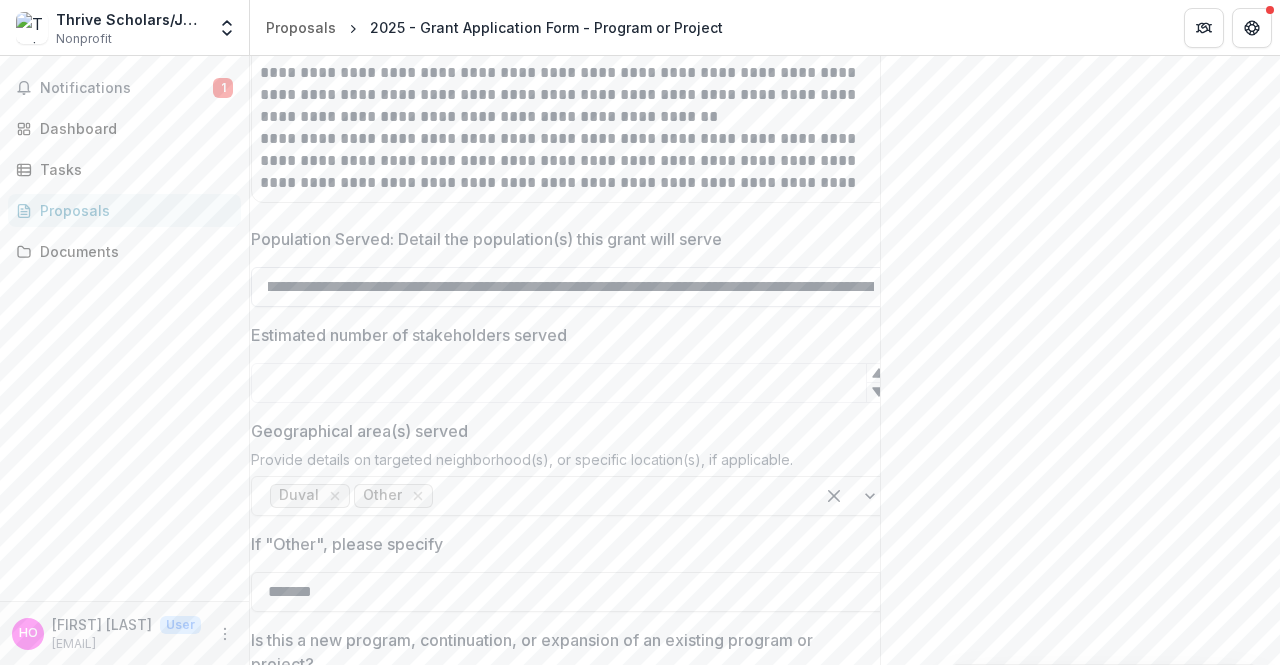 drag, startPoint x: 757, startPoint y: 310, endPoint x: 828, endPoint y: 314, distance: 71.11259 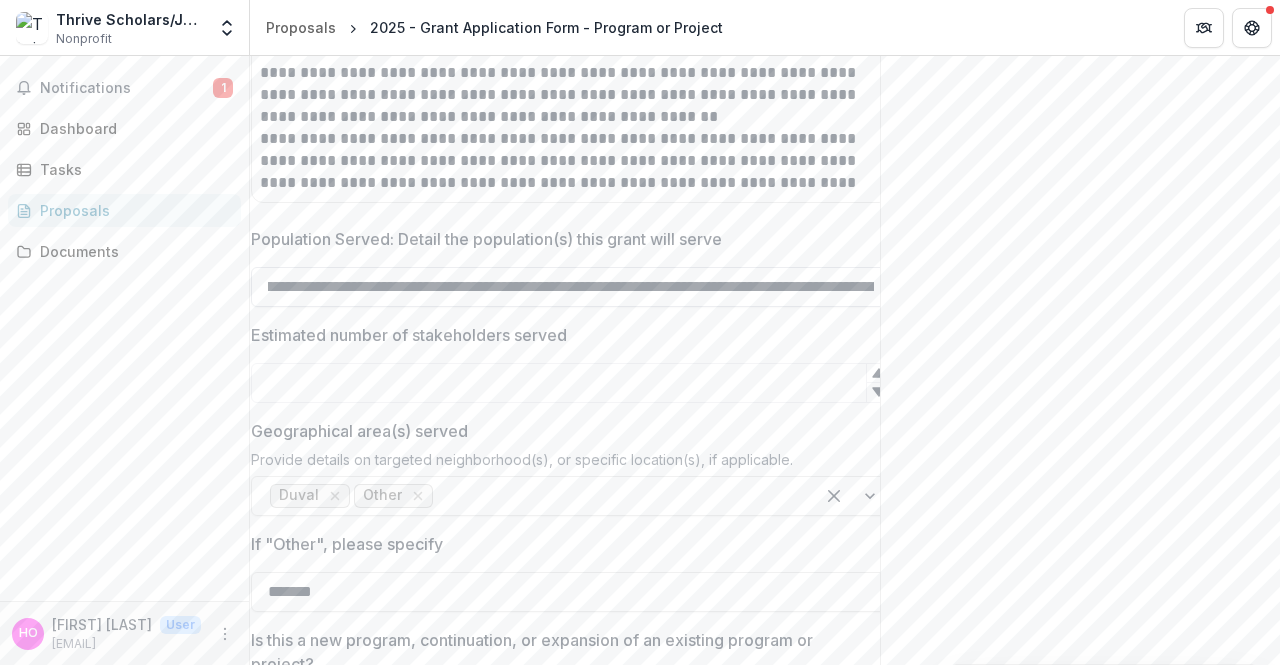 scroll, scrollTop: 0, scrollLeft: 1919, axis: horizontal 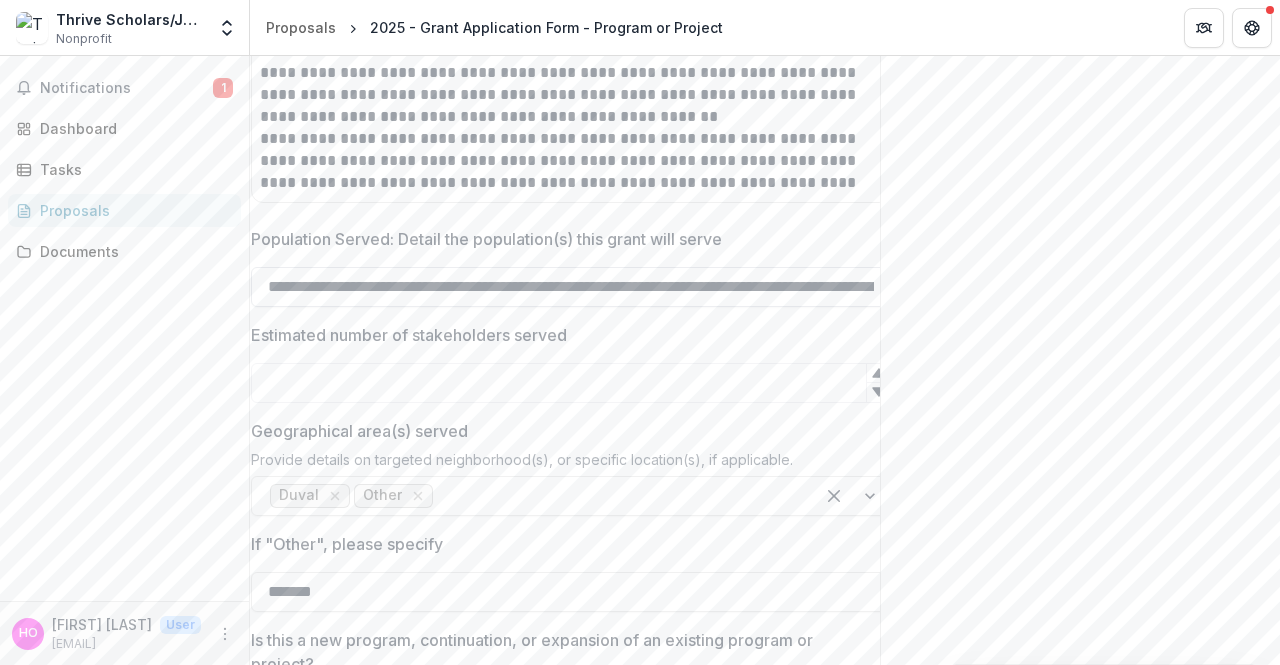click on "**********" at bounding box center [571, 287] 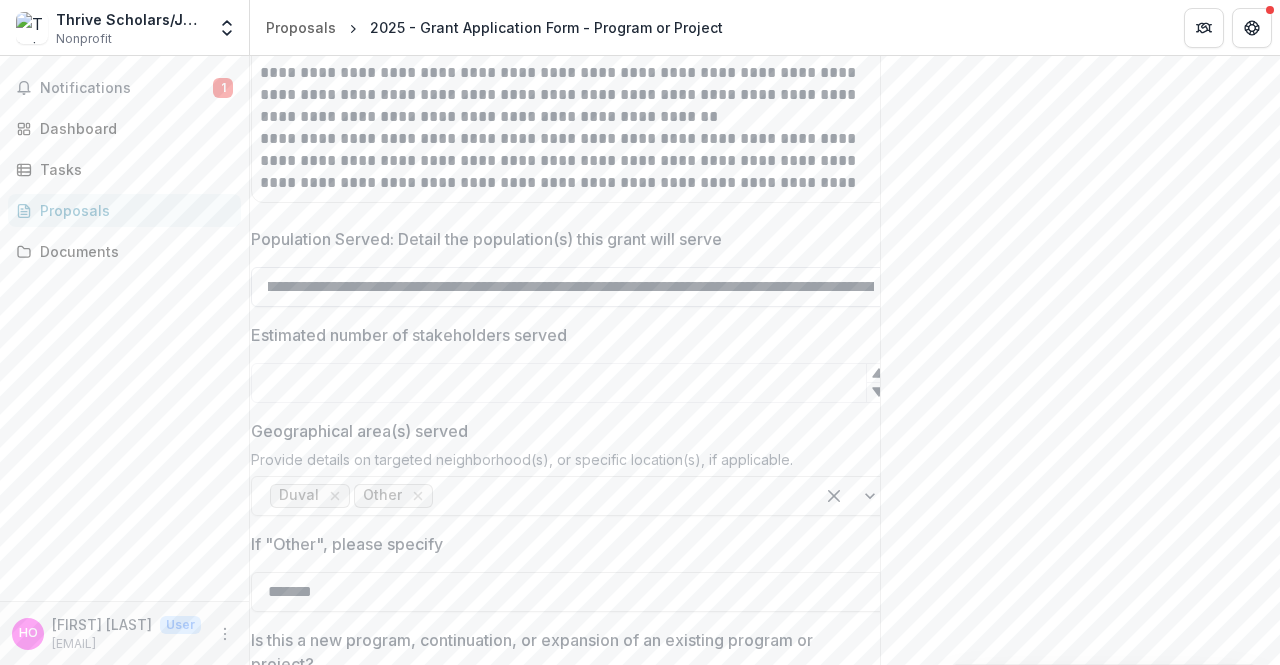 scroll, scrollTop: 0, scrollLeft: 2780, axis: horizontal 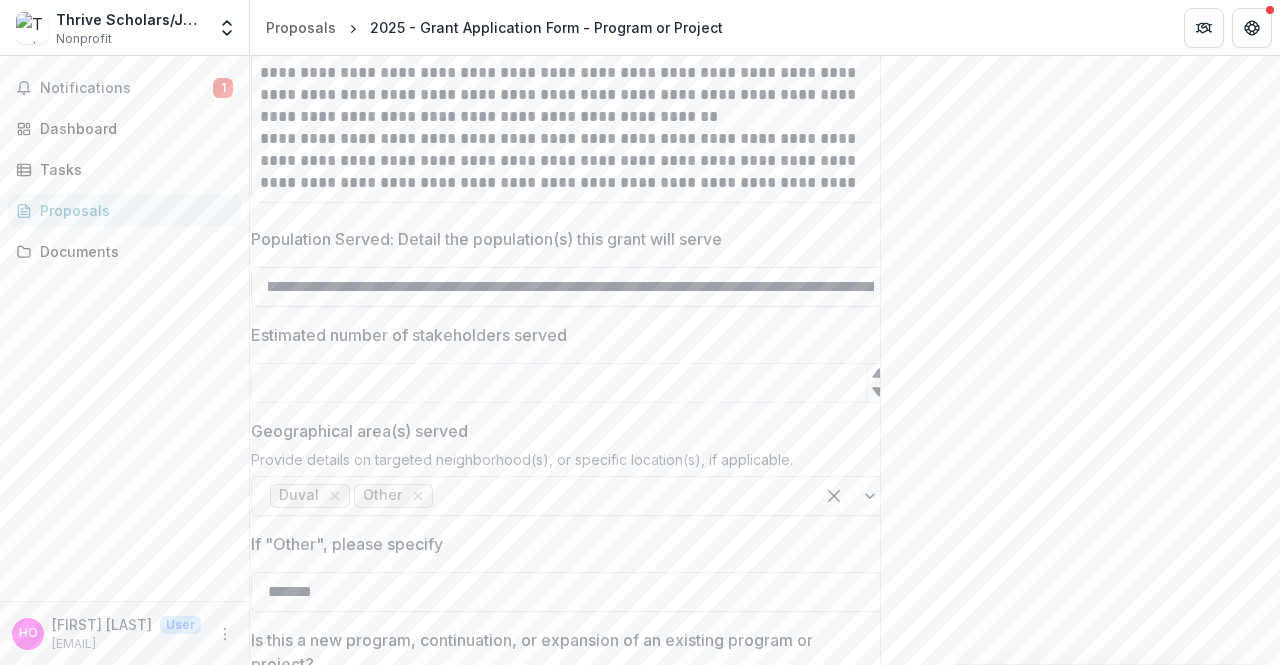 click on "**********" at bounding box center [571, 287] 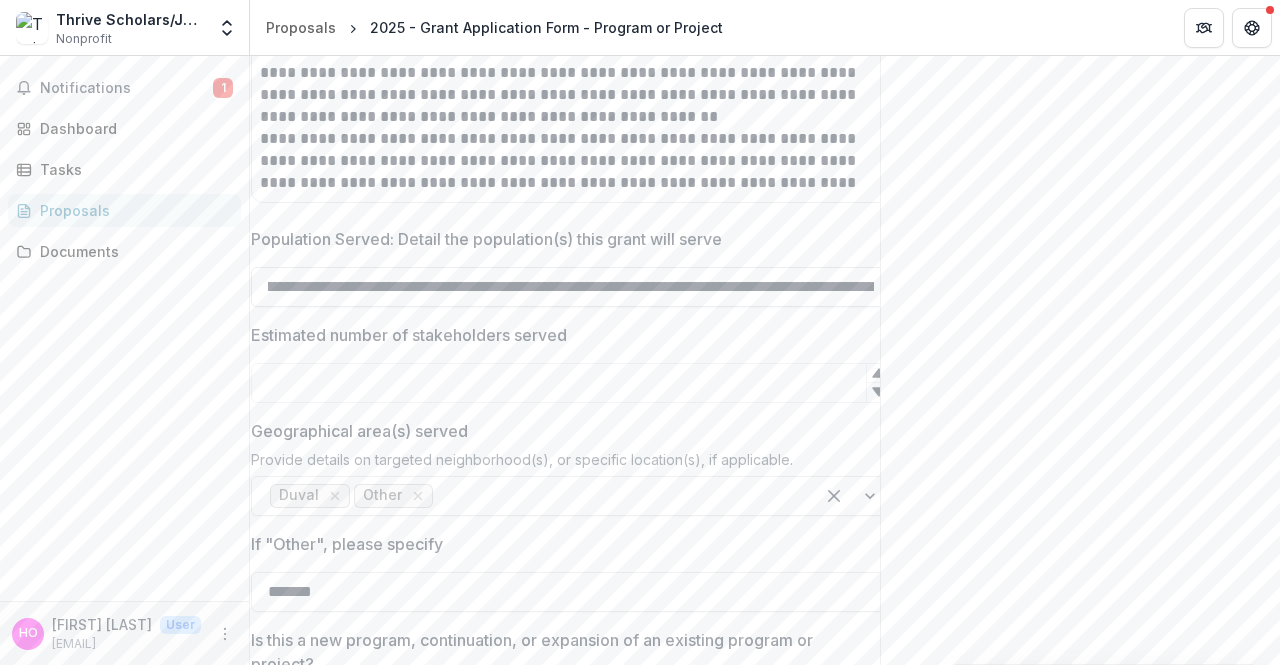 click on "**********" at bounding box center (571, 287) 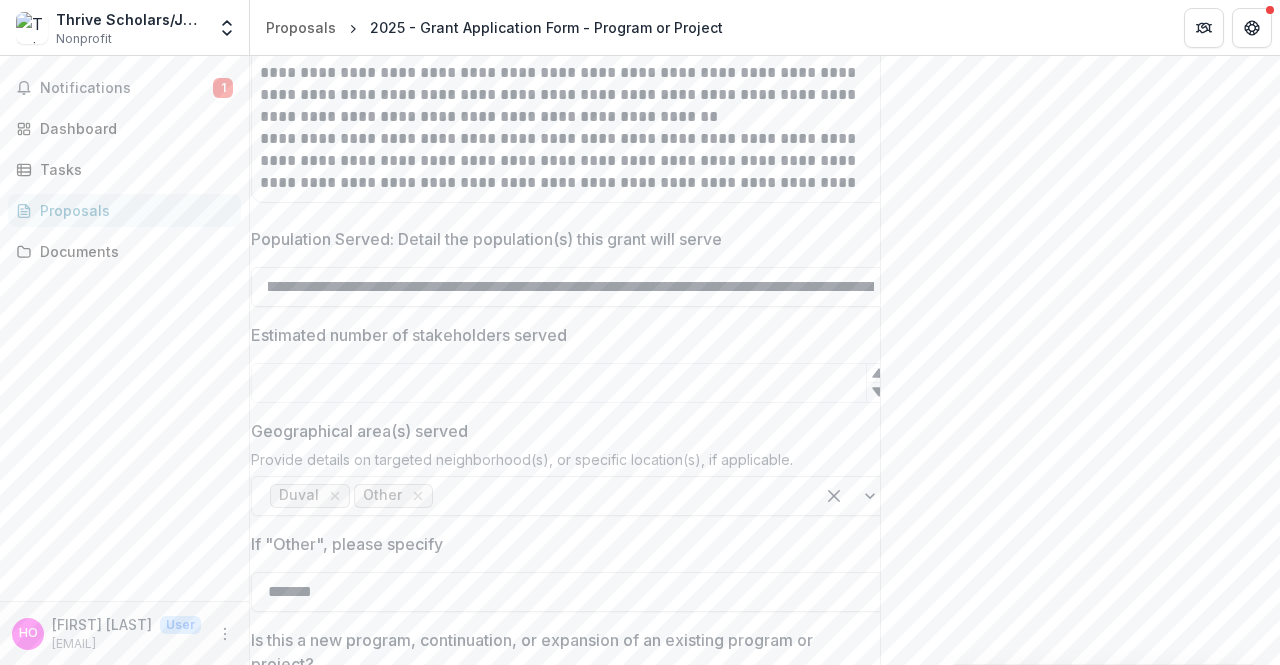 scroll, scrollTop: 0, scrollLeft: 0, axis: both 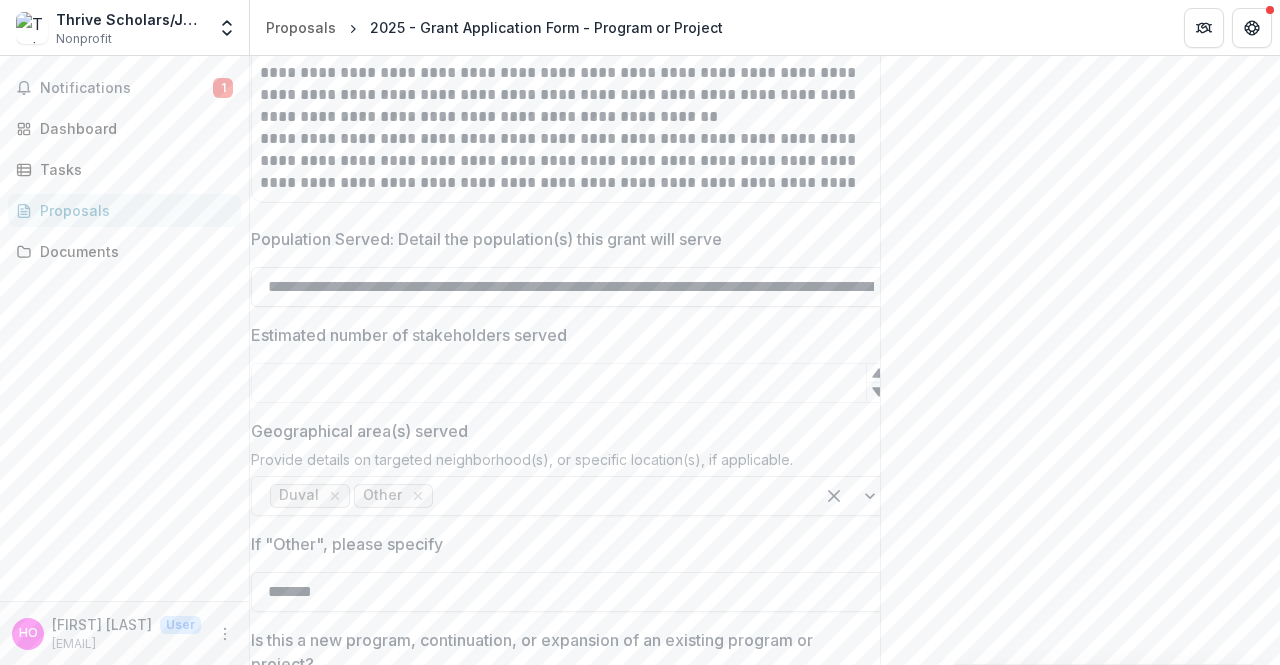 click on "**********" at bounding box center (571, 287) 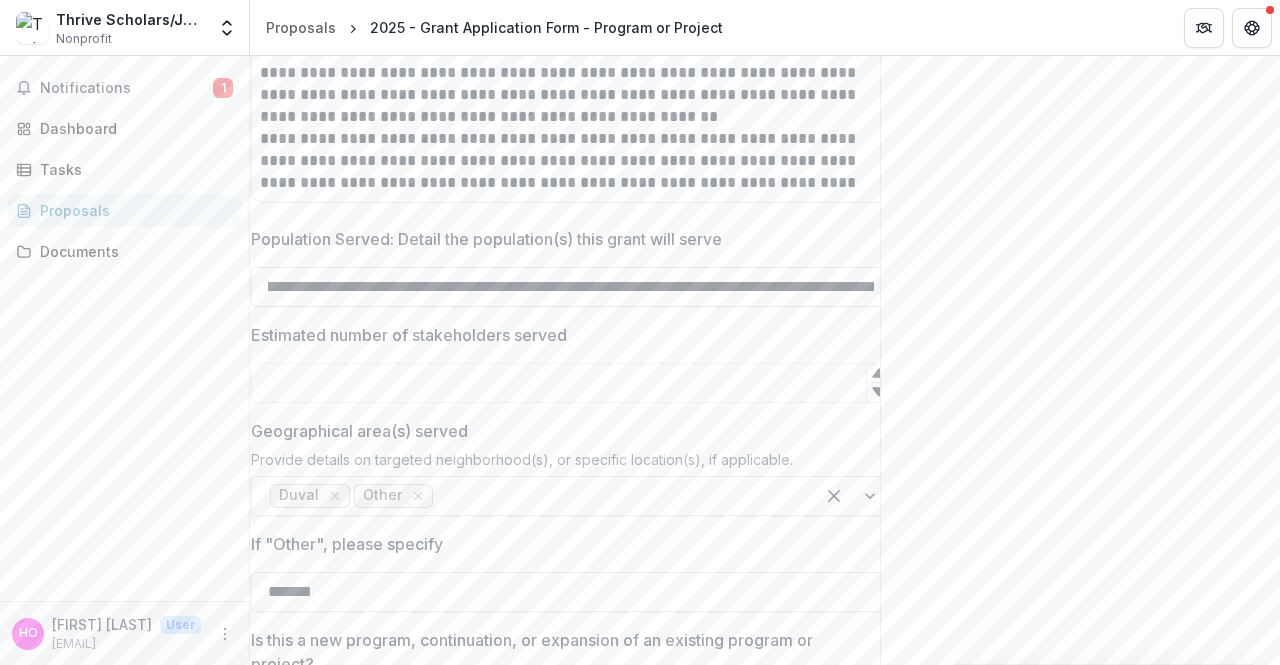 scroll, scrollTop: 0, scrollLeft: 3634, axis: horizontal 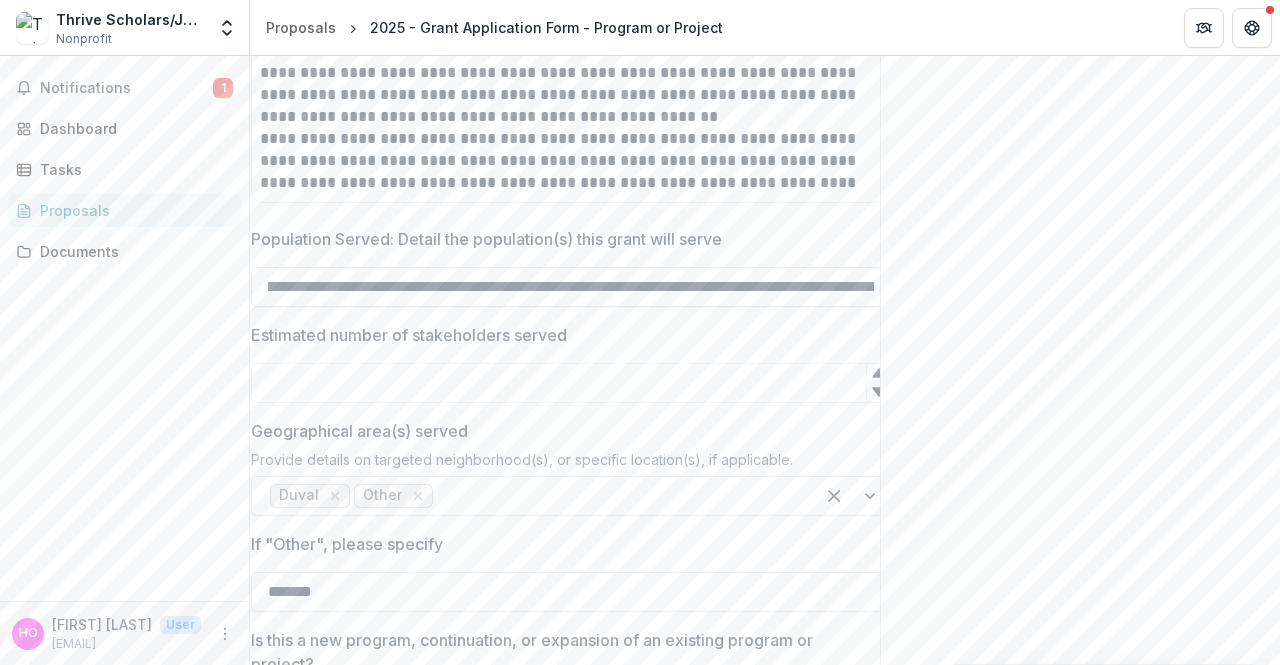 click on "**********" at bounding box center (571, 287) 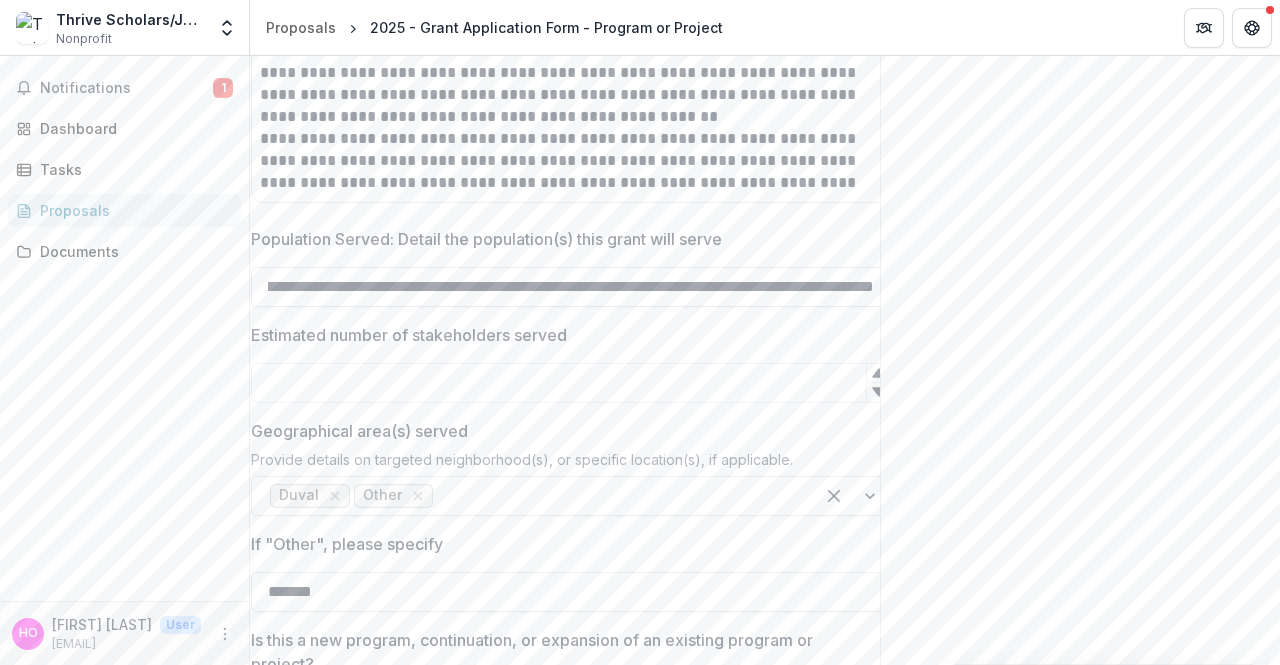 scroll, scrollTop: 0, scrollLeft: 4781, axis: horizontal 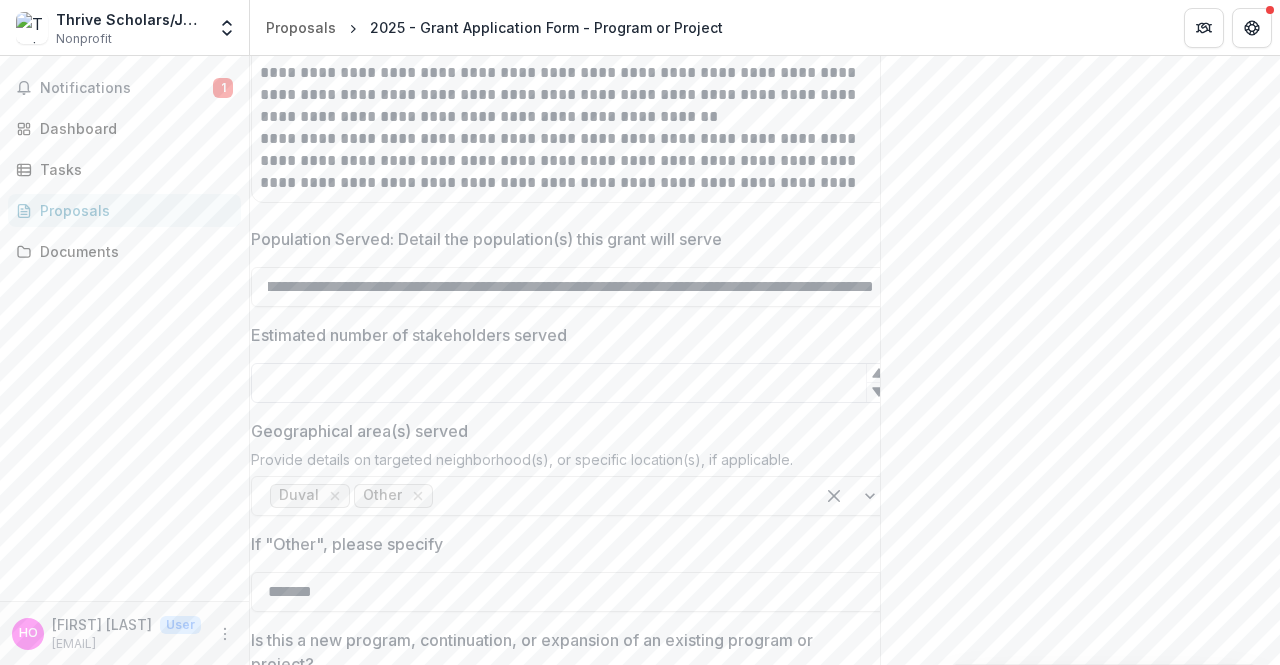 type on "**********" 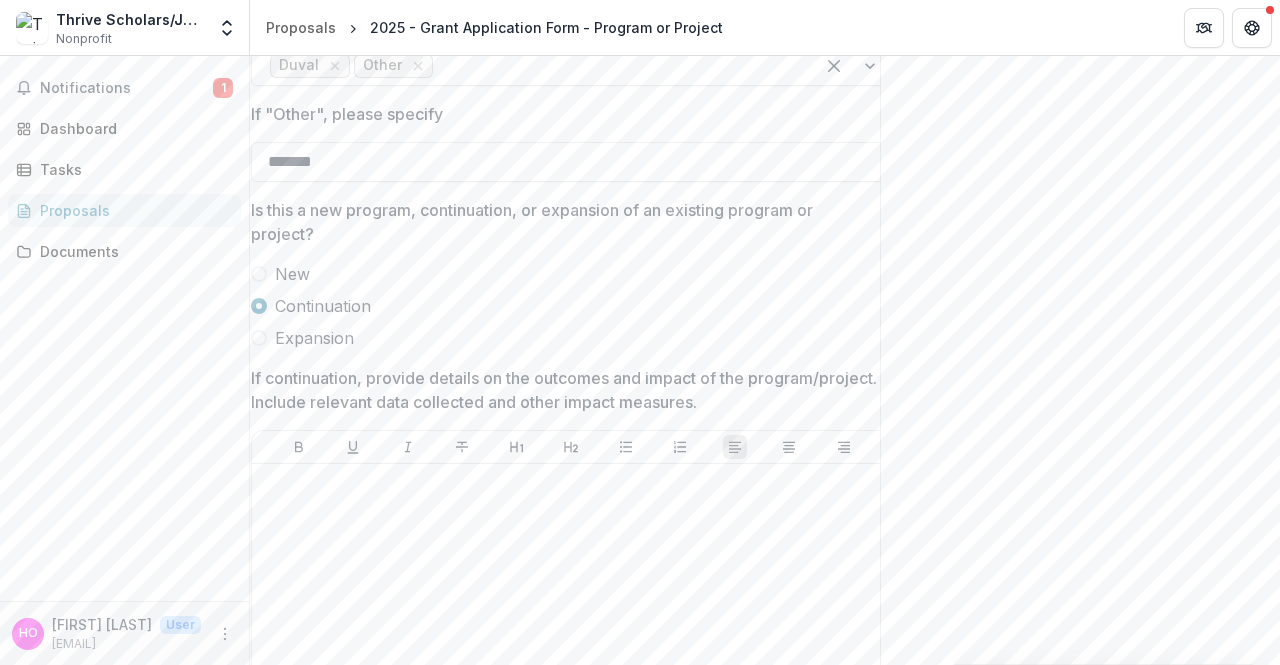 scroll, scrollTop: 6162, scrollLeft: 0, axis: vertical 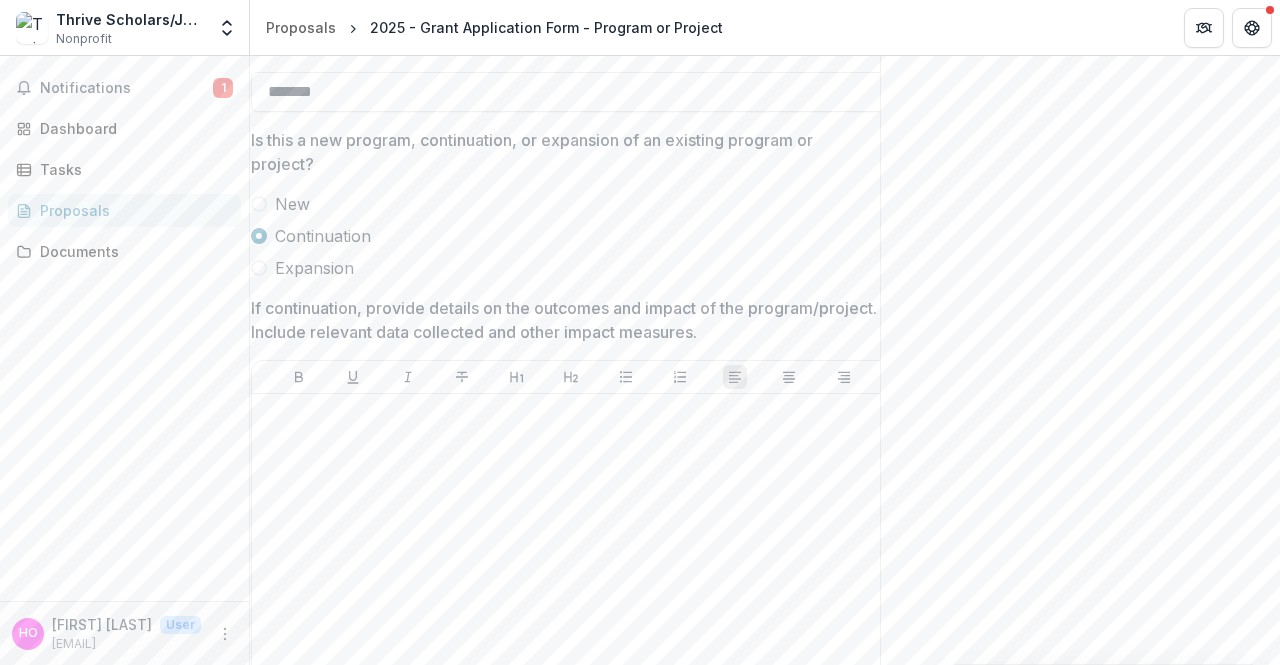 type on "**" 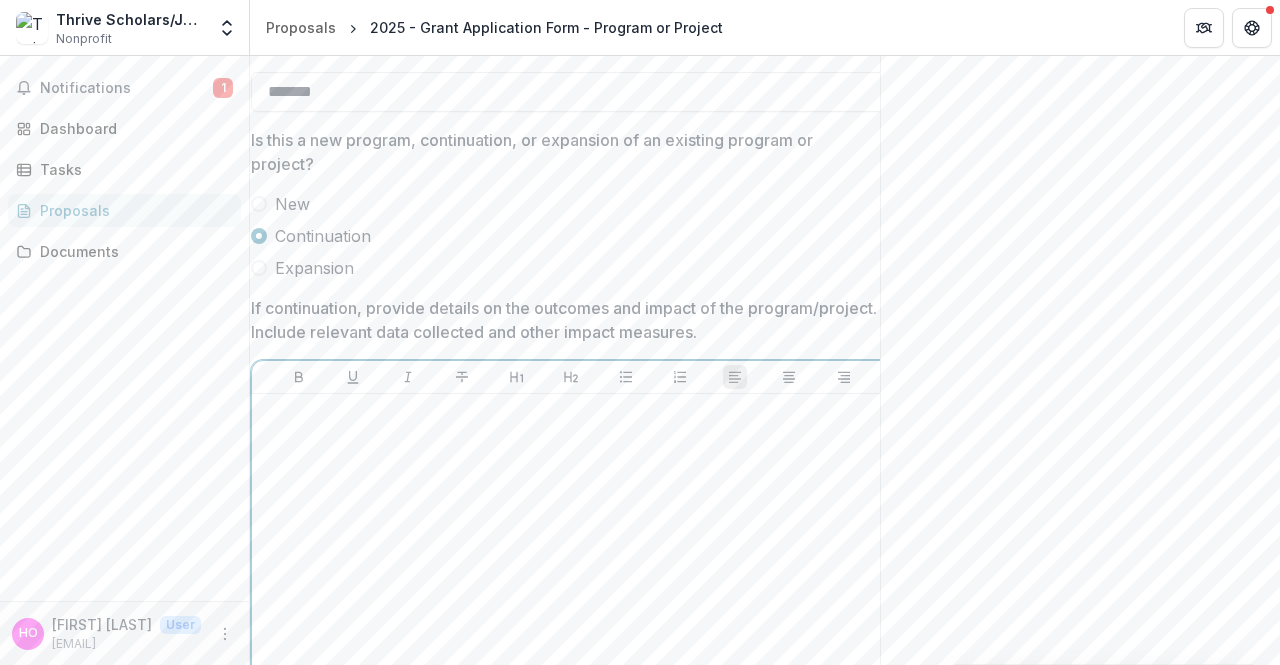 click at bounding box center (571, 552) 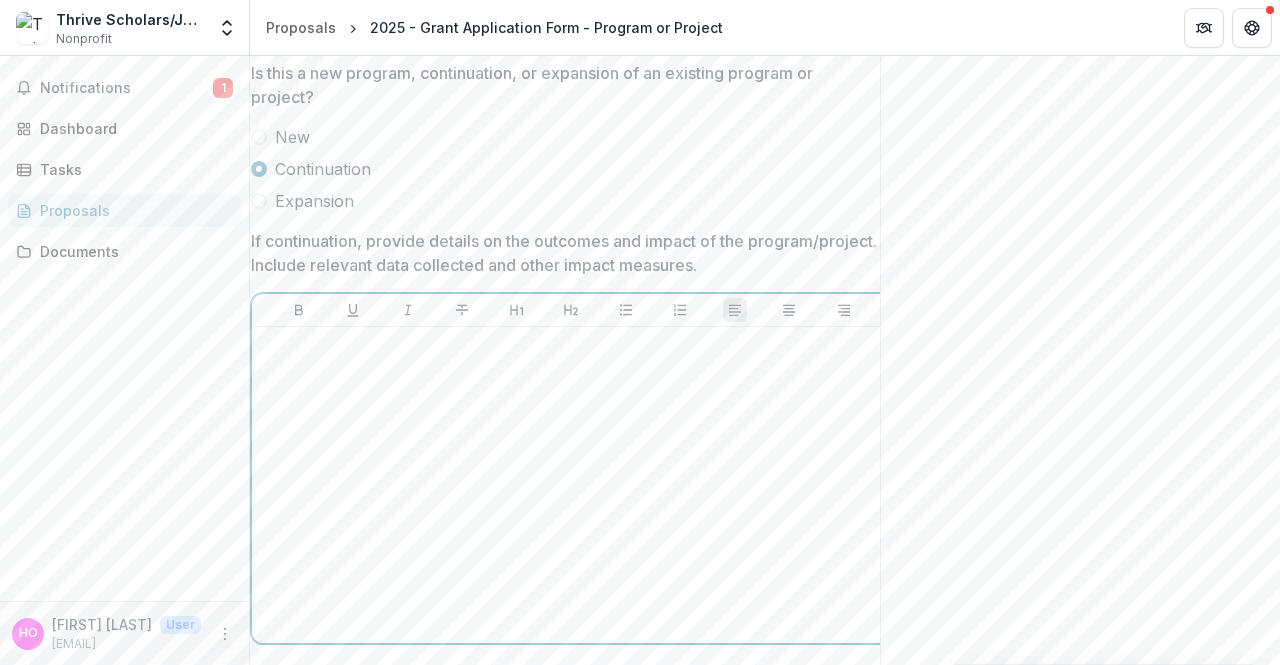 scroll, scrollTop: 6262, scrollLeft: 0, axis: vertical 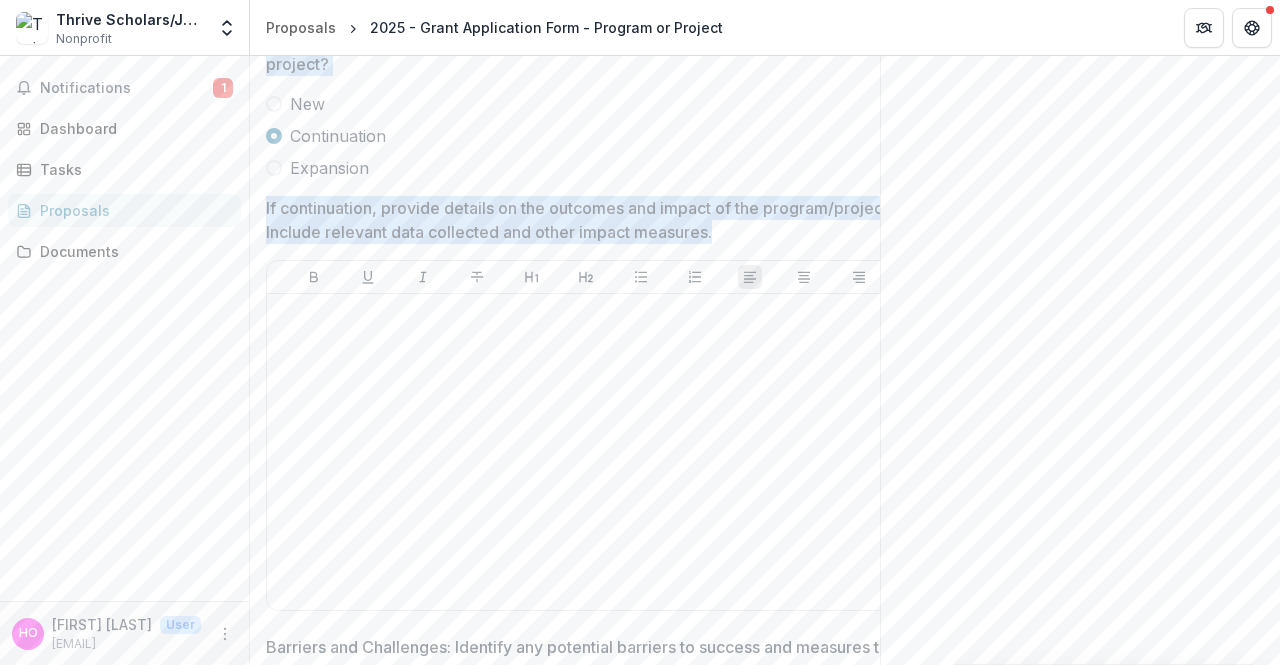drag, startPoint x: 849, startPoint y: 255, endPoint x: 268, endPoint y: 69, distance: 610.0467 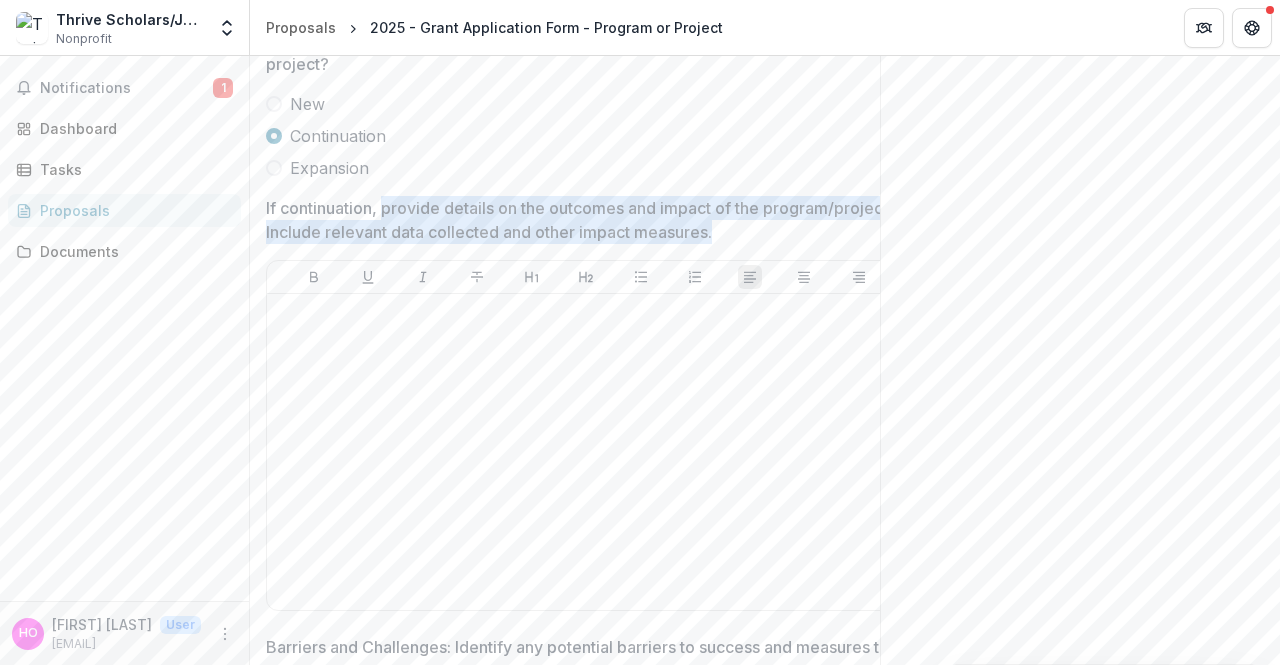 drag, startPoint x: 420, startPoint y: 234, endPoint x: 852, endPoint y: 259, distance: 432.72278 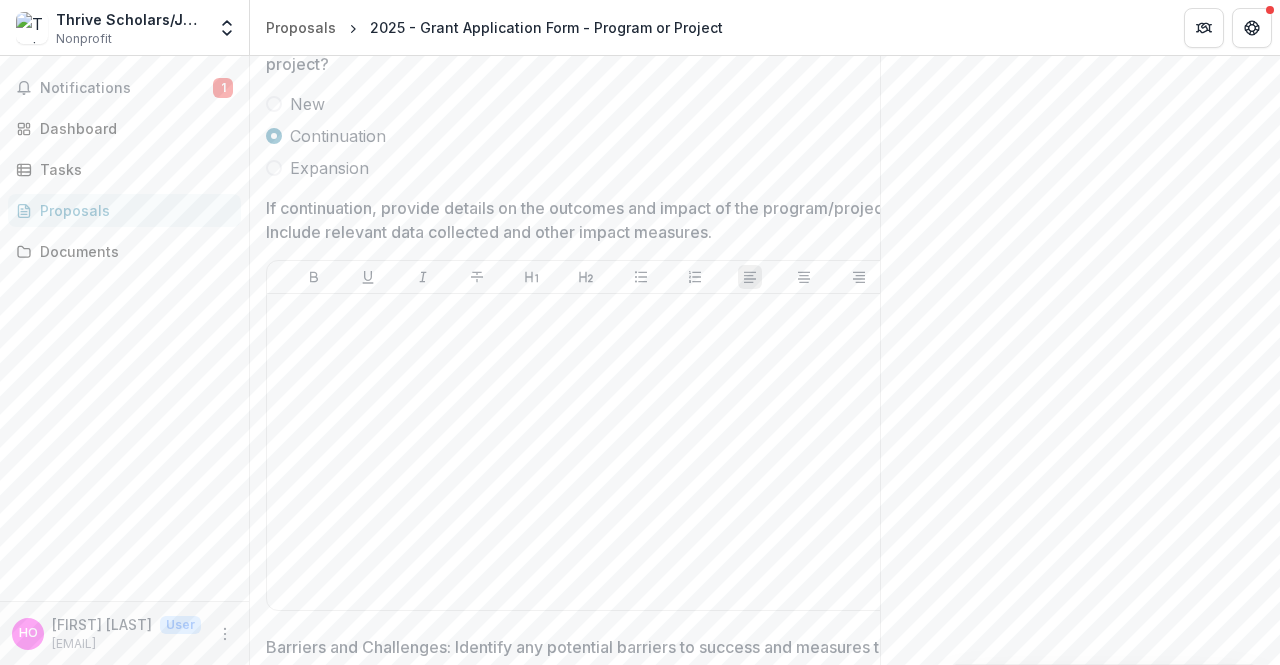 drag, startPoint x: 1150, startPoint y: 341, endPoint x: 1123, endPoint y: 335, distance: 27.658634 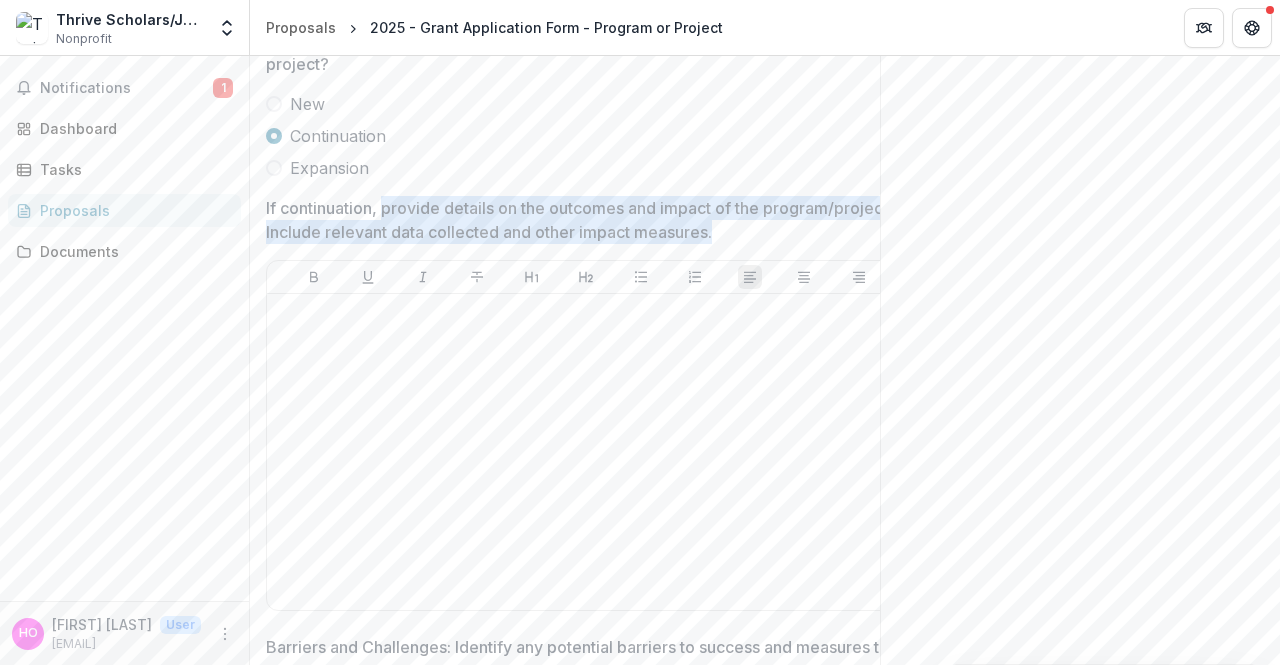 drag, startPoint x: 386, startPoint y: 231, endPoint x: 851, endPoint y: 257, distance: 465.72632 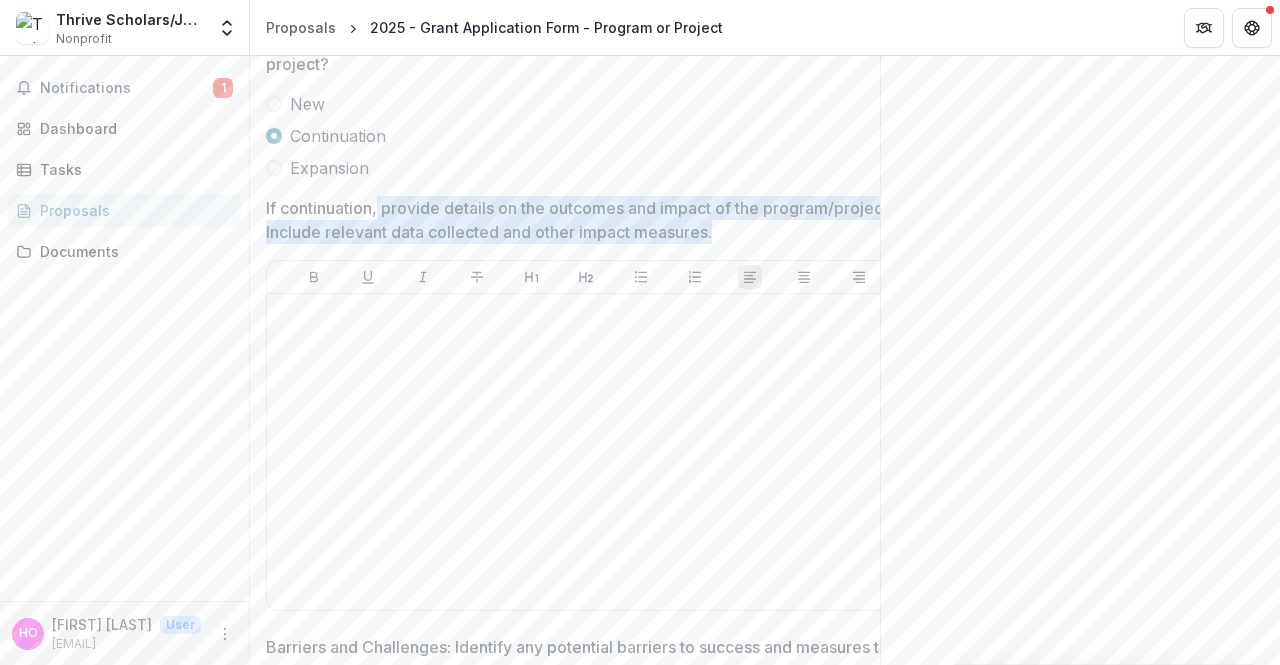 drag, startPoint x: 855, startPoint y: 257, endPoint x: 382, endPoint y: 242, distance: 473.2378 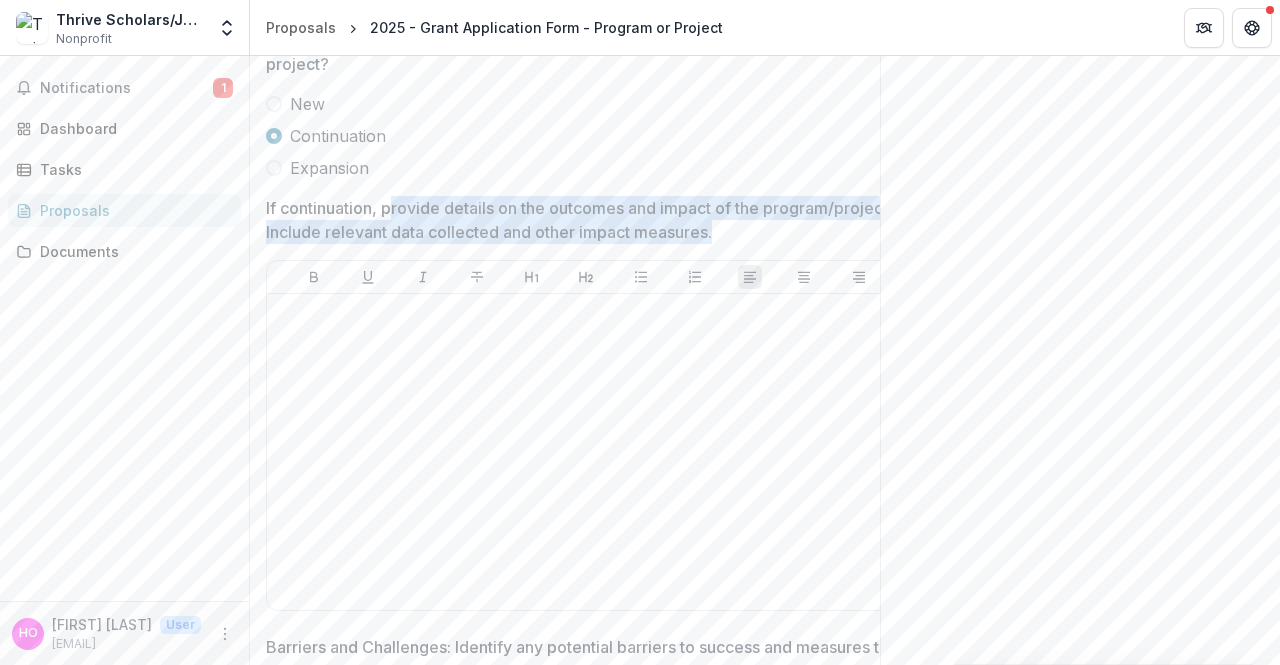 drag, startPoint x: 390, startPoint y: 230, endPoint x: 861, endPoint y: 264, distance: 472.2256 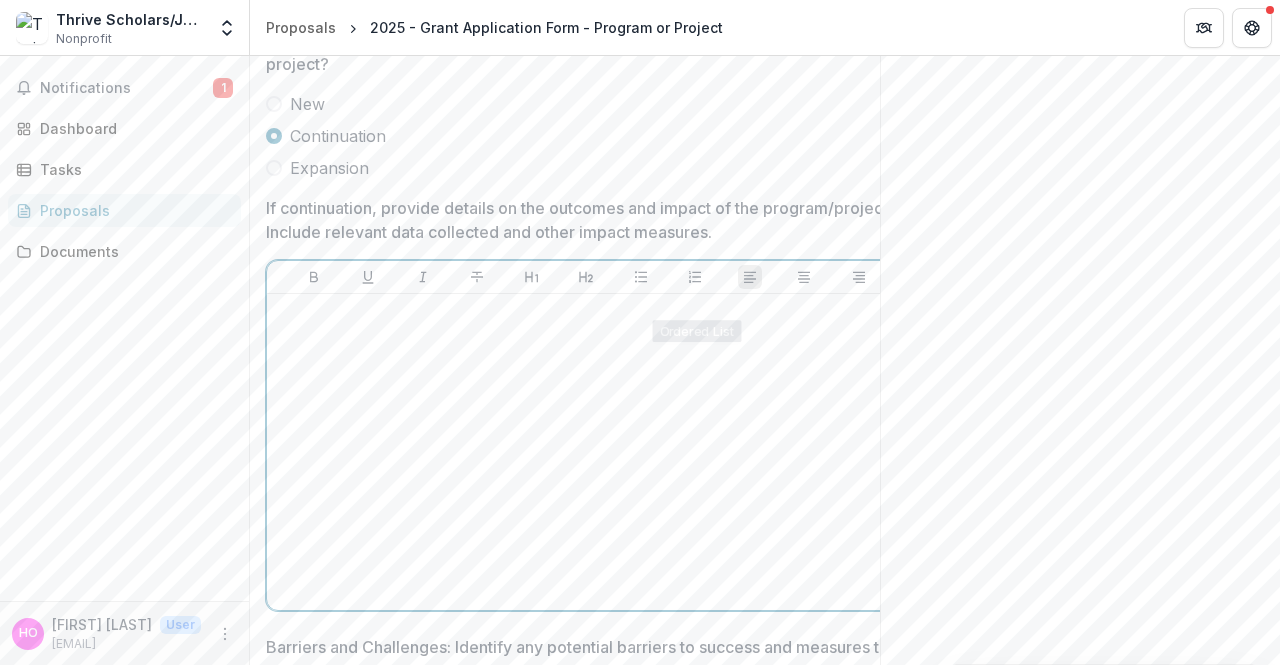 click at bounding box center (586, 452) 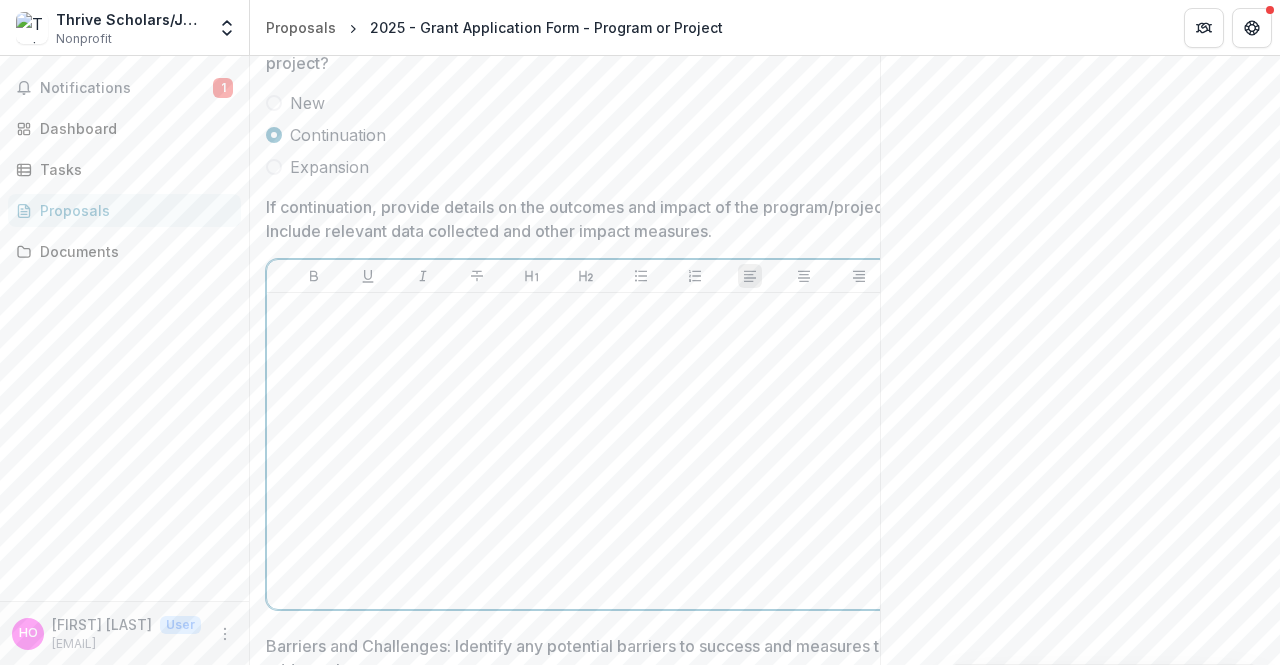scroll, scrollTop: 6352, scrollLeft: 0, axis: vertical 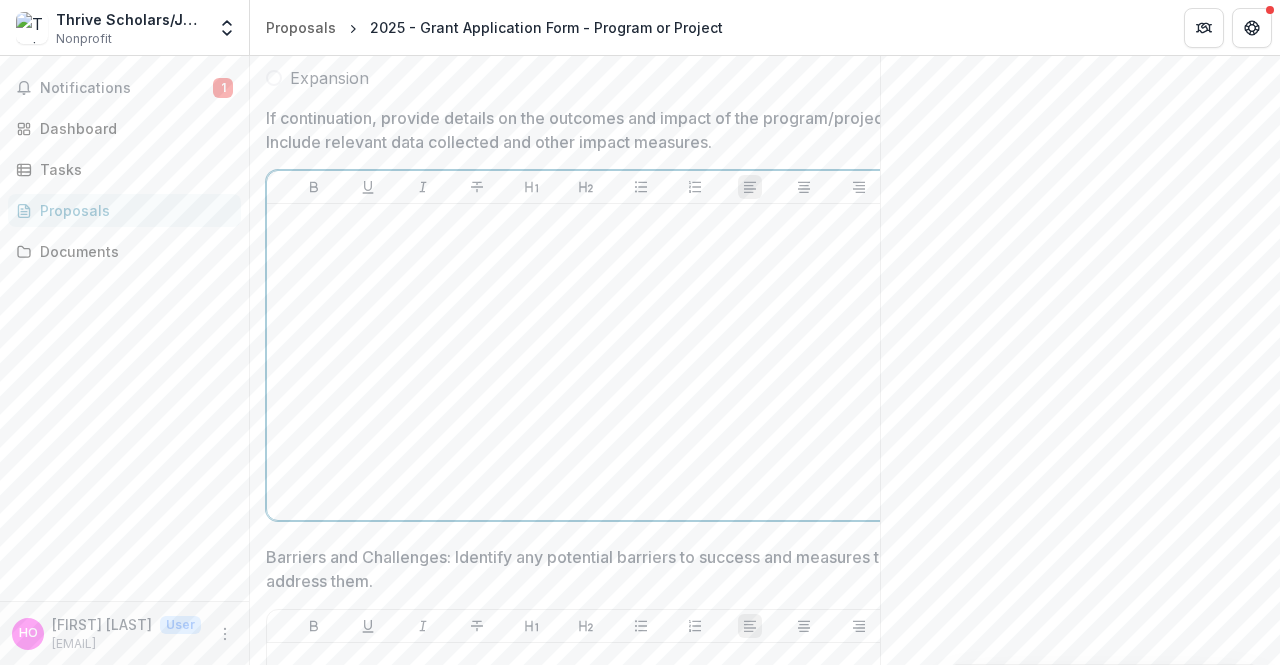 click at bounding box center [586, 362] 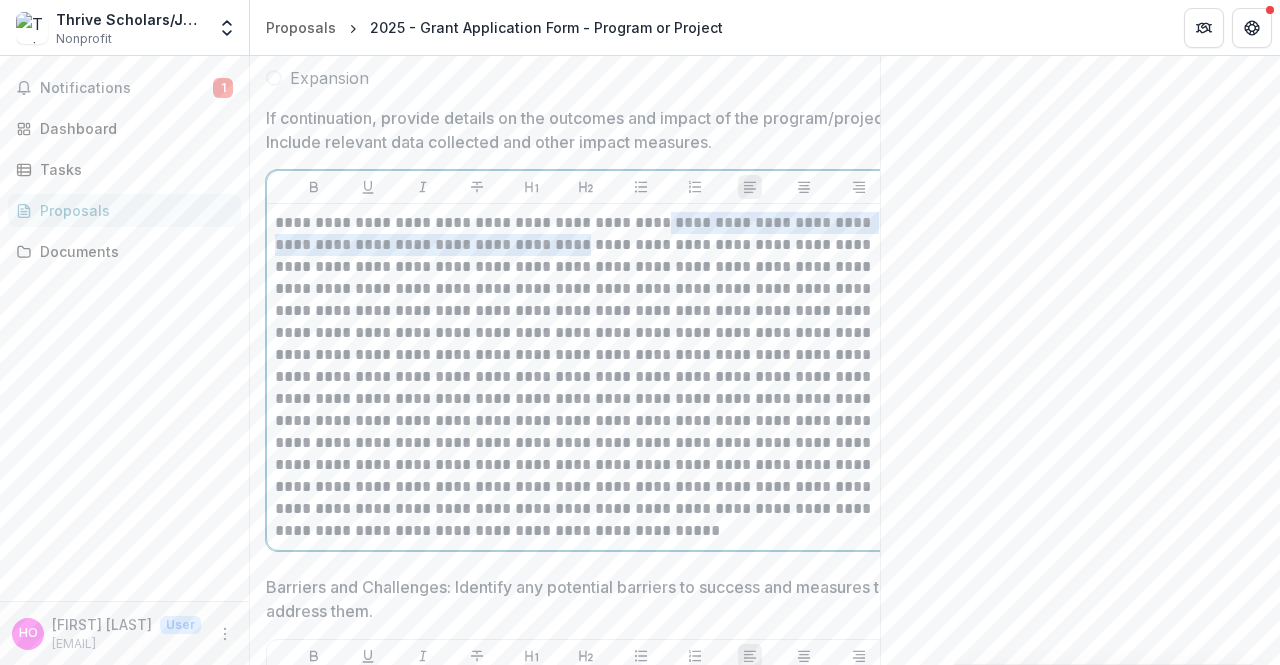 drag, startPoint x: 648, startPoint y: 245, endPoint x: 546, endPoint y: 266, distance: 104.13933 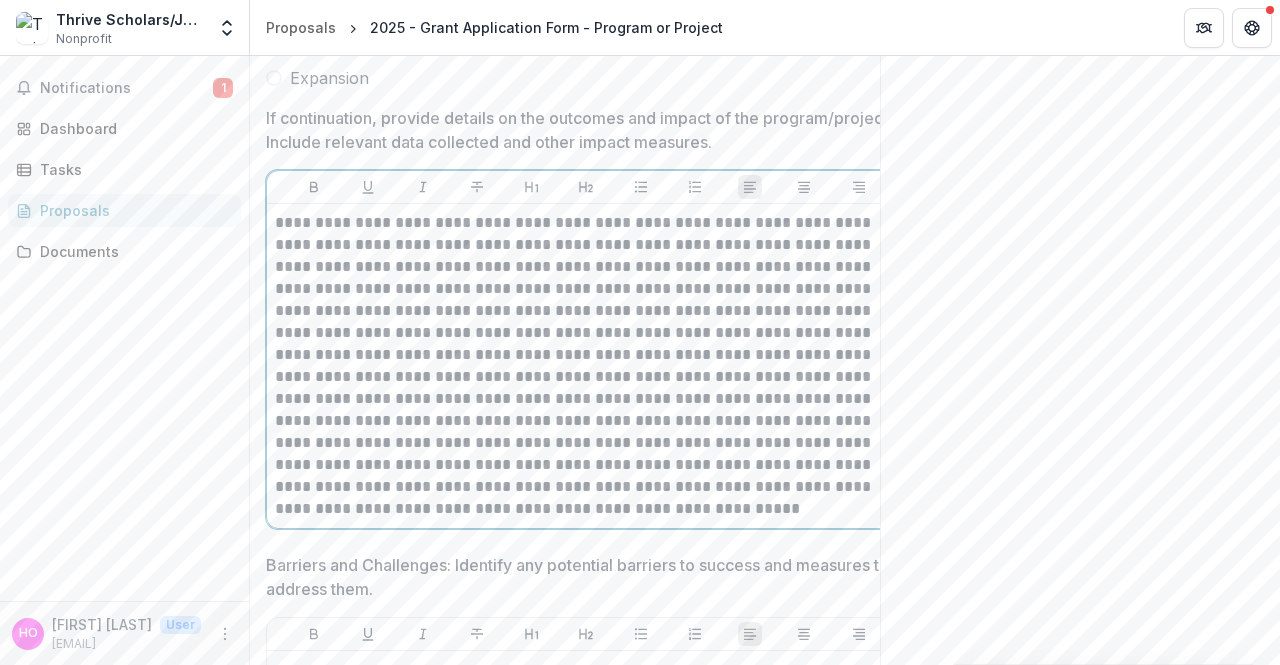 type 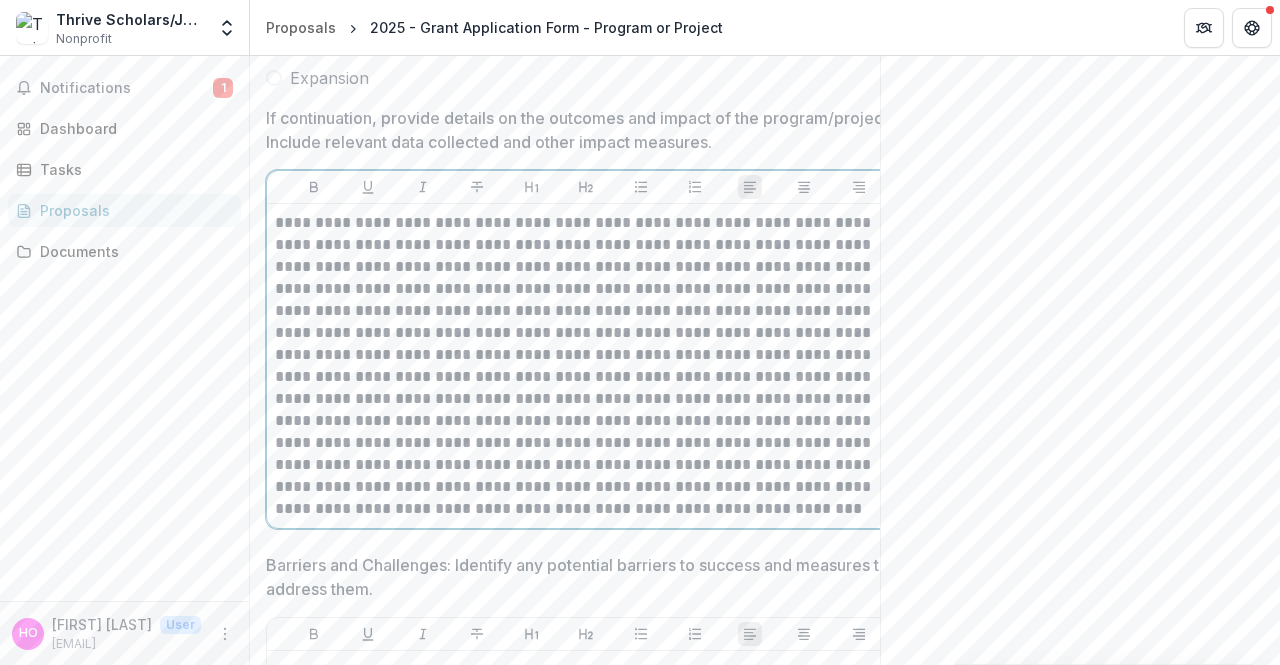 click at bounding box center (586, 366) 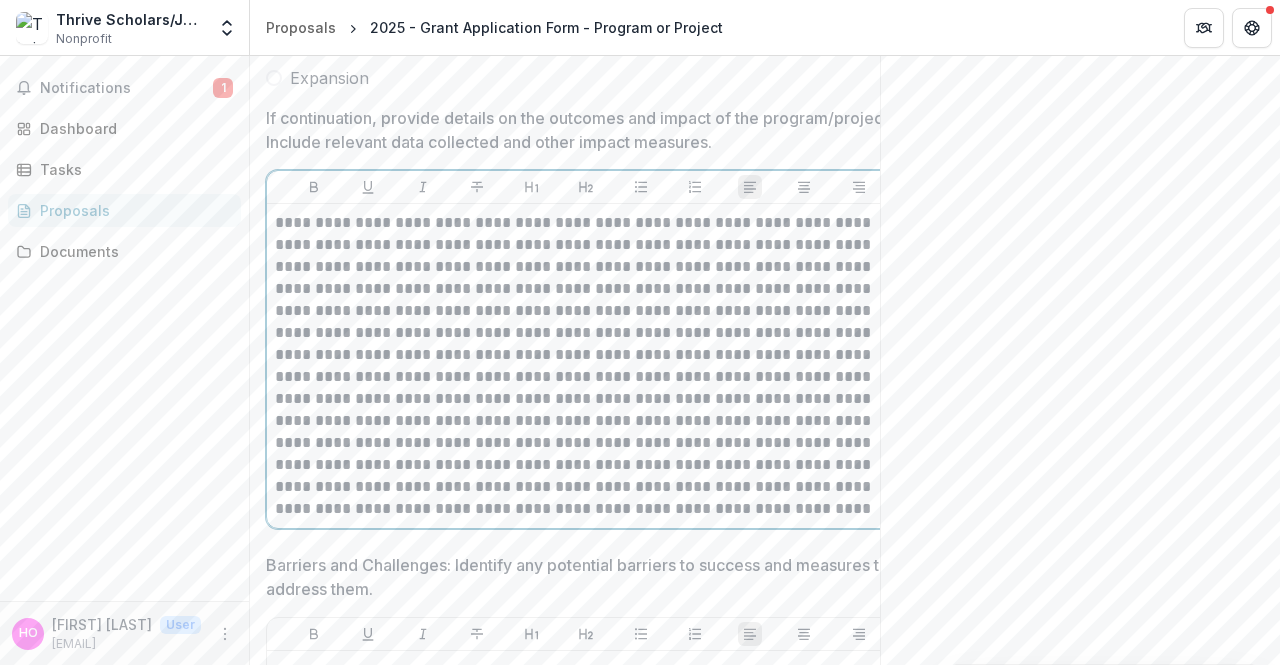 click at bounding box center [586, 366] 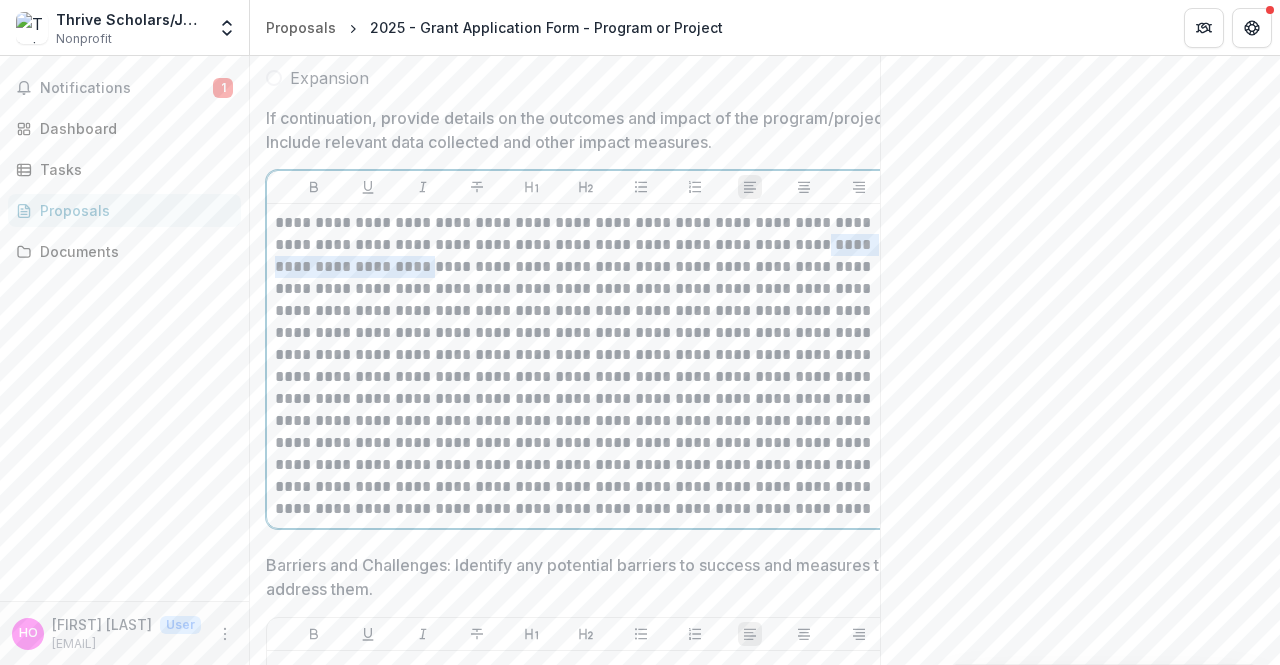 drag, startPoint x: 786, startPoint y: 272, endPoint x: 409, endPoint y: 289, distance: 377.3831 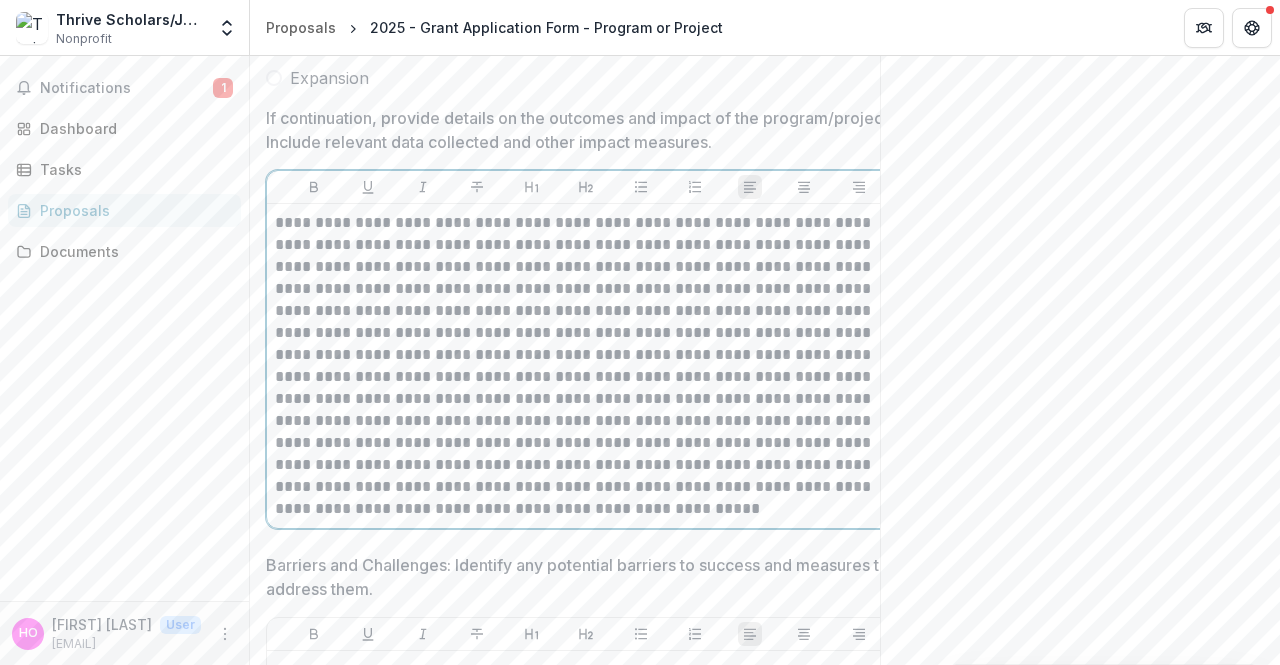 click at bounding box center (586, 366) 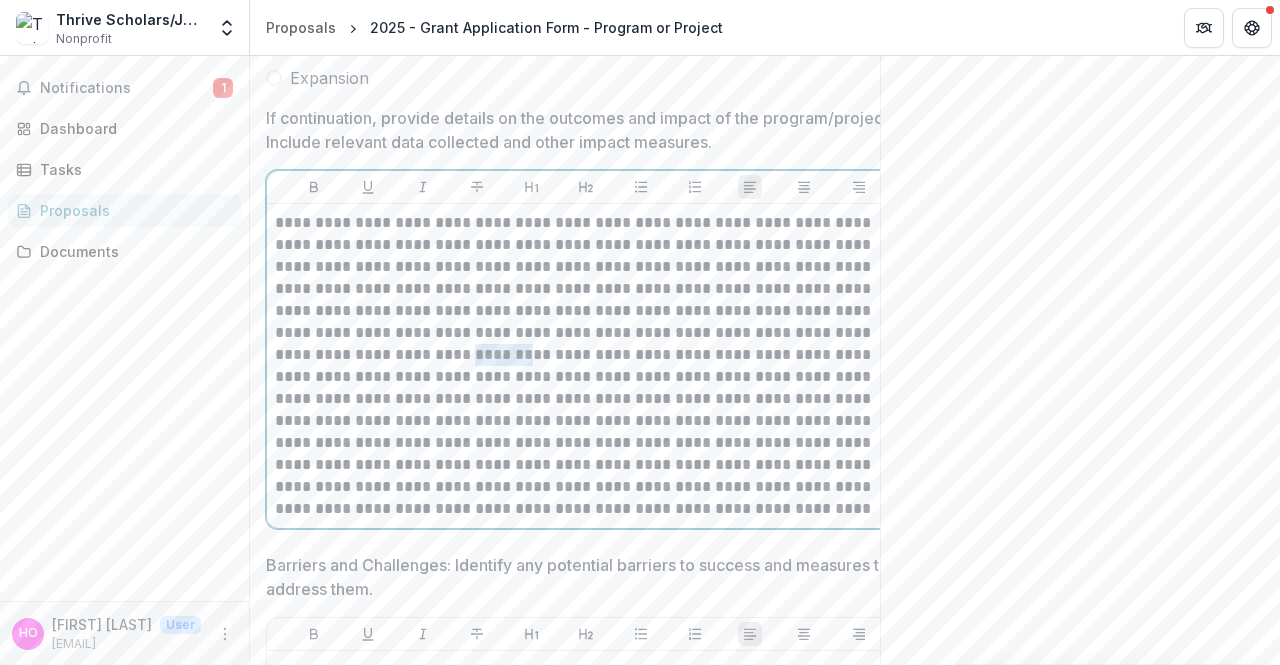 drag, startPoint x: 331, startPoint y: 379, endPoint x: 272, endPoint y: 373, distance: 59.3043 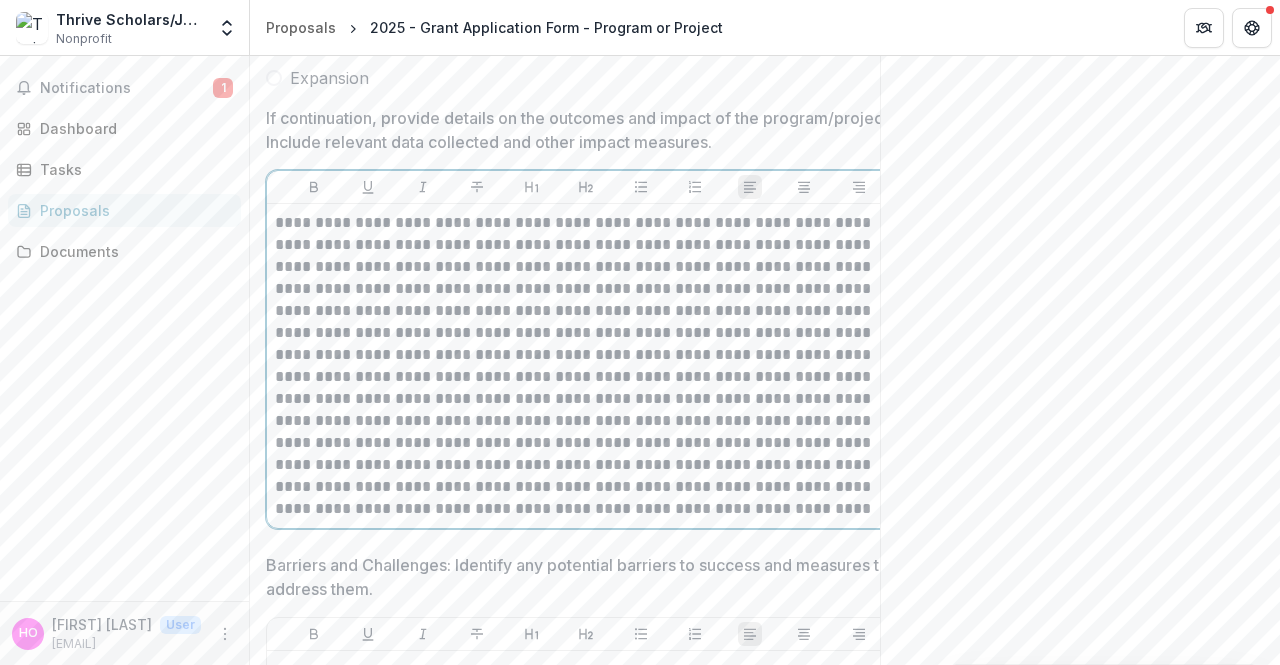 scroll, scrollTop: 0, scrollLeft: 20, axis: horizontal 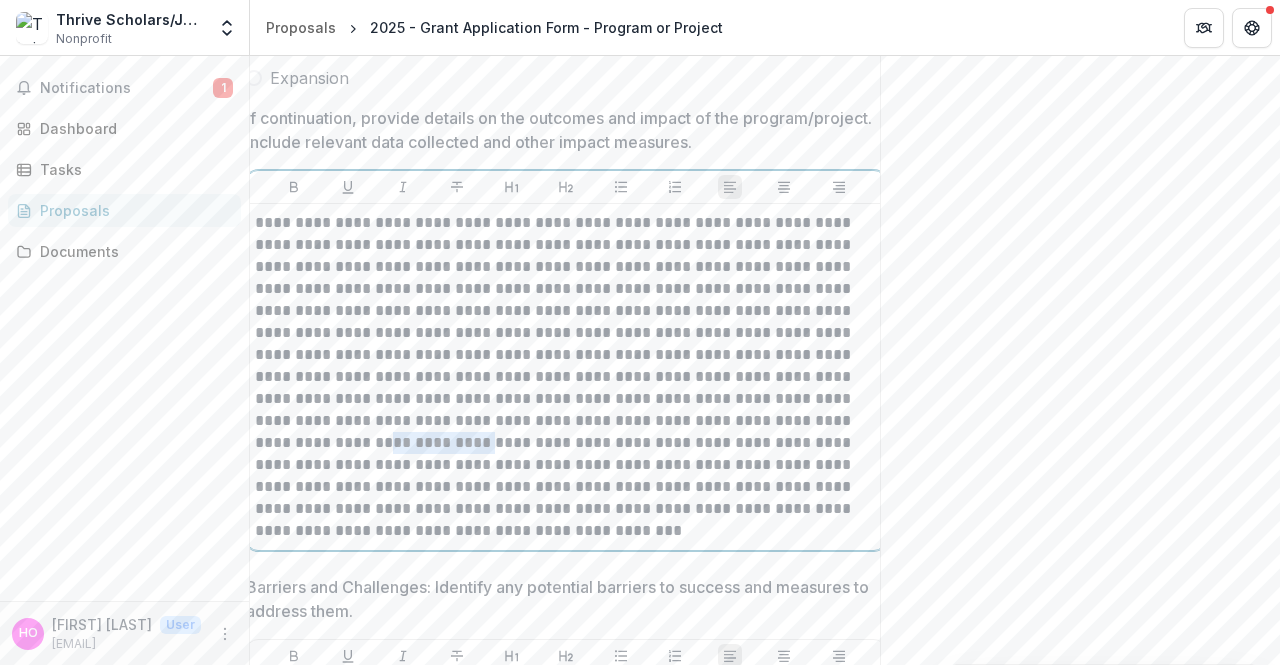 drag, startPoint x: 792, startPoint y: 444, endPoint x: 698, endPoint y: 436, distance: 94.33981 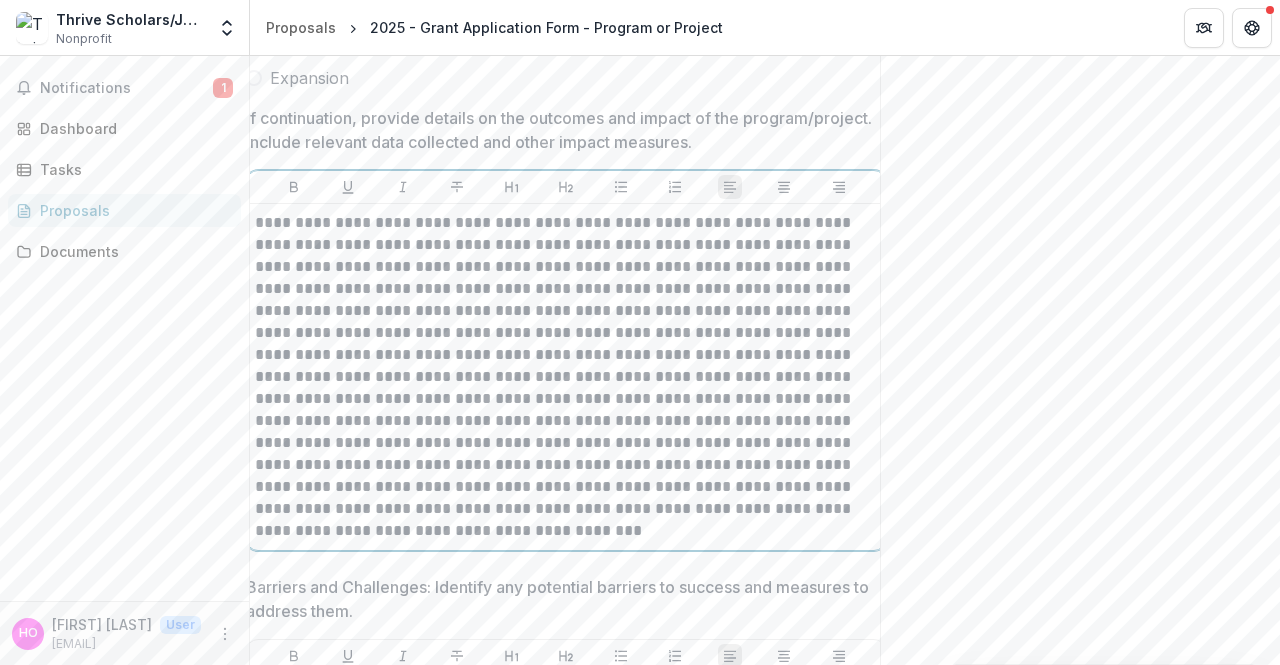 click at bounding box center (566, 377) 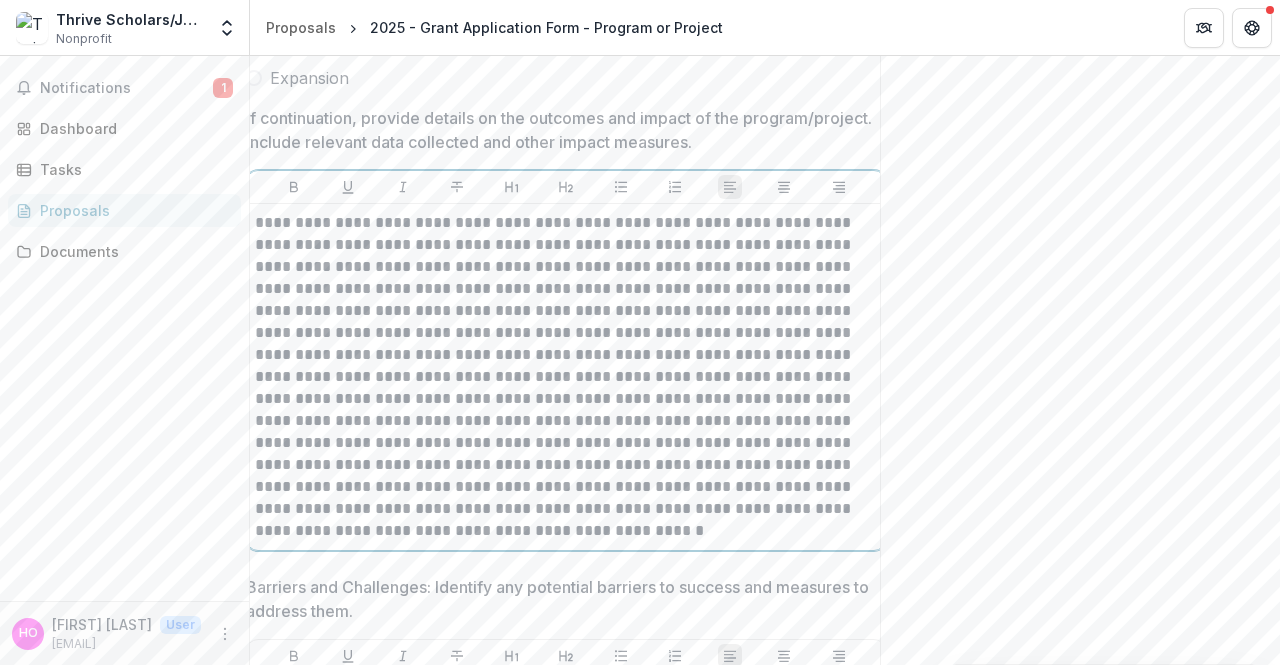 click at bounding box center [566, 377] 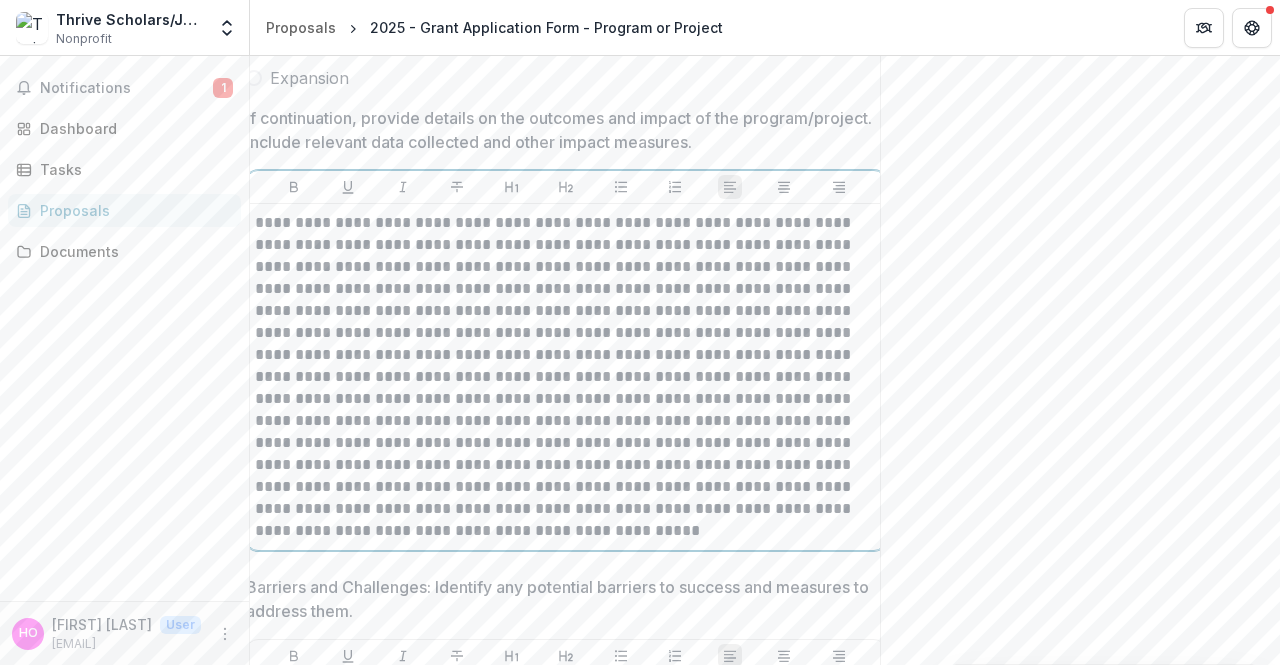 click at bounding box center (566, 377) 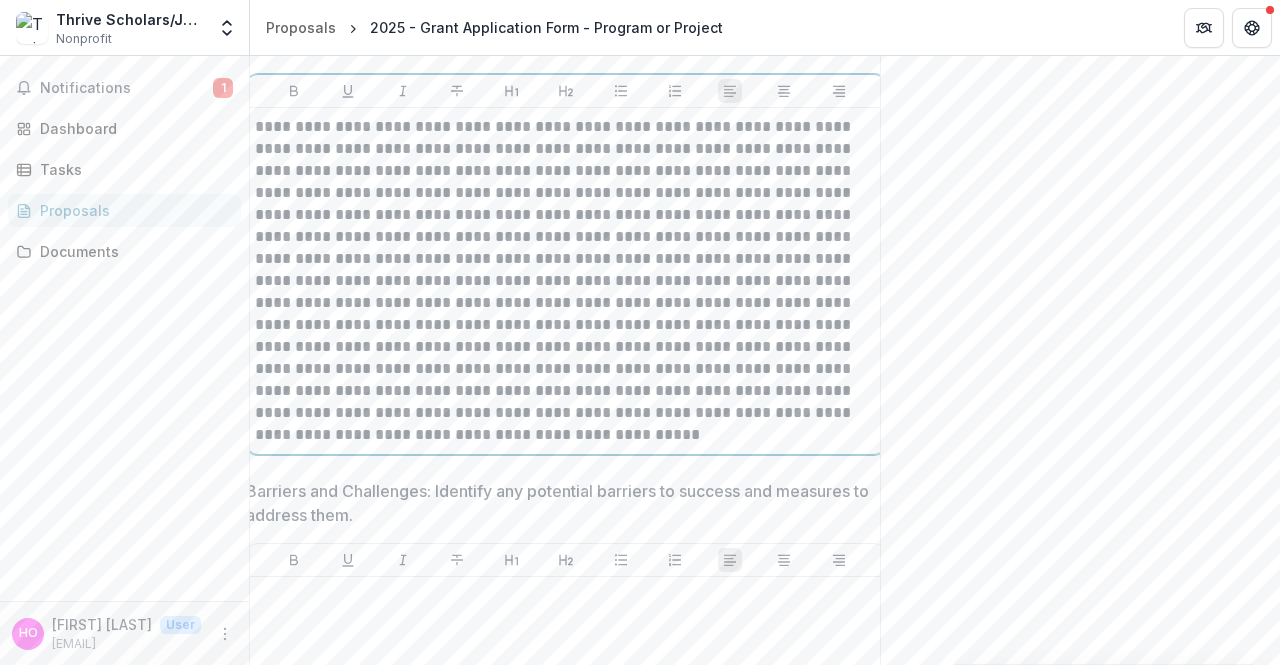 scroll, scrollTop: 6552, scrollLeft: 0, axis: vertical 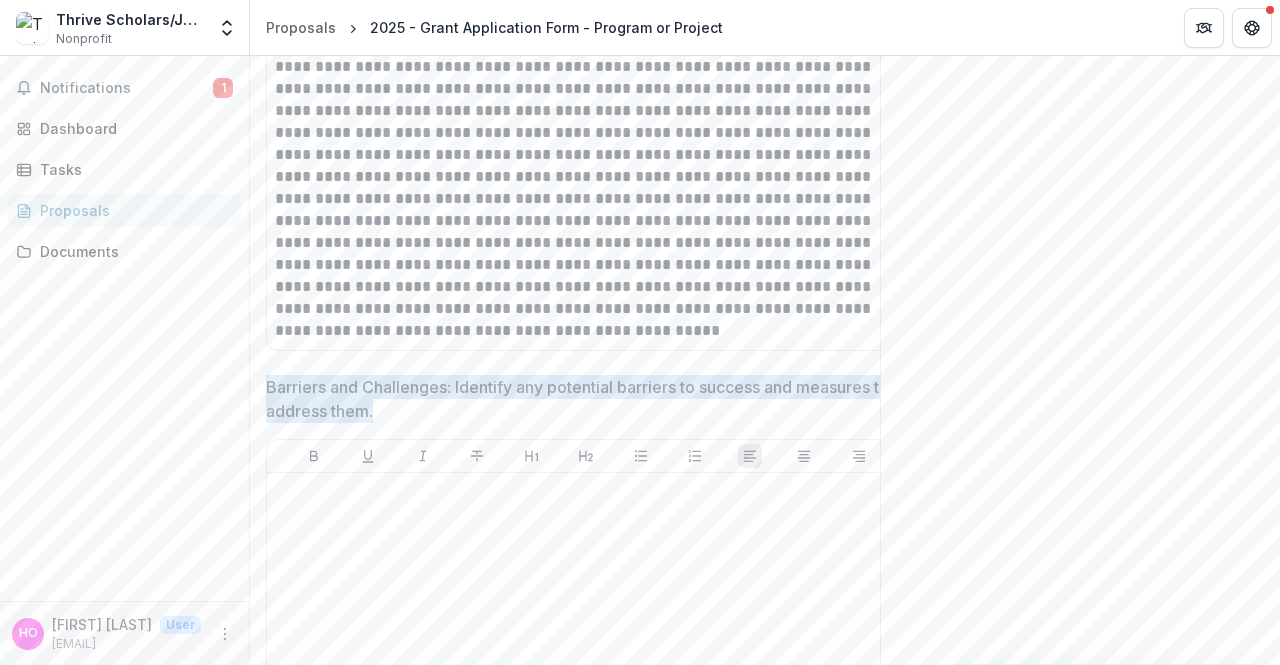 drag, startPoint x: 392, startPoint y: 433, endPoint x: 269, endPoint y: 409, distance: 125.31959 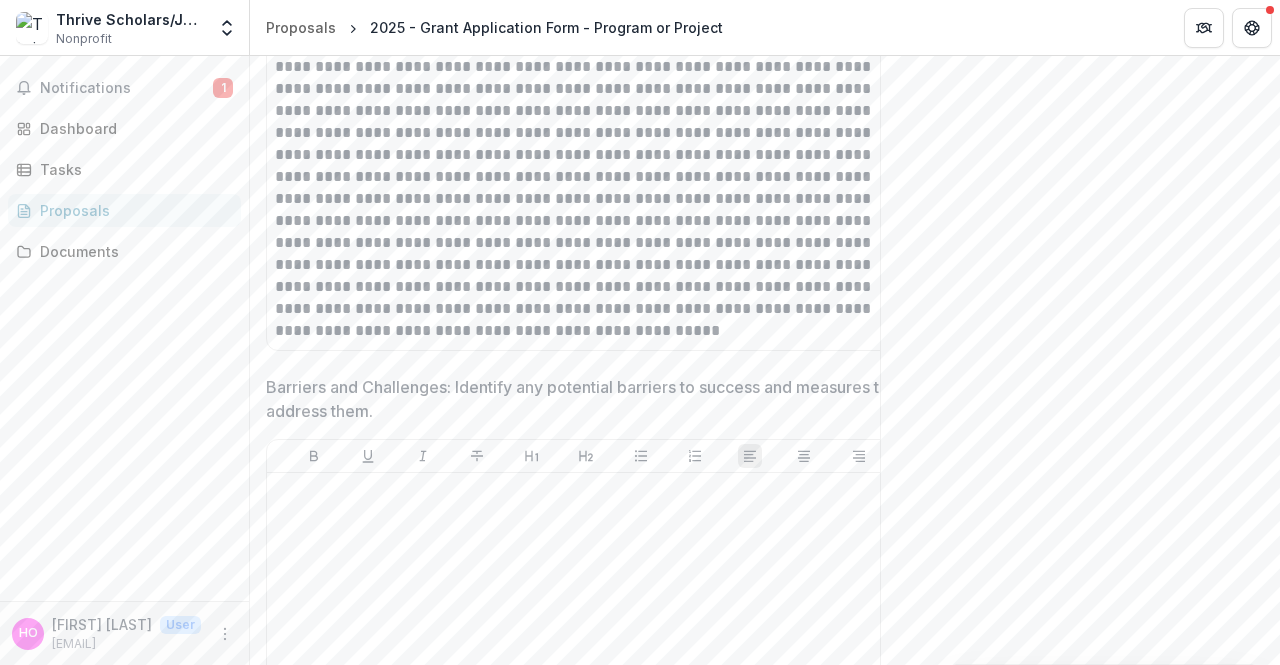 drag, startPoint x: 63, startPoint y: 349, endPoint x: 163, endPoint y: 366, distance: 101.43471 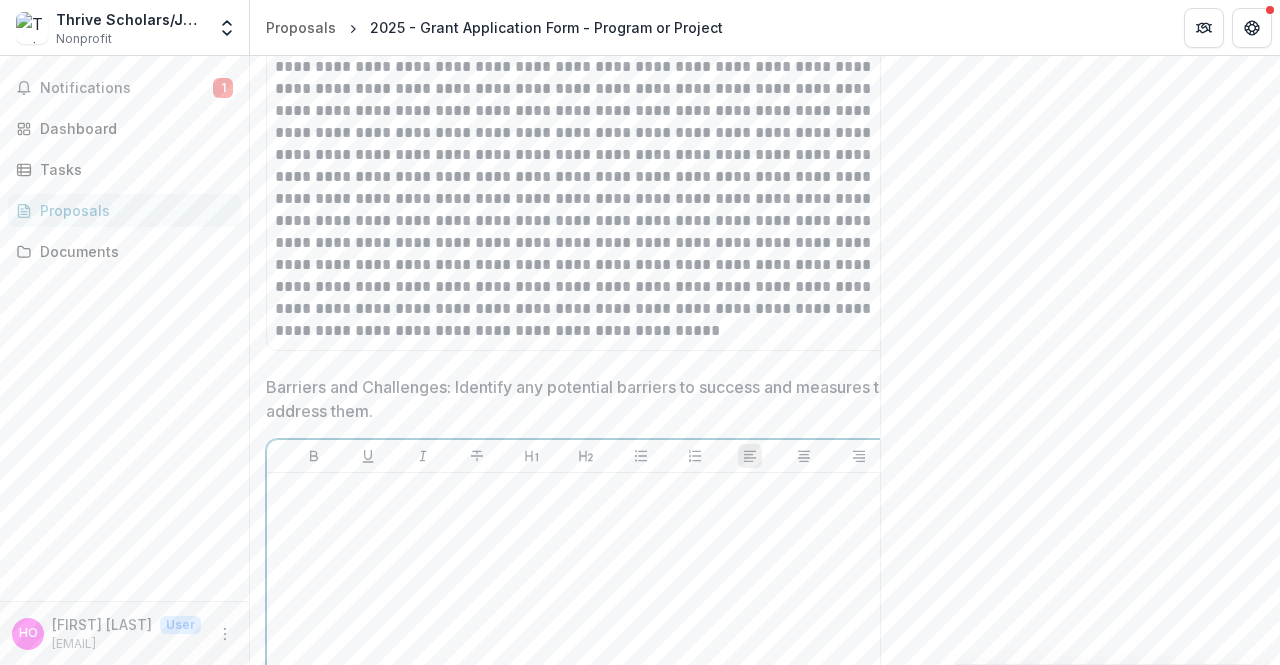 click at bounding box center [586, 631] 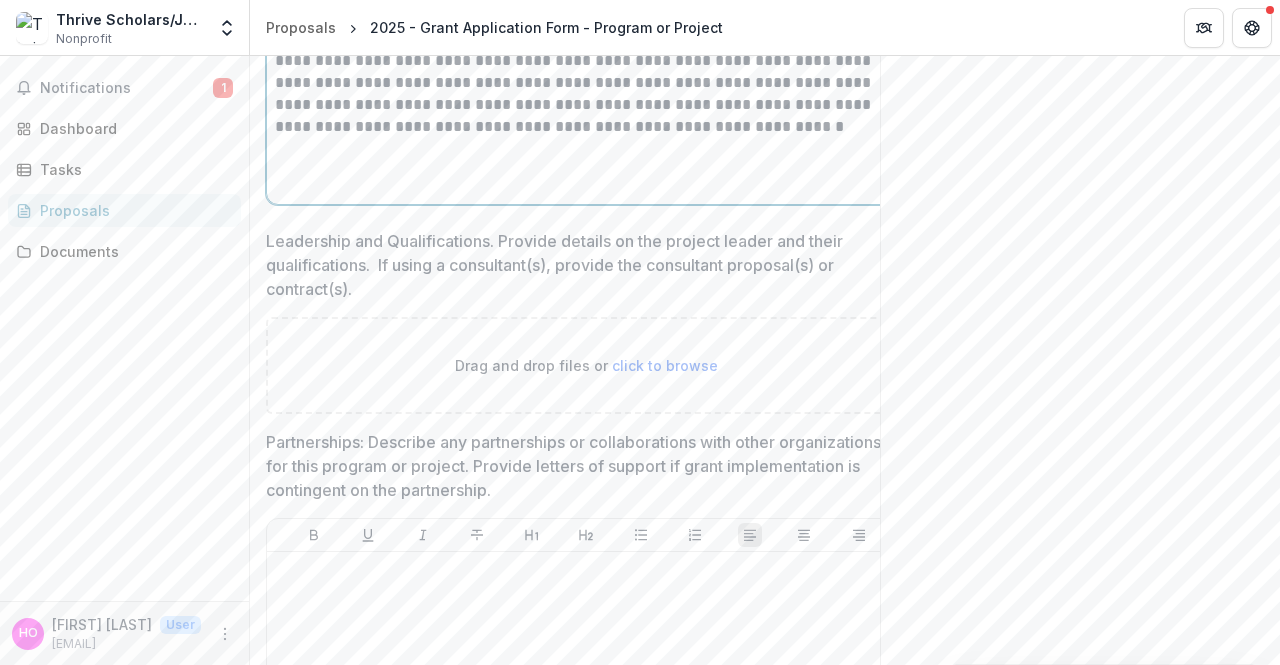 scroll, scrollTop: 7237, scrollLeft: 0, axis: vertical 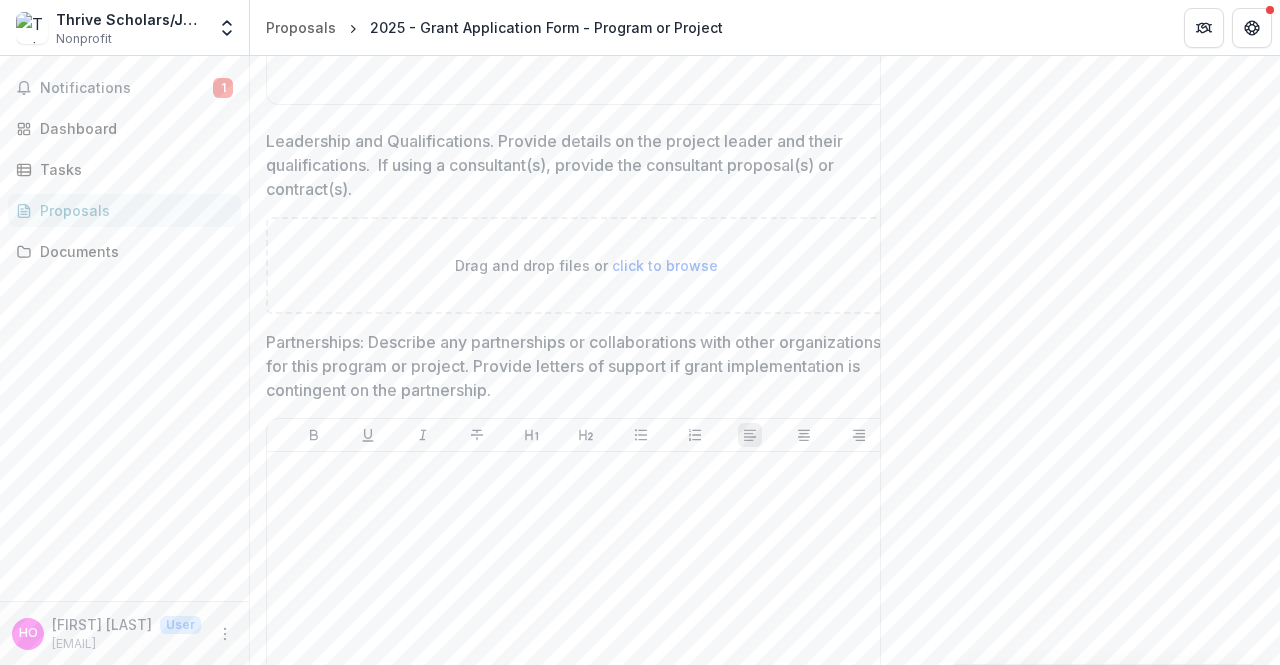 click on "click to browse" at bounding box center [665, 265] 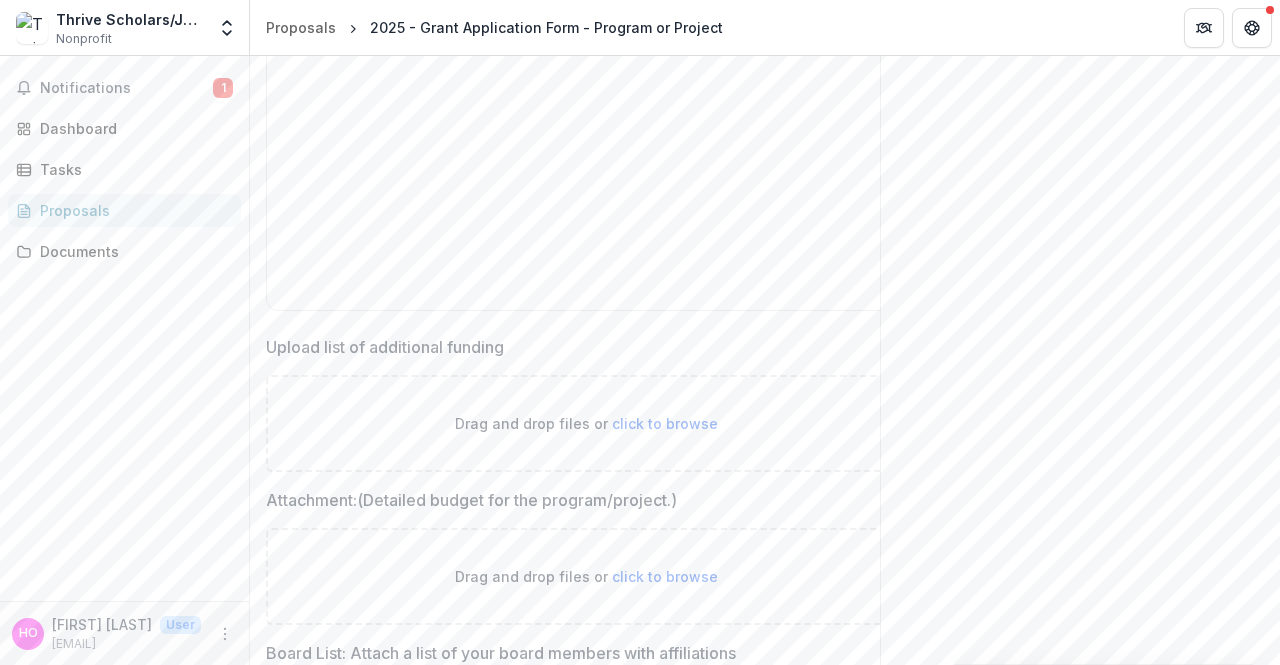 scroll, scrollTop: 9646, scrollLeft: 0, axis: vertical 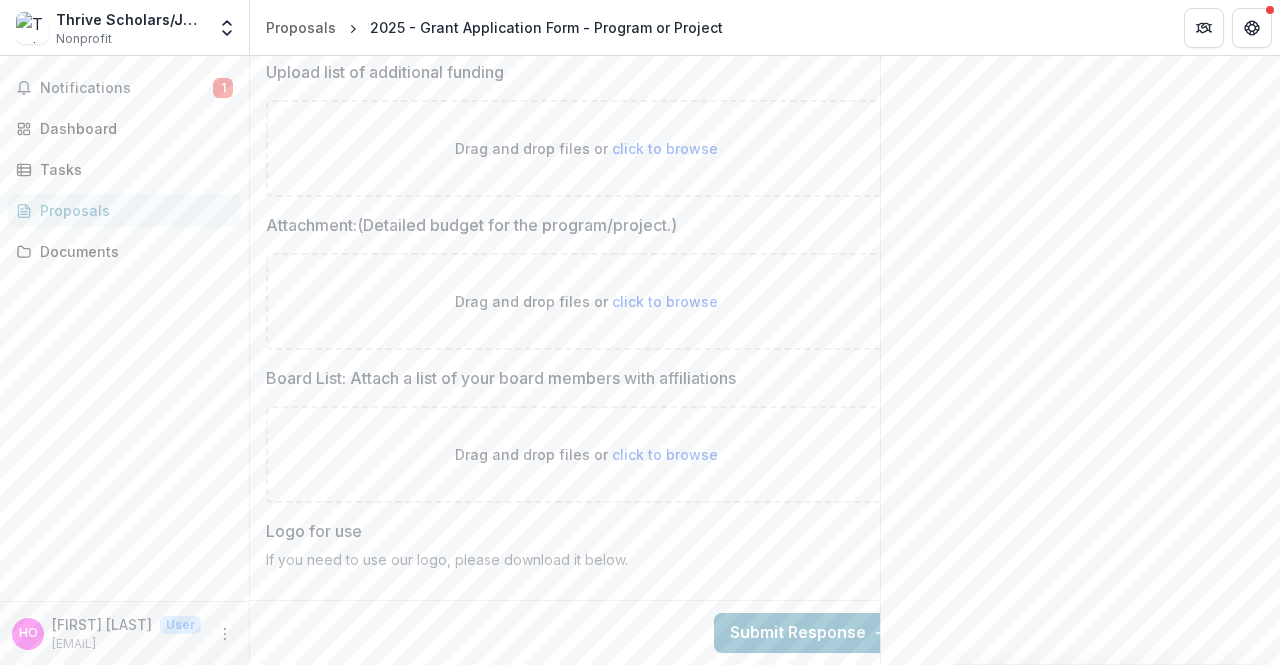 click on "click to browse" at bounding box center [665, 454] 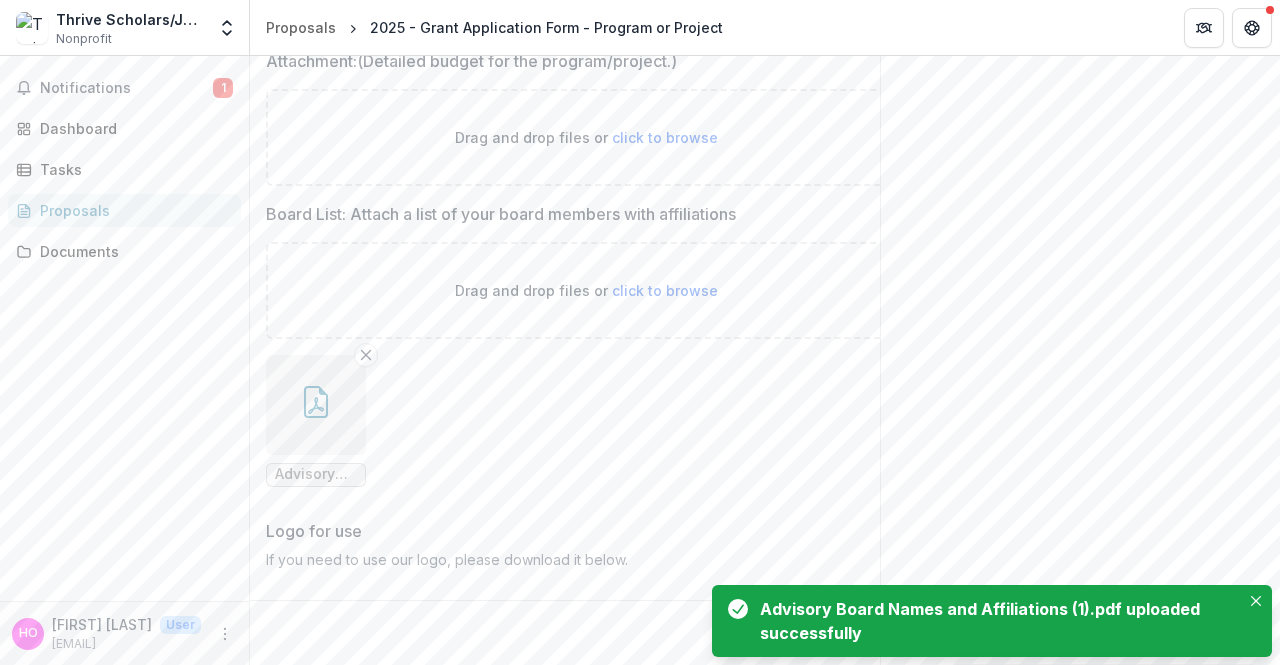 scroll, scrollTop: 9810, scrollLeft: 0, axis: vertical 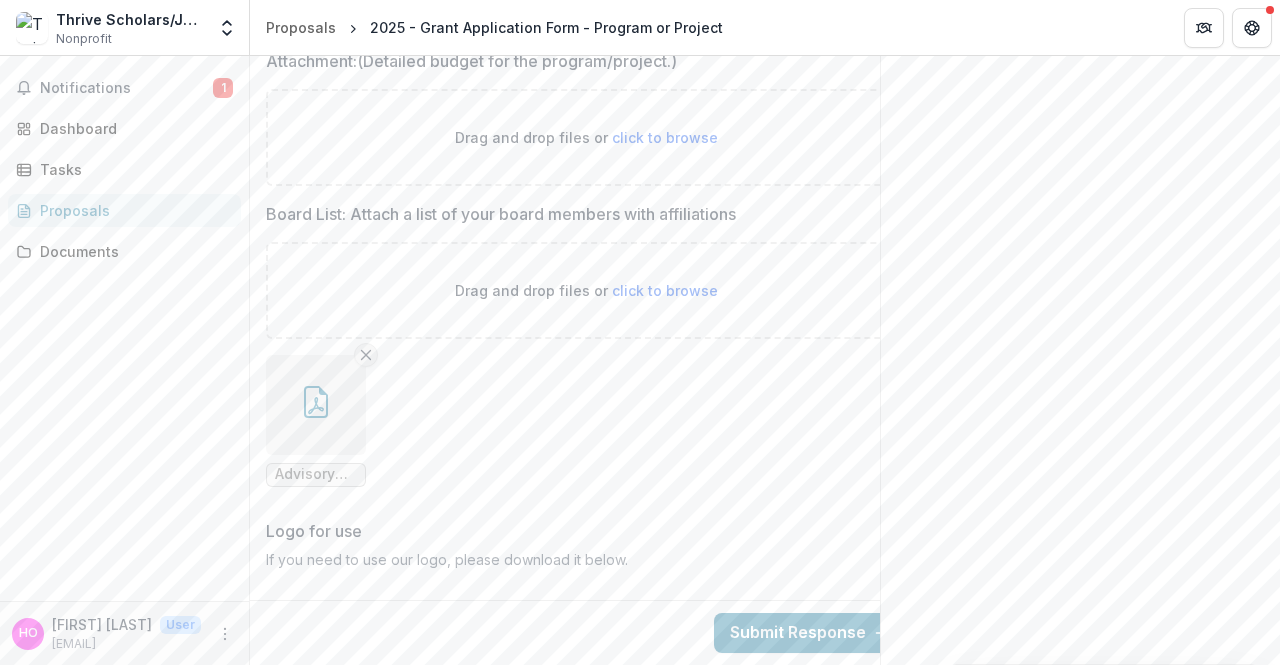 click 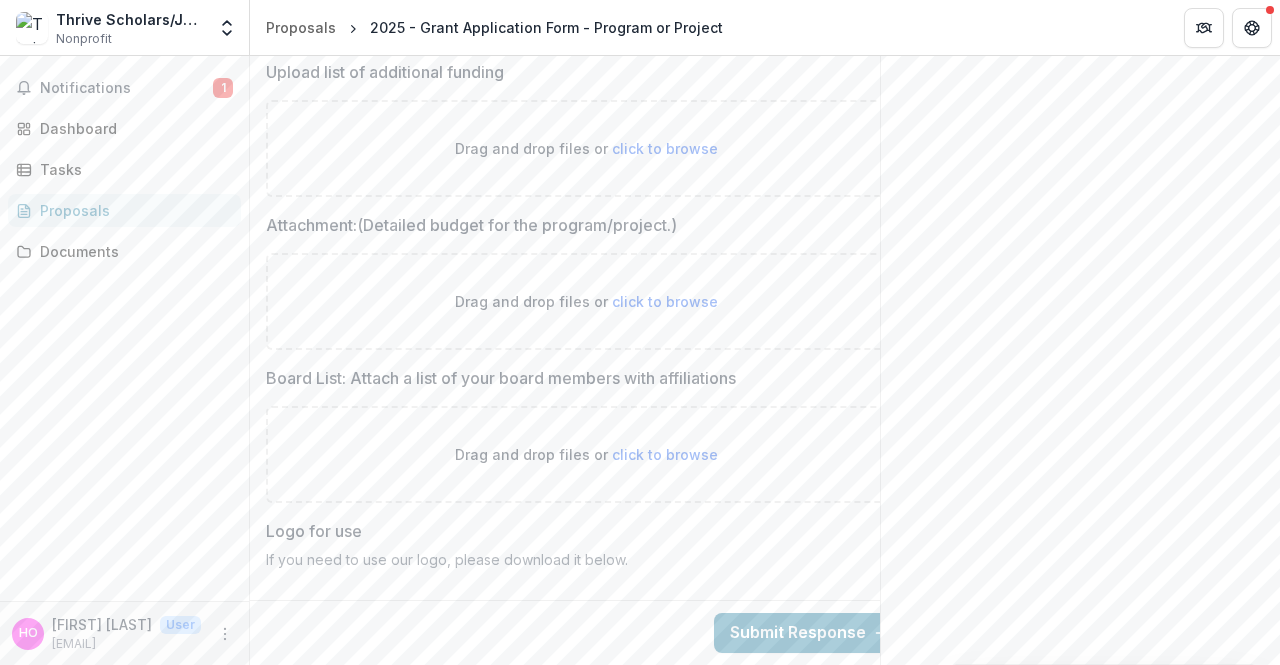 scroll, scrollTop: 9646, scrollLeft: 0, axis: vertical 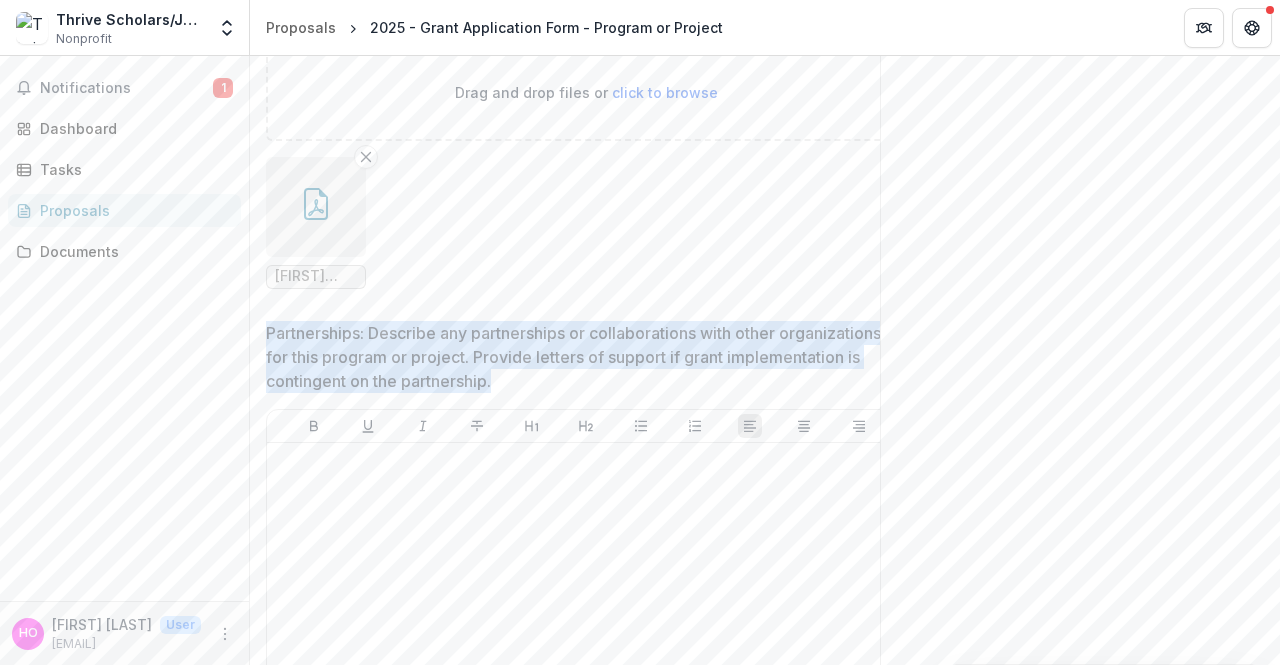 drag, startPoint x: 666, startPoint y: 404, endPoint x: 269, endPoint y: 352, distance: 400.39105 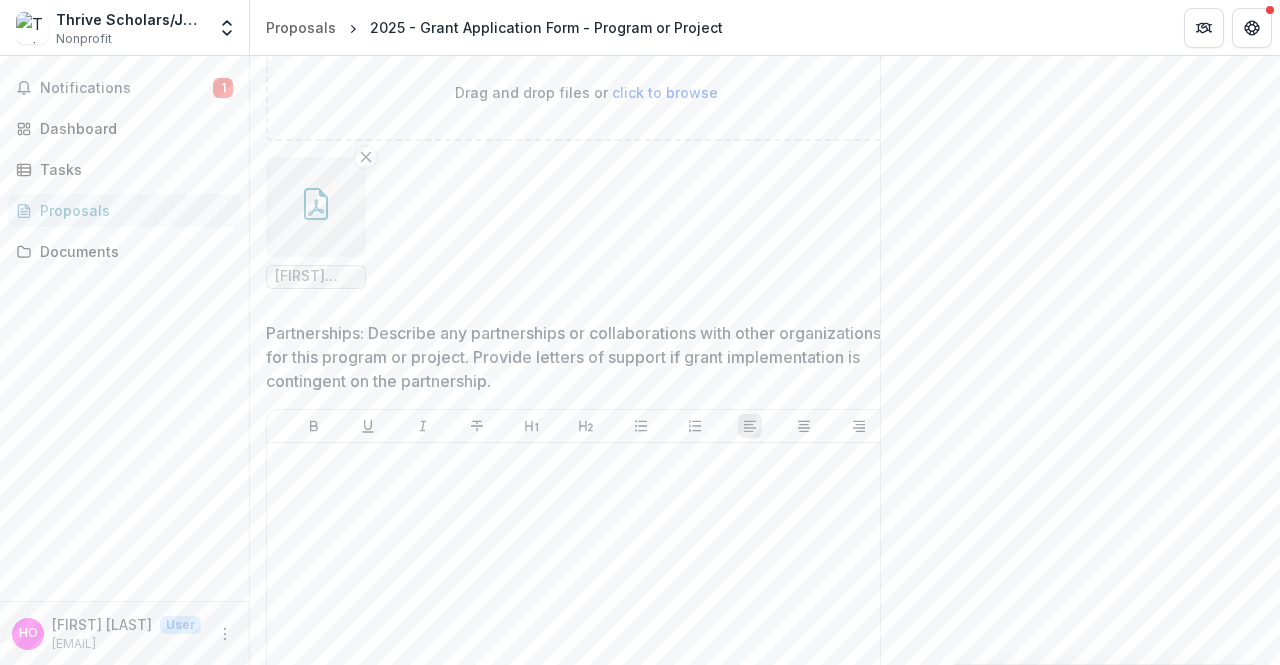 drag, startPoint x: 1192, startPoint y: 420, endPoint x: 579, endPoint y: 488, distance: 616.7601 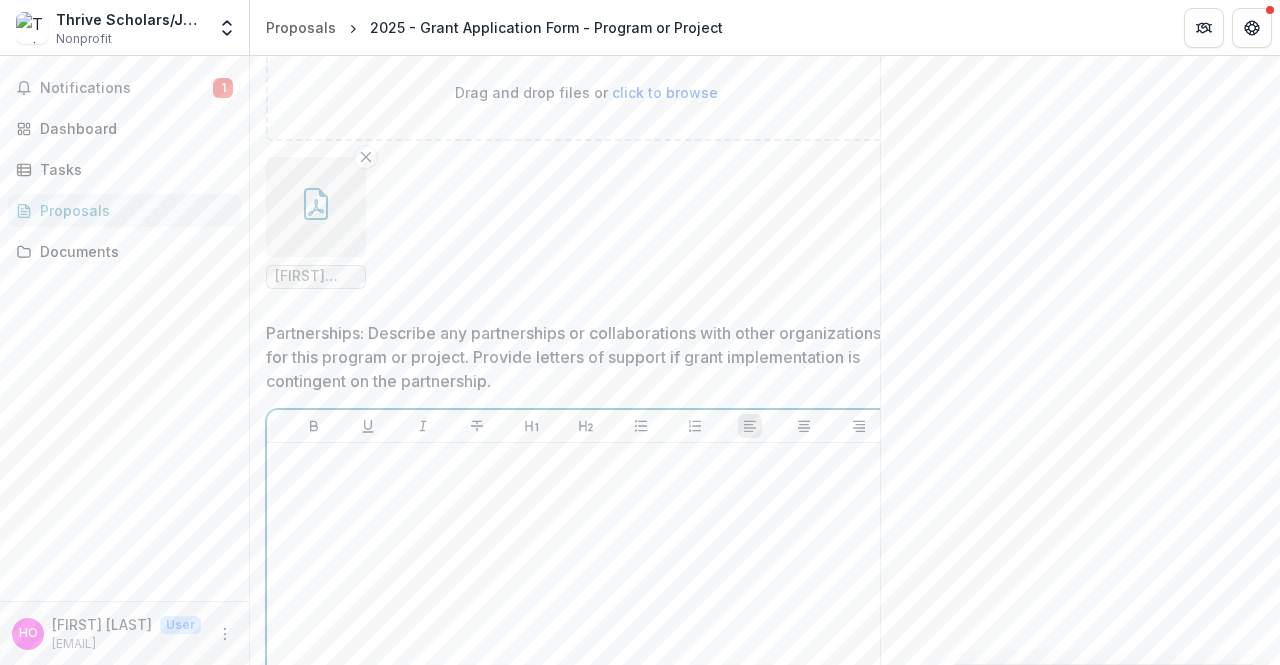 click at bounding box center [586, 601] 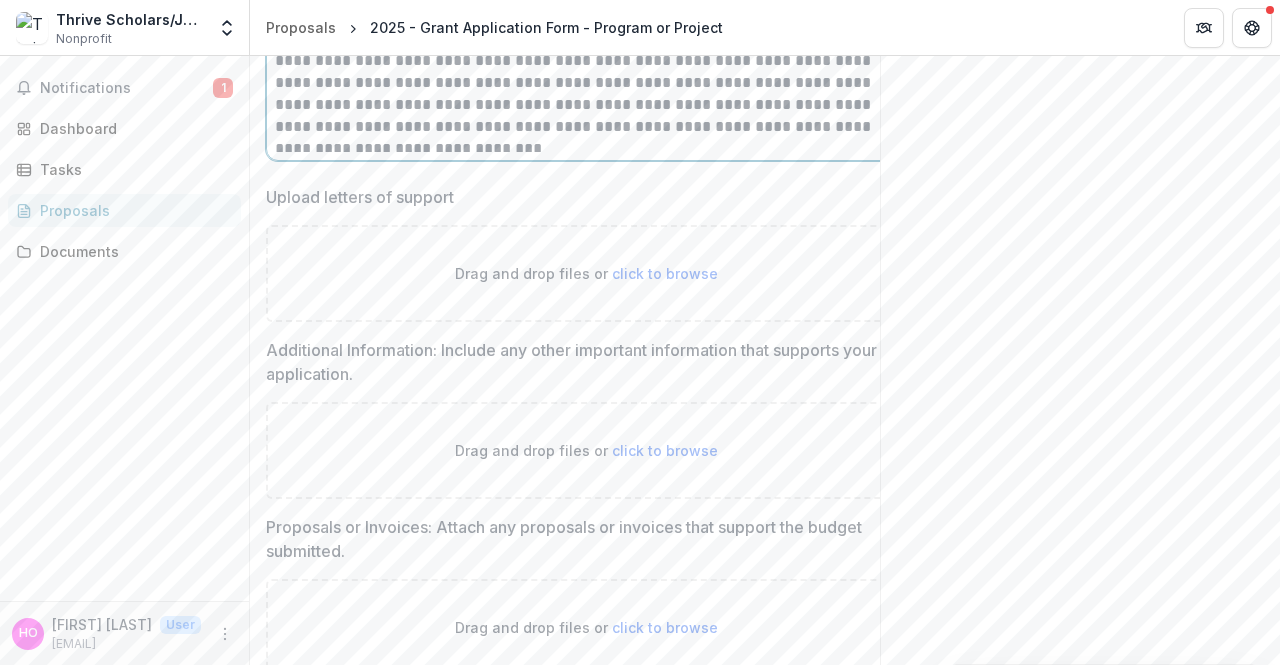 scroll, scrollTop: 8109, scrollLeft: 0, axis: vertical 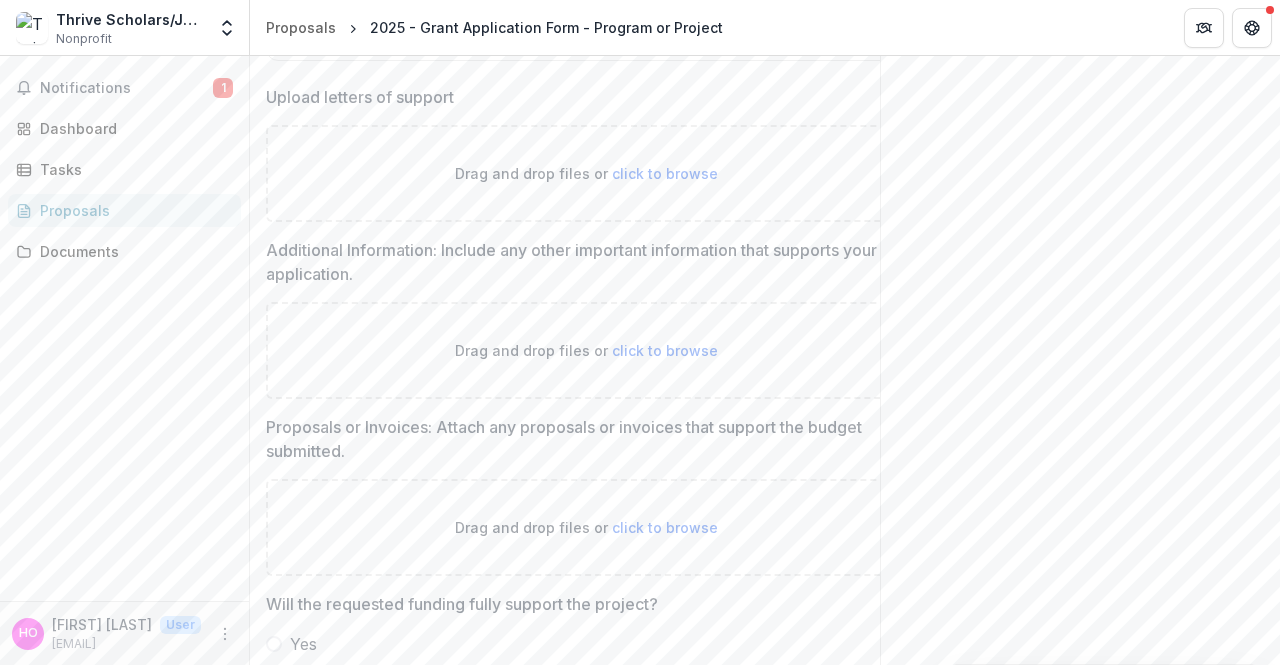 click on "click to browse" at bounding box center (665, 350) 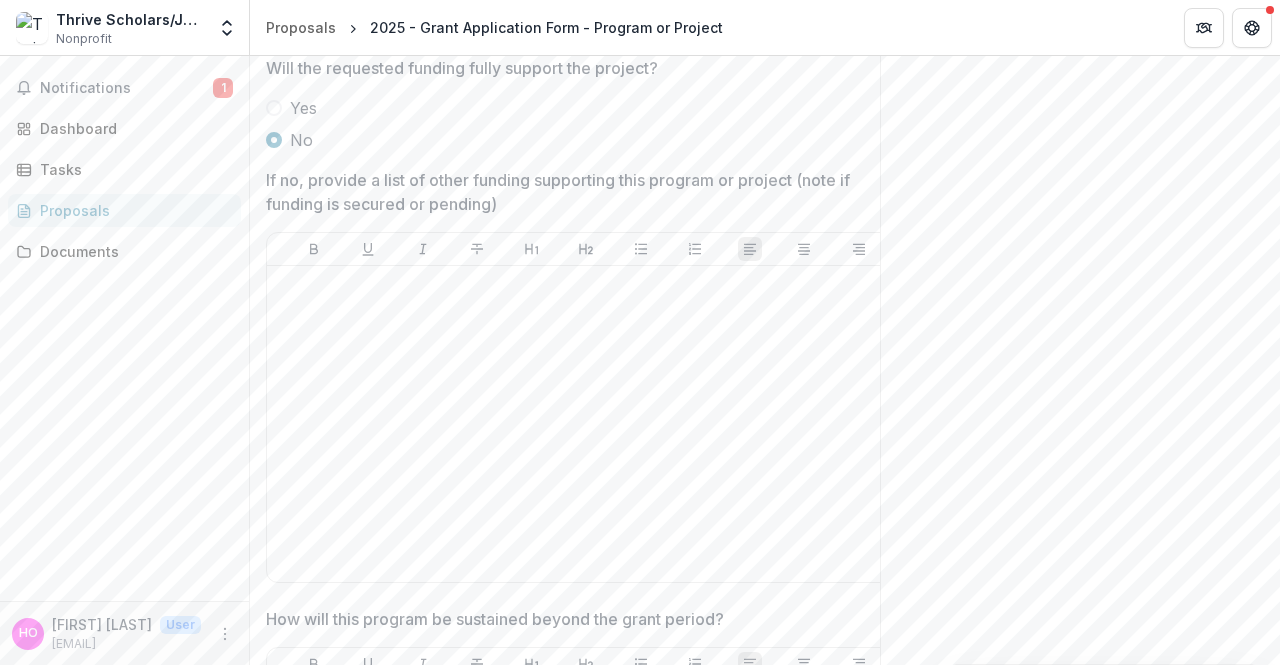 scroll, scrollTop: 8909, scrollLeft: 0, axis: vertical 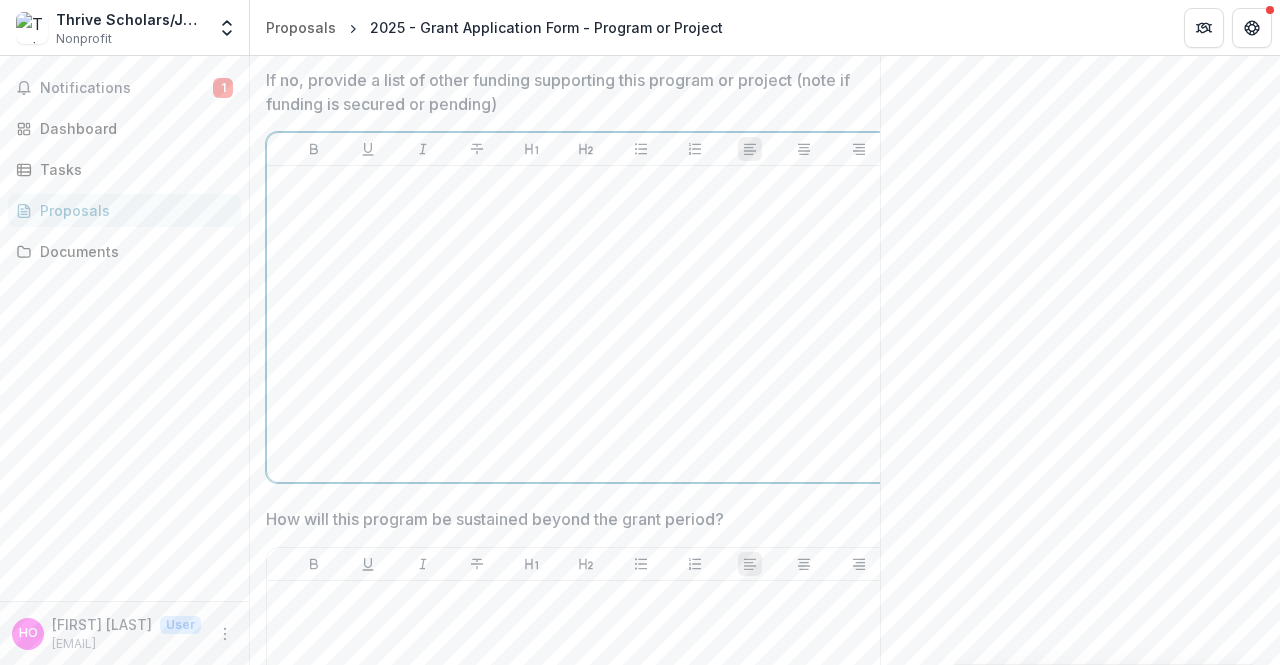 click at bounding box center (586, 324) 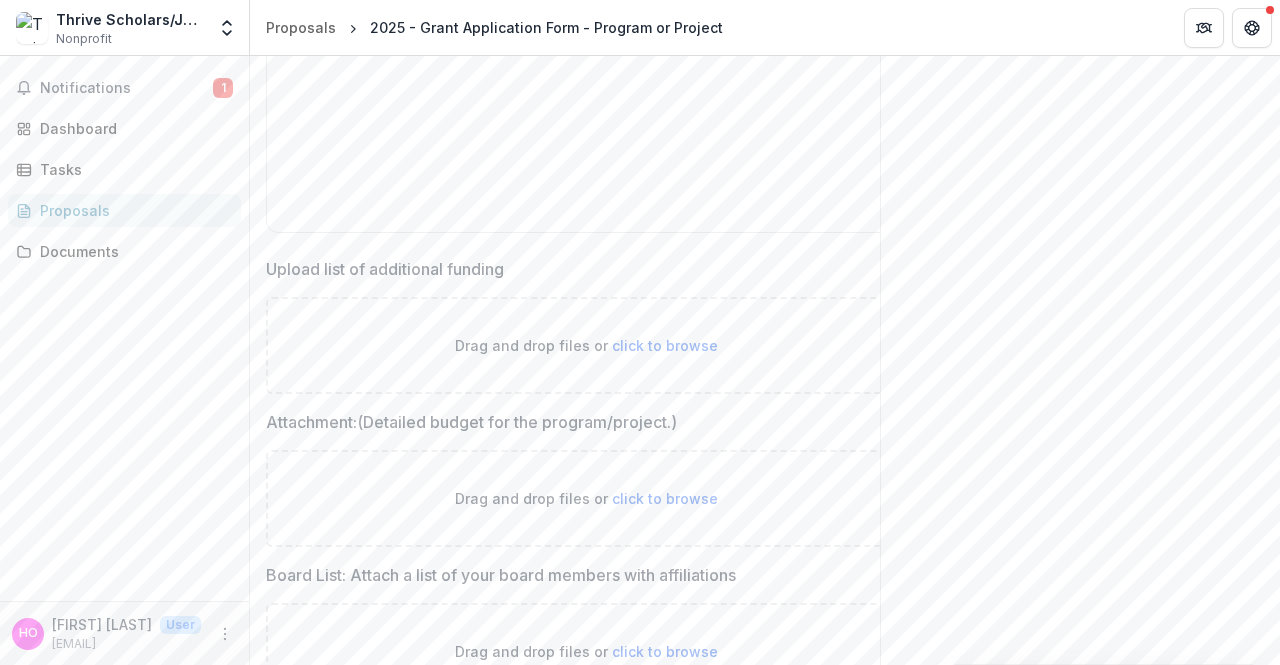 scroll, scrollTop: 9574, scrollLeft: 0, axis: vertical 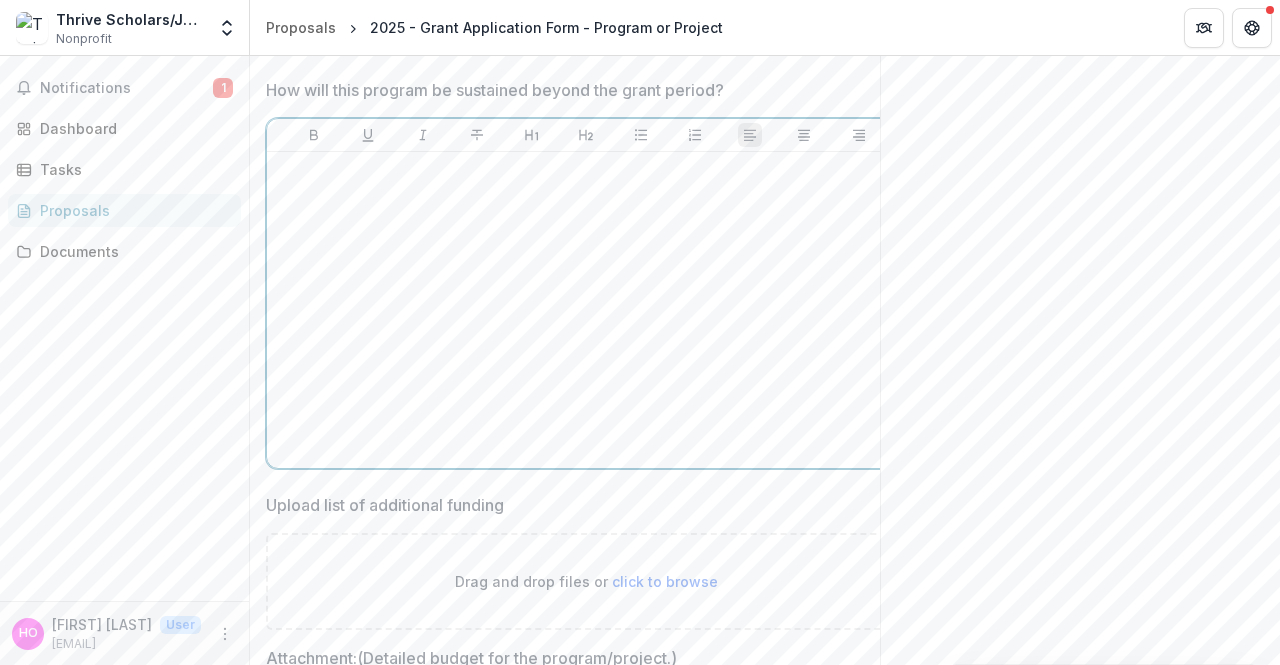 click at bounding box center (586, 310) 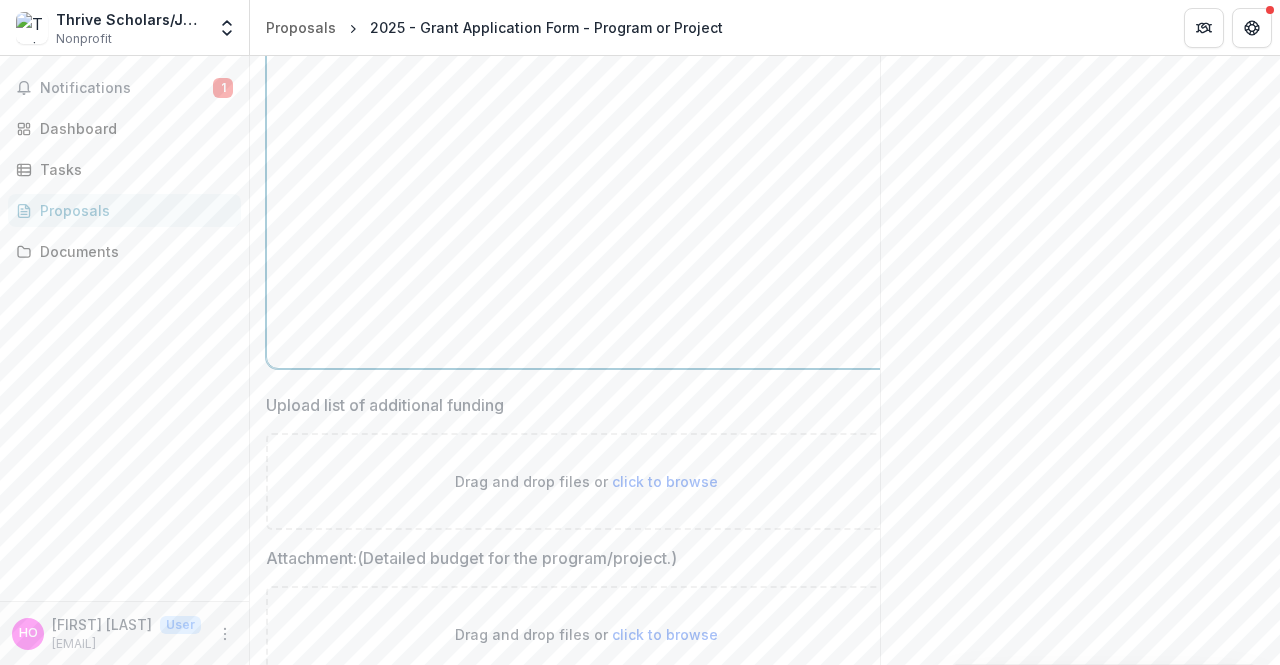 scroll, scrollTop: 9638, scrollLeft: 0, axis: vertical 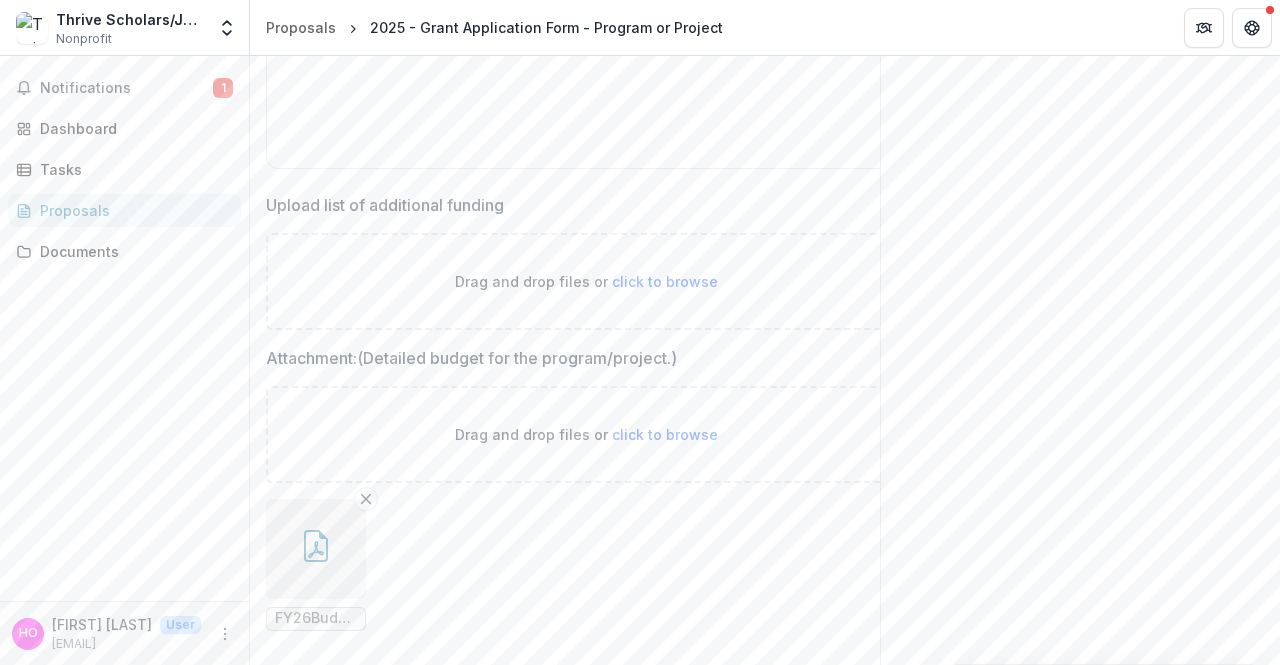 click on "click to browse" at bounding box center [665, 281] 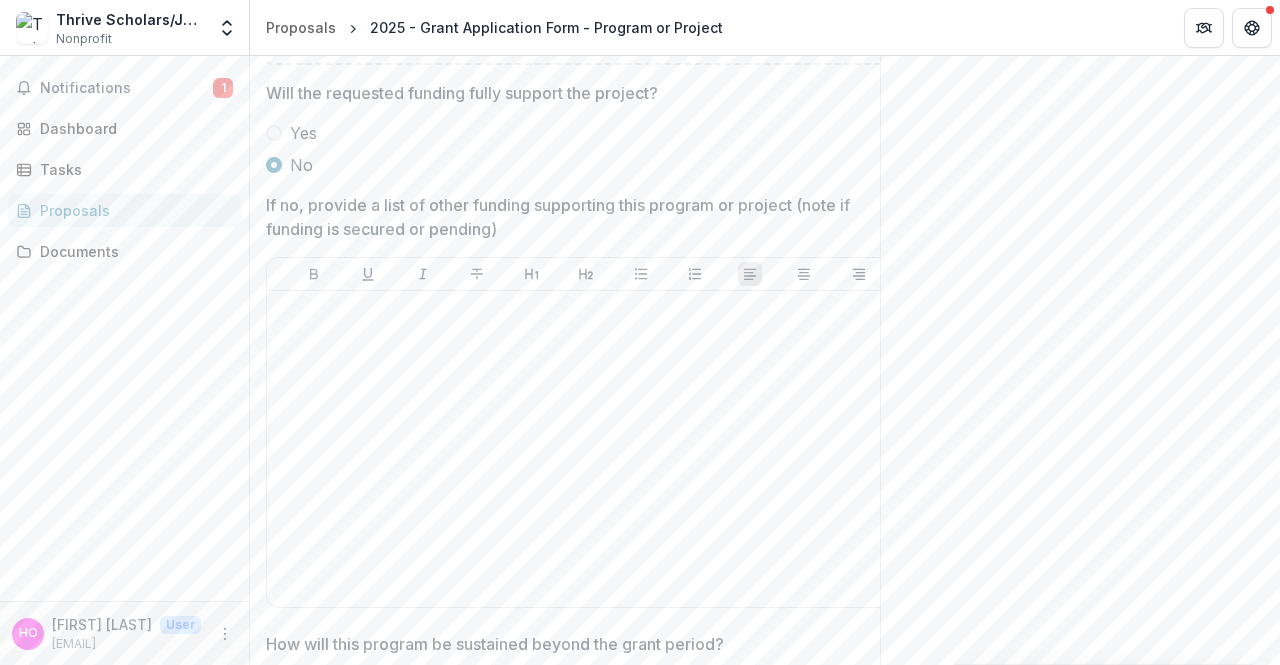 scroll, scrollTop: 8738, scrollLeft: 0, axis: vertical 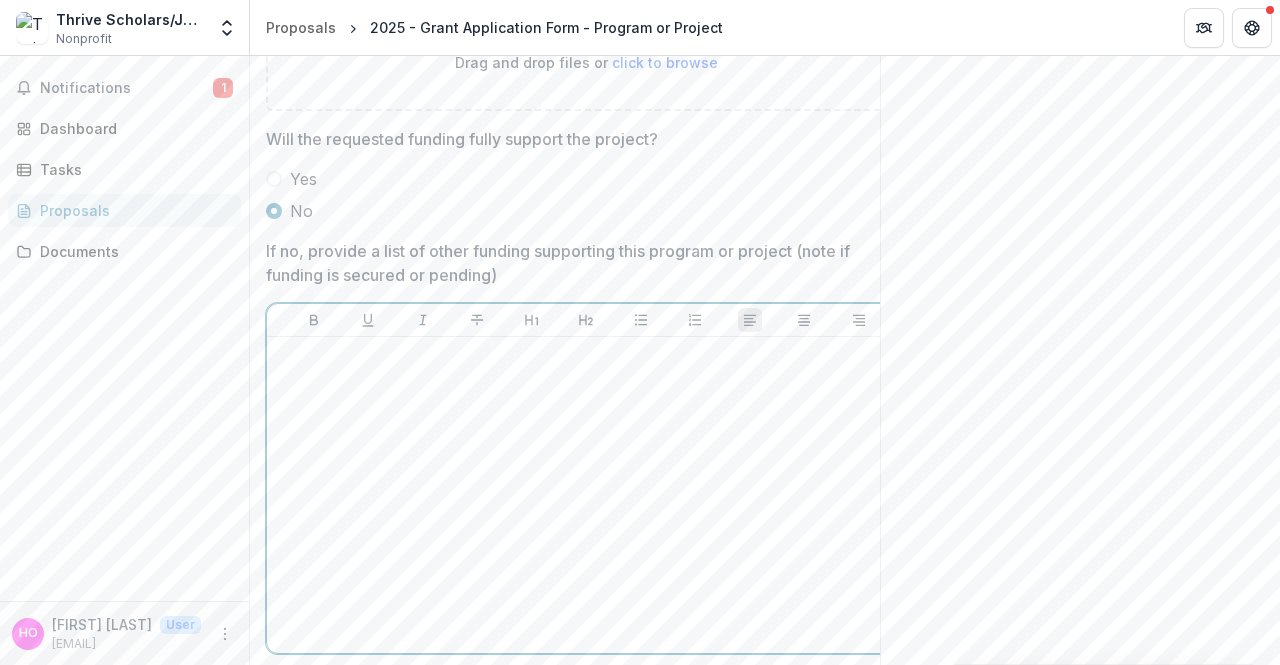 click at bounding box center (586, 495) 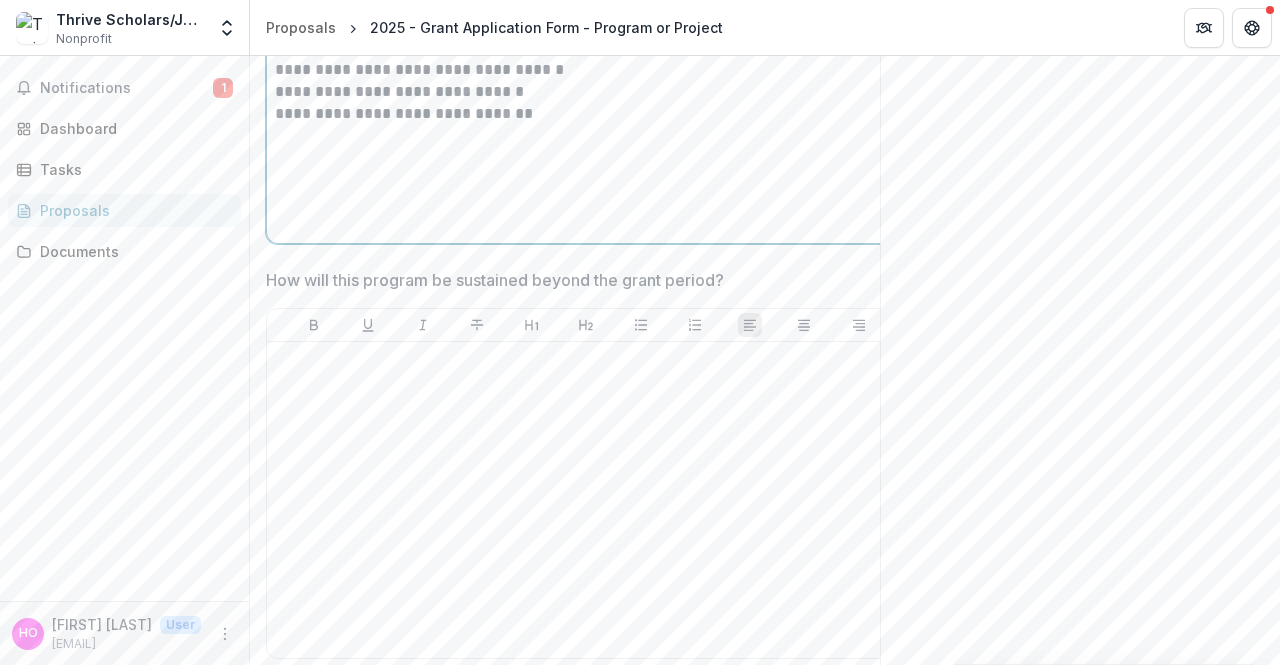 scroll, scrollTop: 9913, scrollLeft: 0, axis: vertical 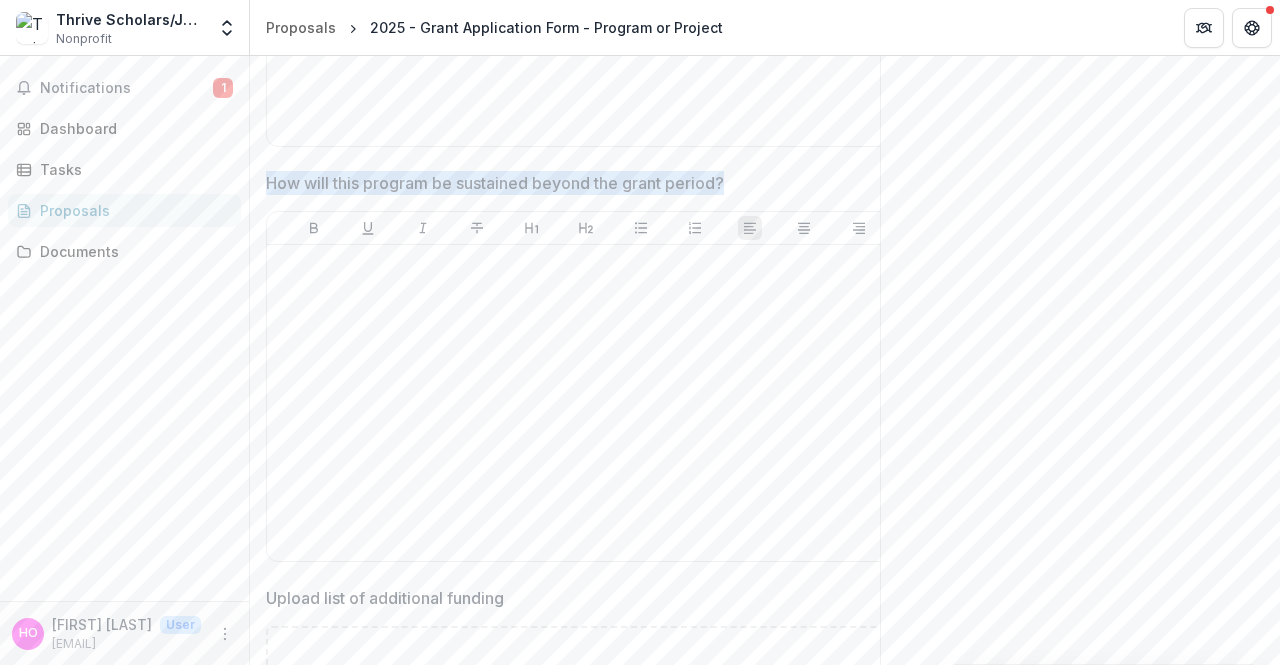 drag, startPoint x: 265, startPoint y: 203, endPoint x: 743, endPoint y: 220, distance: 478.30222 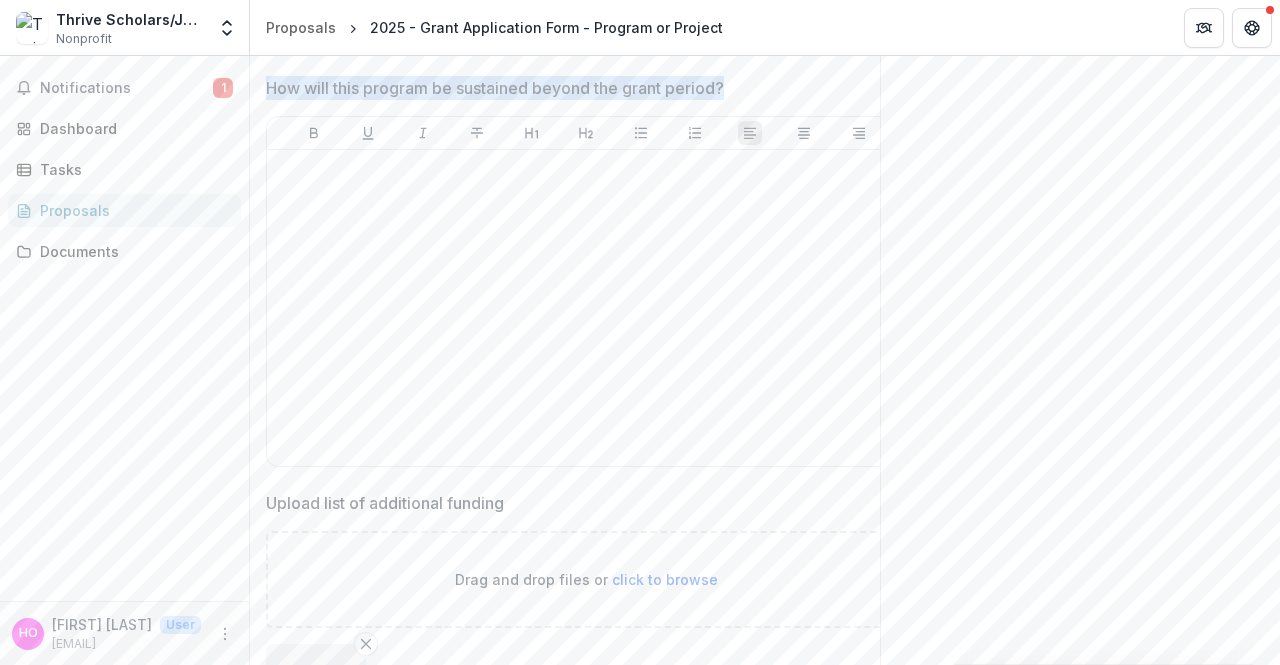 scroll, scrollTop: 10013, scrollLeft: 0, axis: vertical 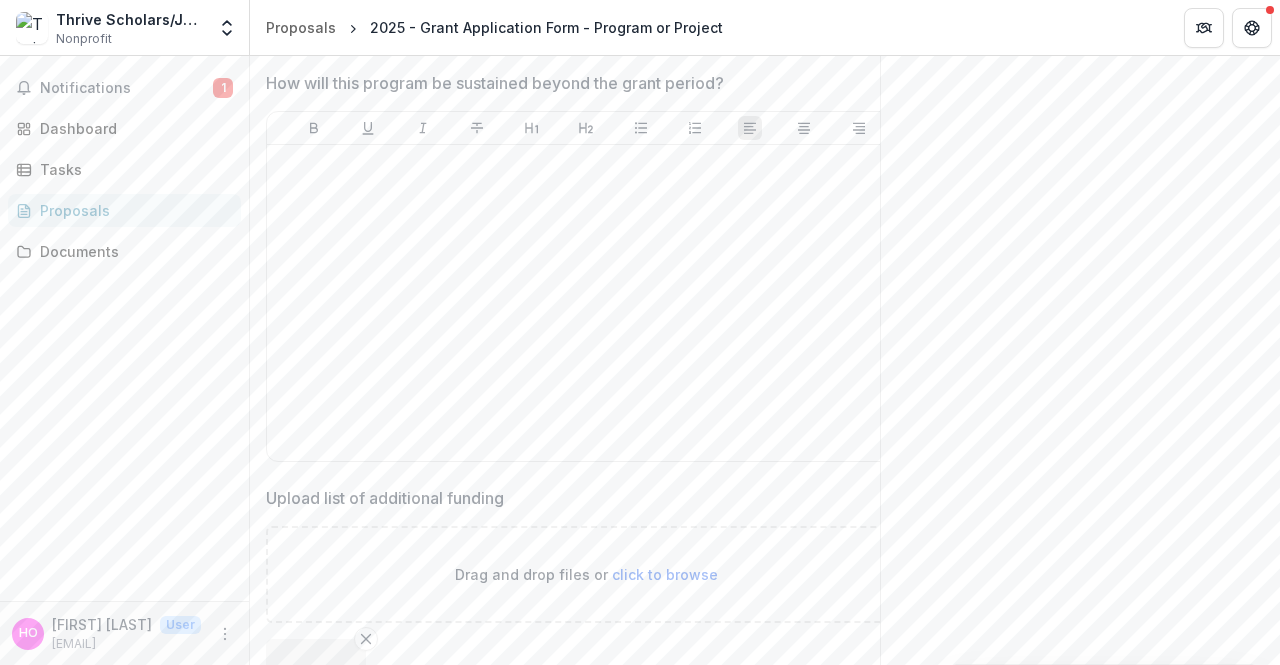 drag, startPoint x: 1136, startPoint y: 371, endPoint x: 743, endPoint y: 366, distance: 393.0318 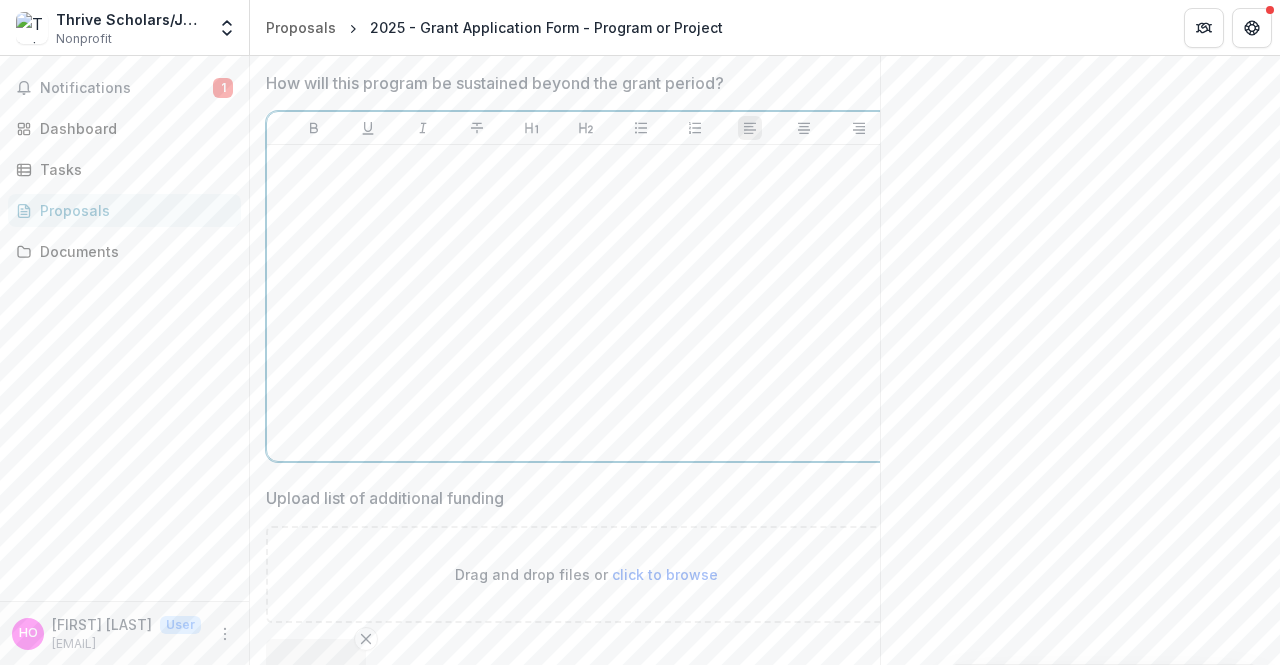 click at bounding box center [586, 303] 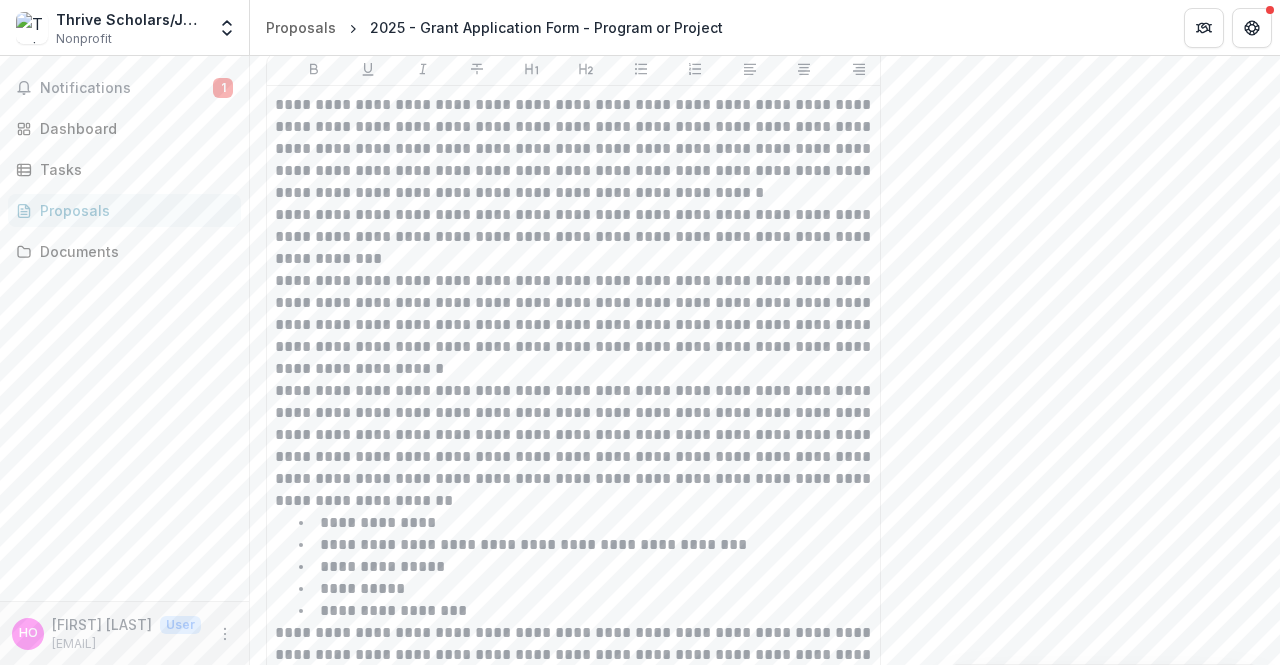 scroll, scrollTop: 2600, scrollLeft: 0, axis: vertical 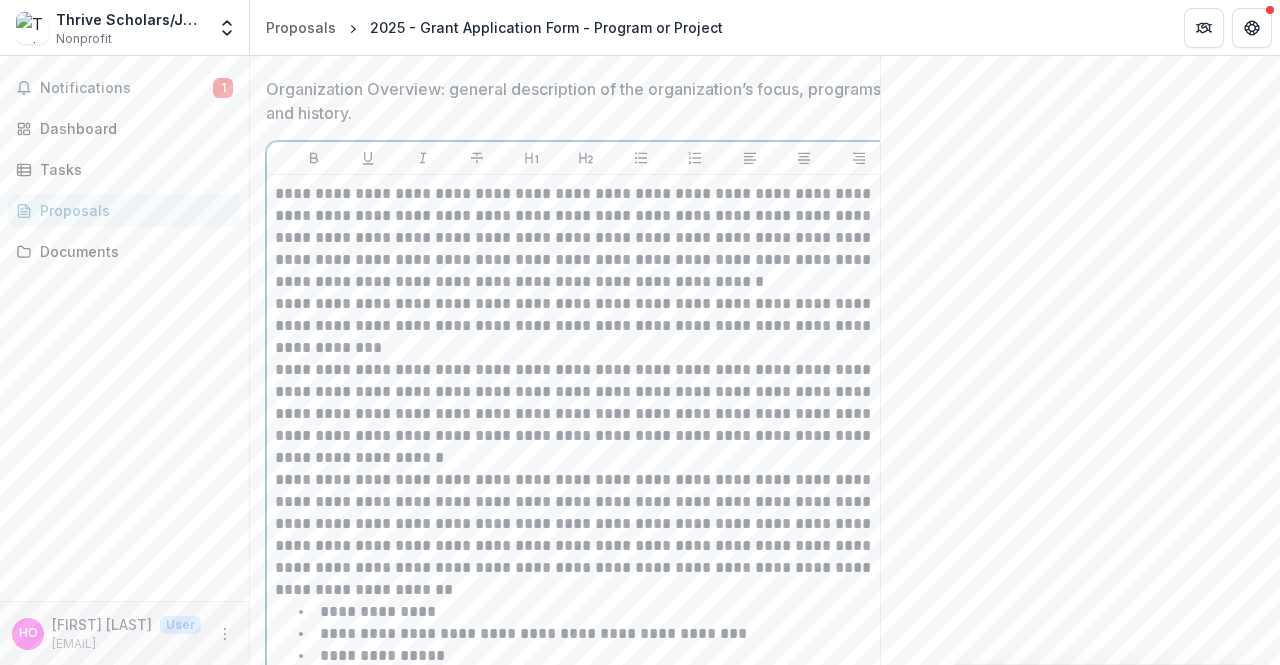 click on "**********" at bounding box center [586, 414] 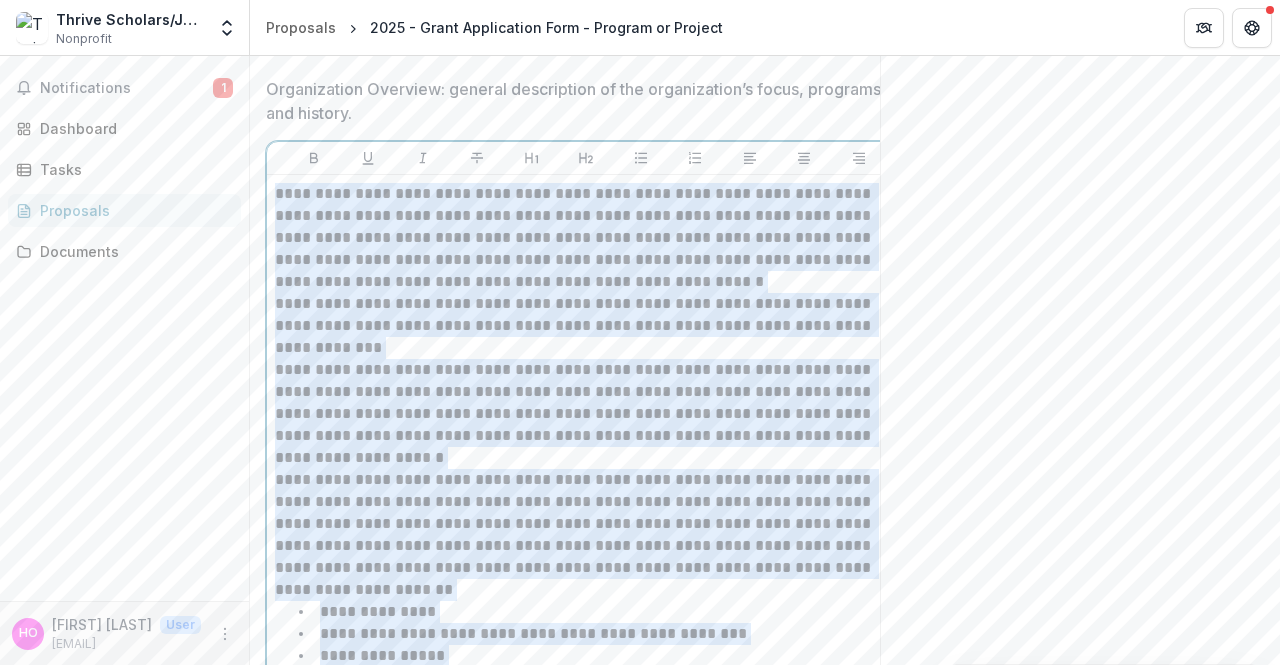 click on "**********" at bounding box center (586, 414) 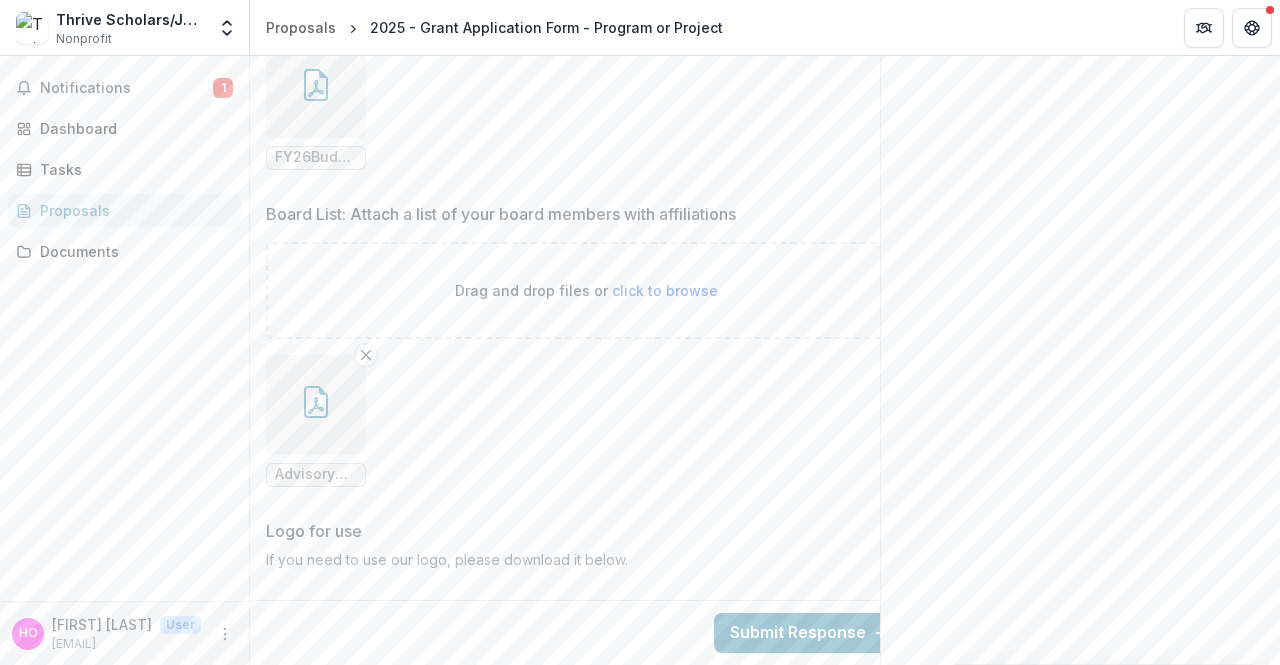scroll, scrollTop: 10970, scrollLeft: 0, axis: vertical 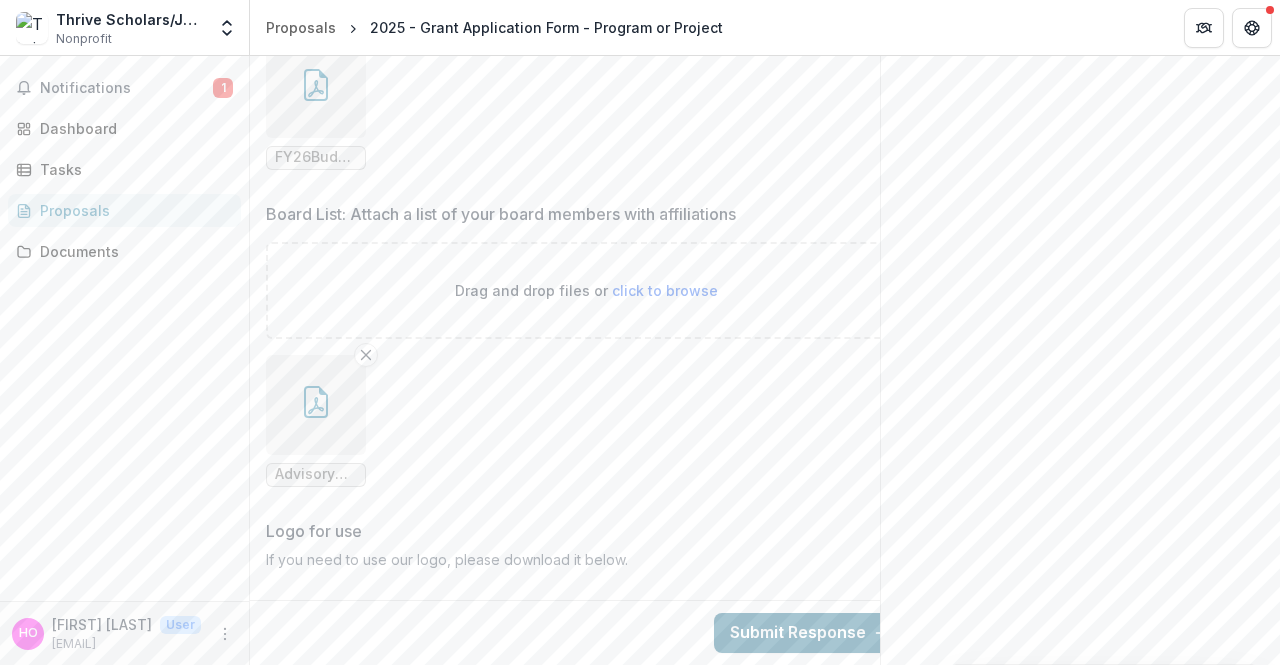 click on "Submit Response" at bounding box center [810, 633] 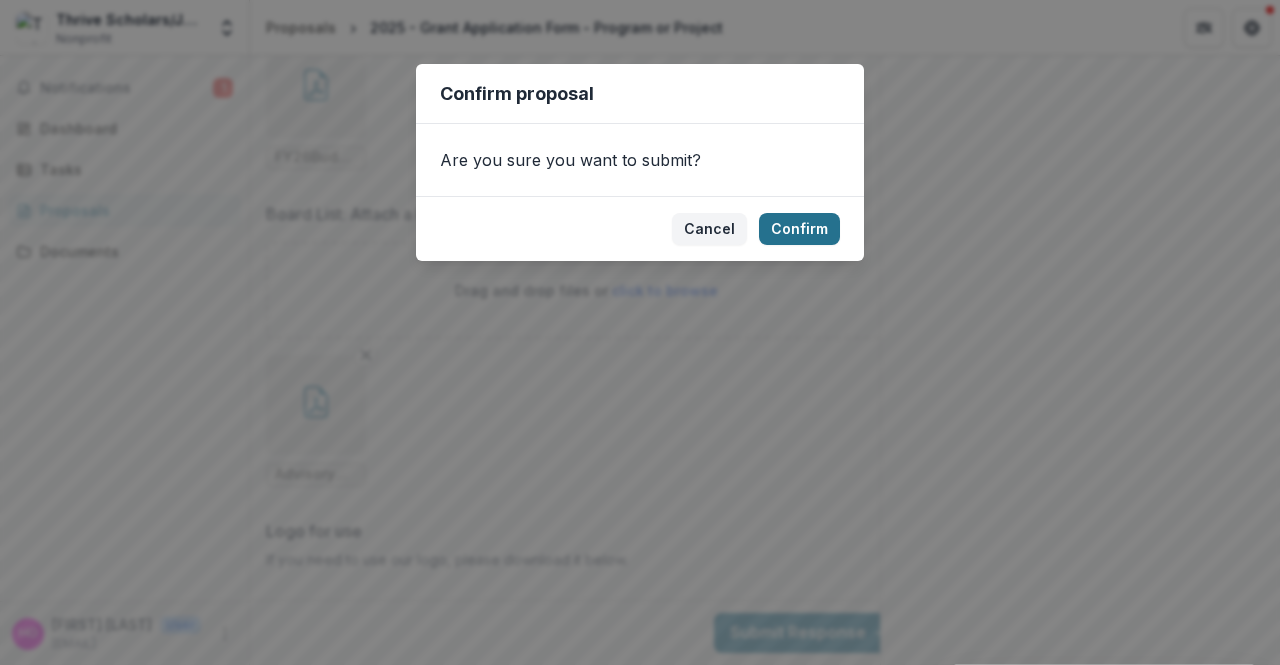 click on "Confirm" at bounding box center [799, 229] 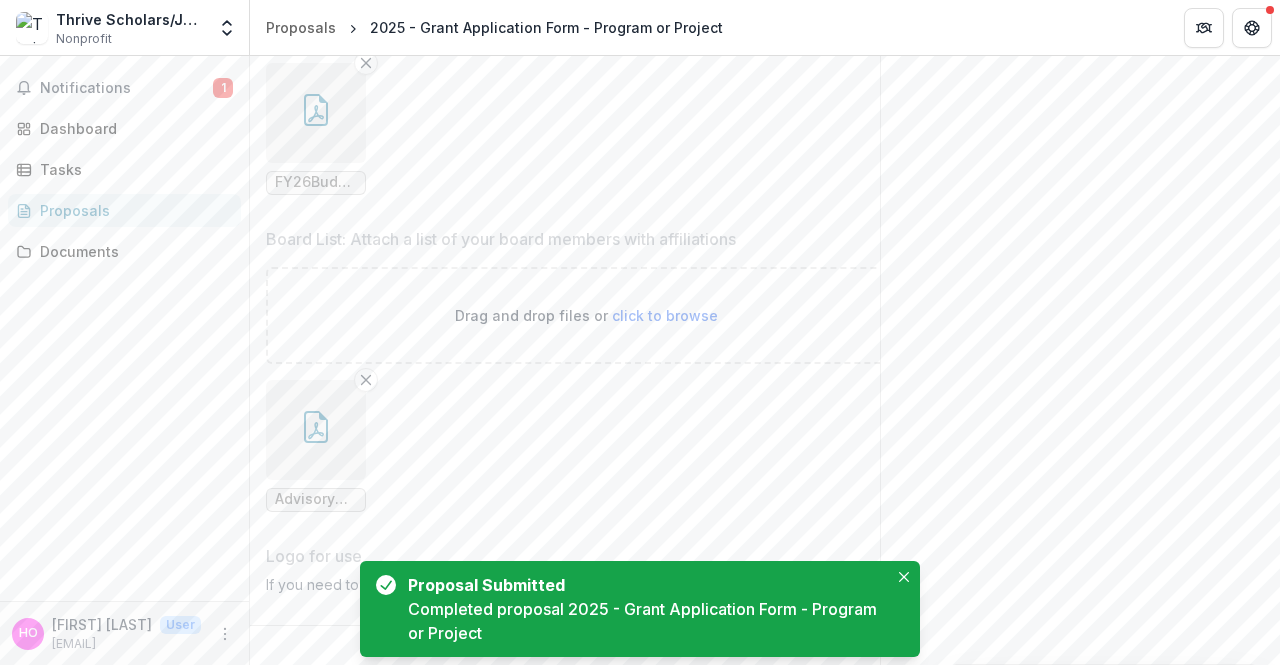 scroll, scrollTop: 172, scrollLeft: 0, axis: vertical 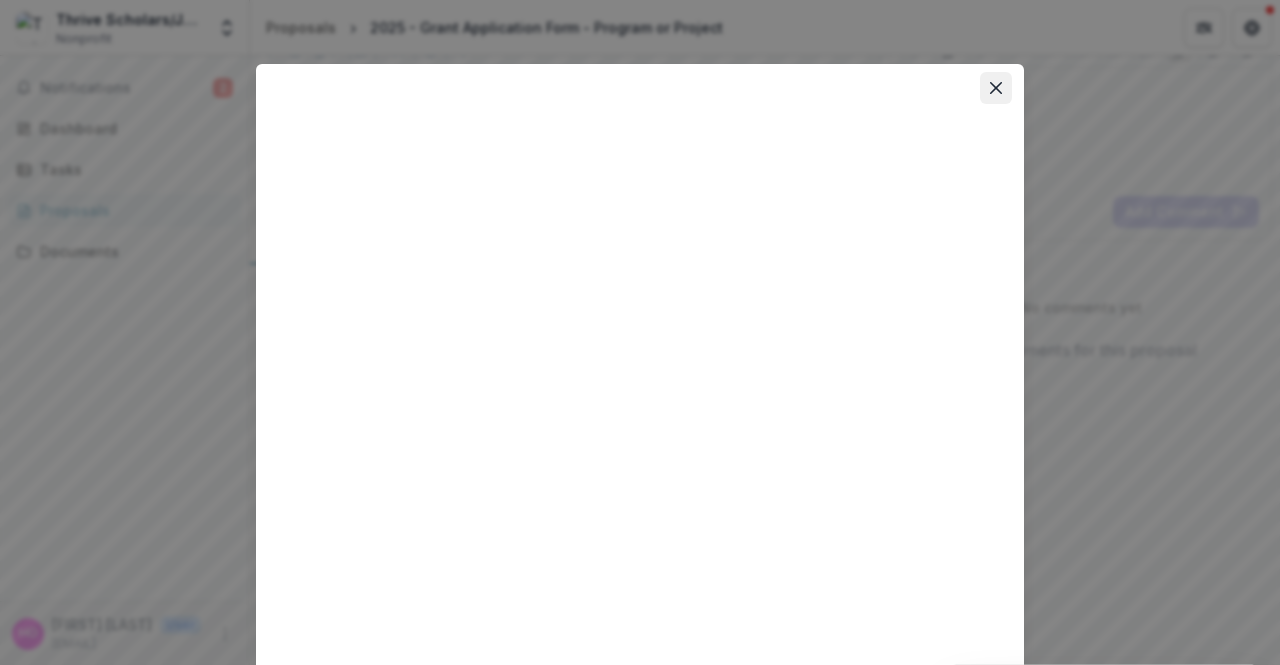 click 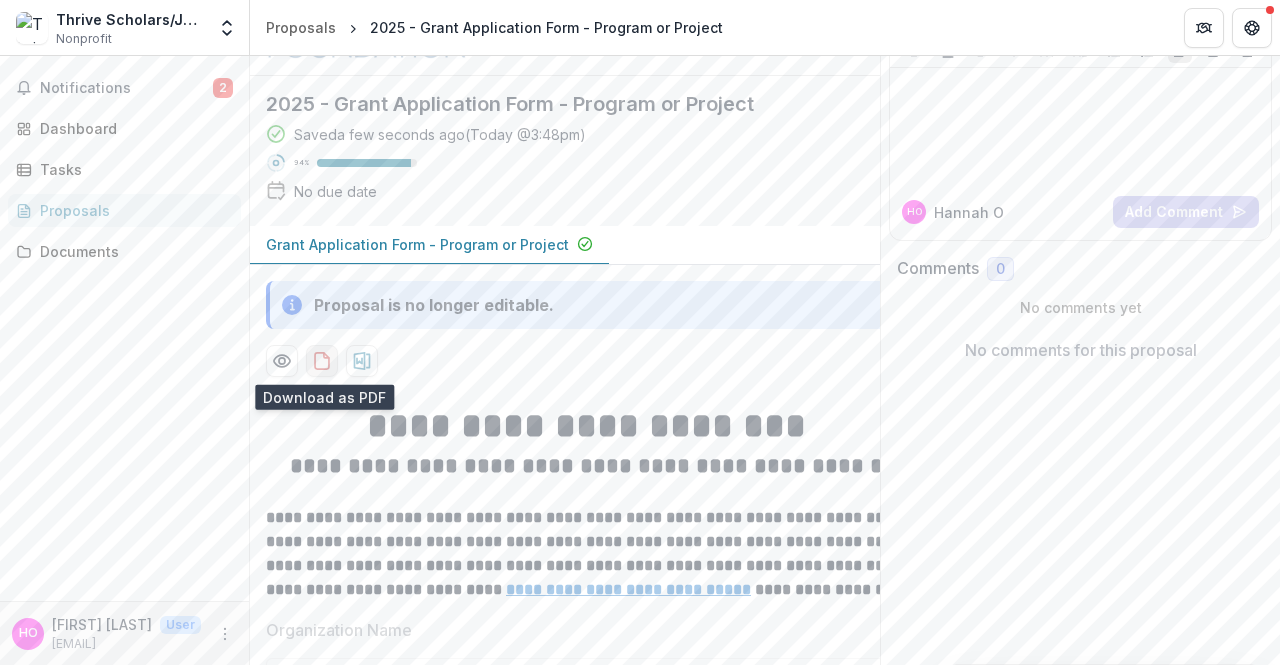 click 